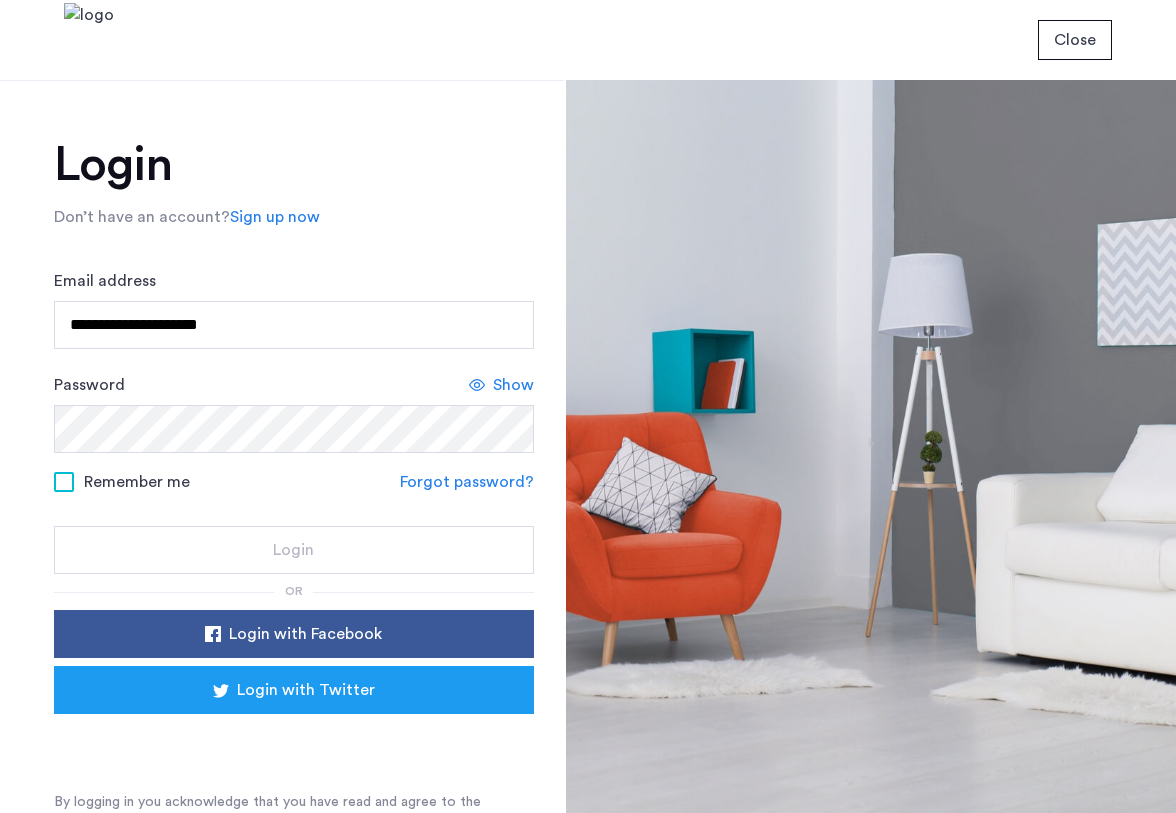 scroll, scrollTop: 0, scrollLeft: 0, axis: both 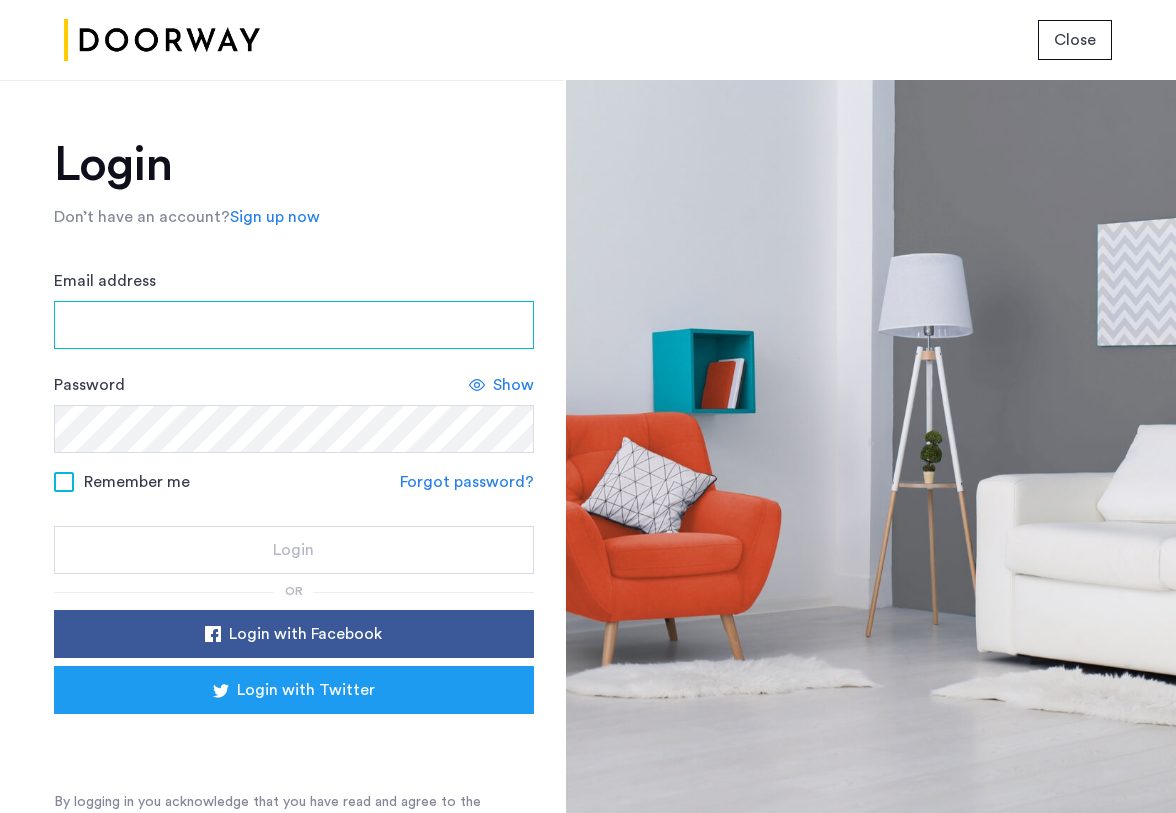click on "Email address" at bounding box center (294, 325) 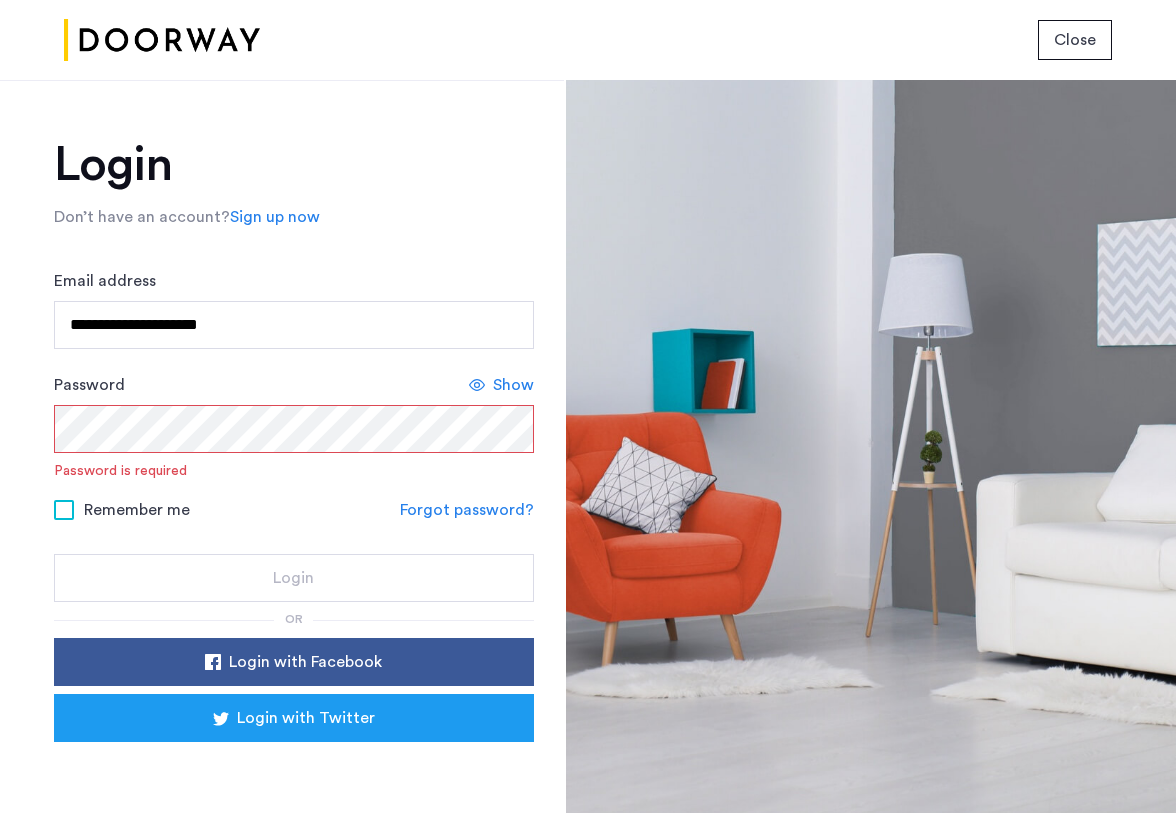 scroll, scrollTop: 0, scrollLeft: 0, axis: both 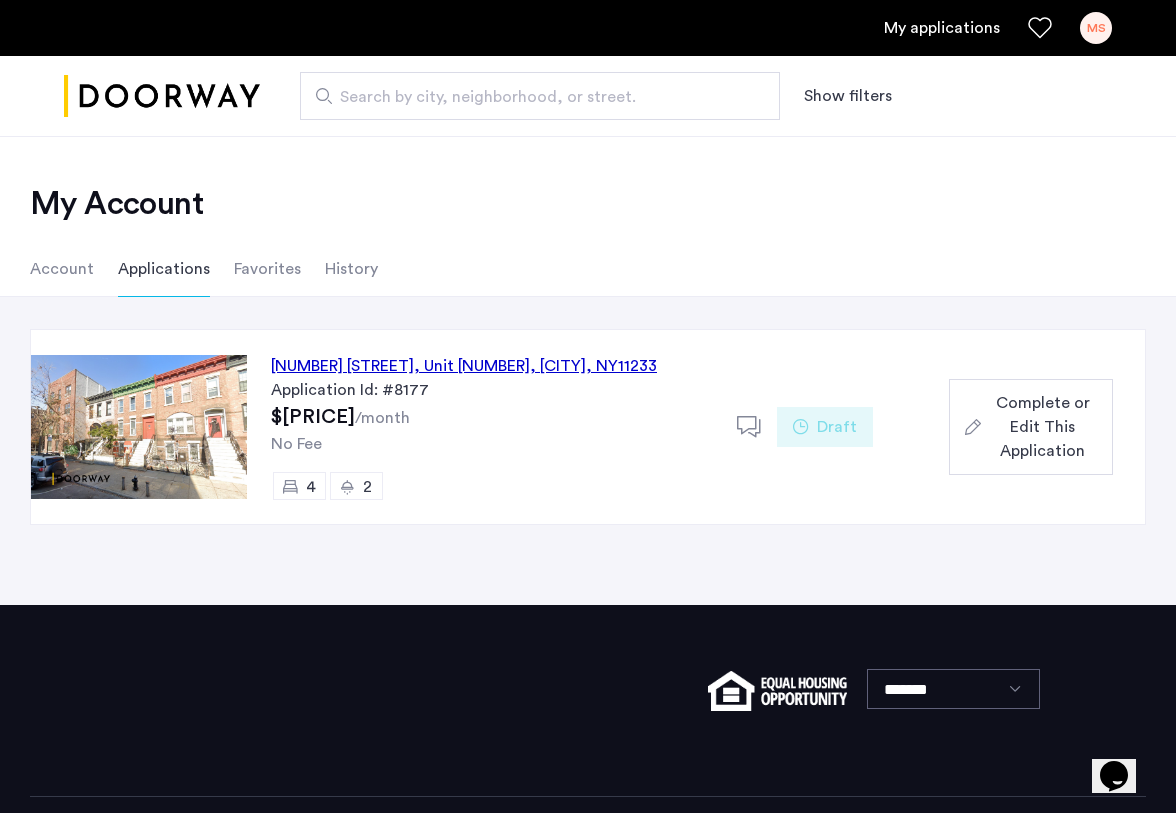 click 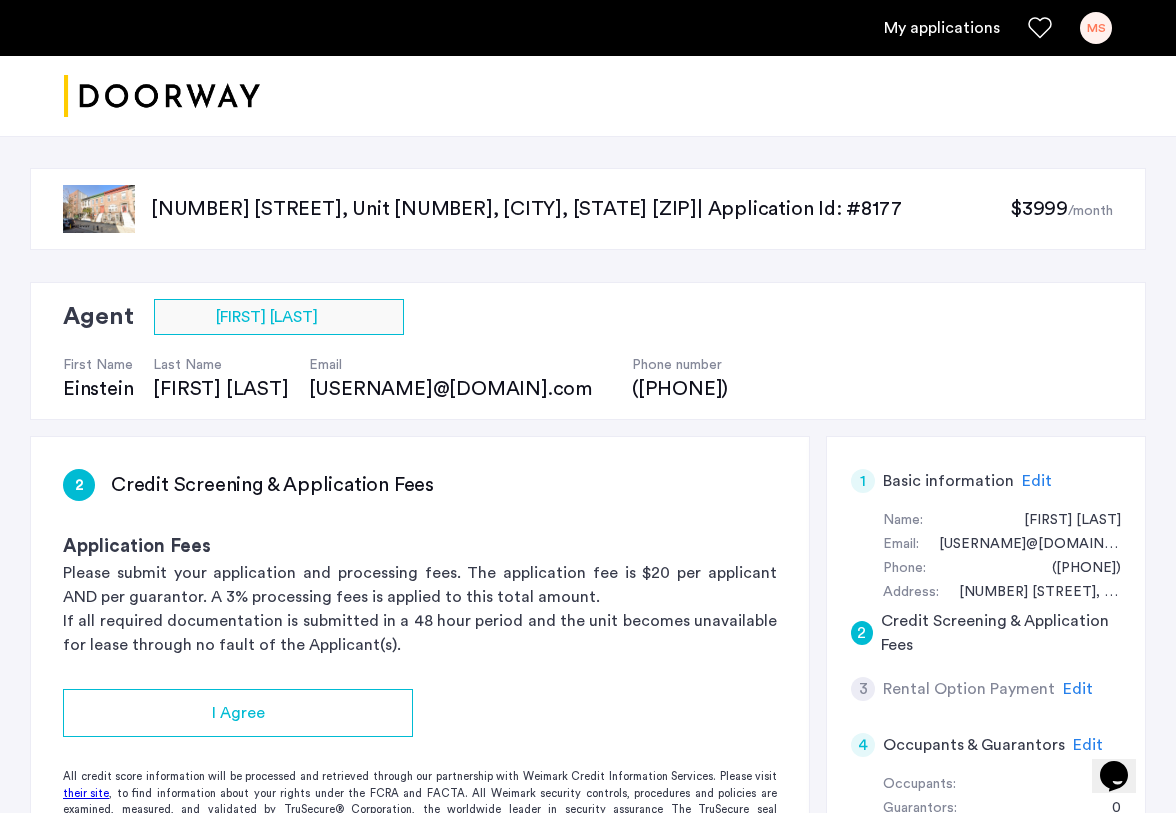 click on "$3999" 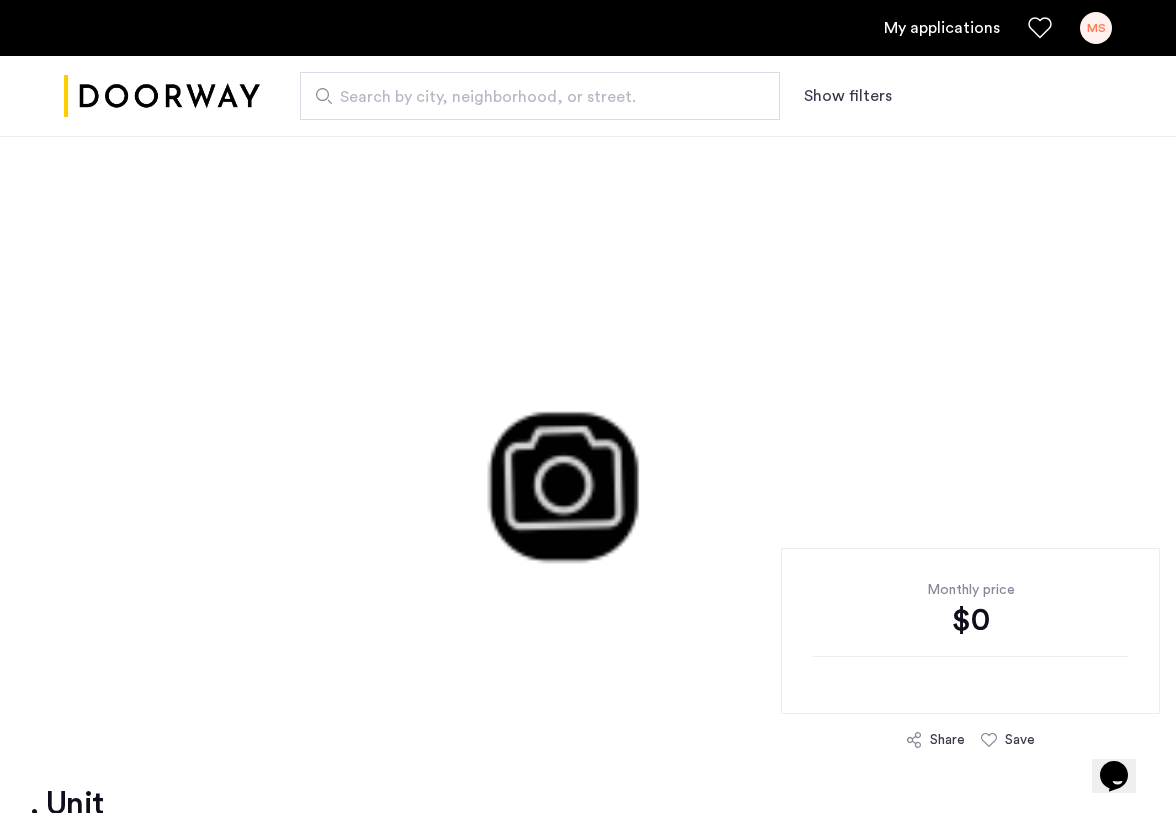 click 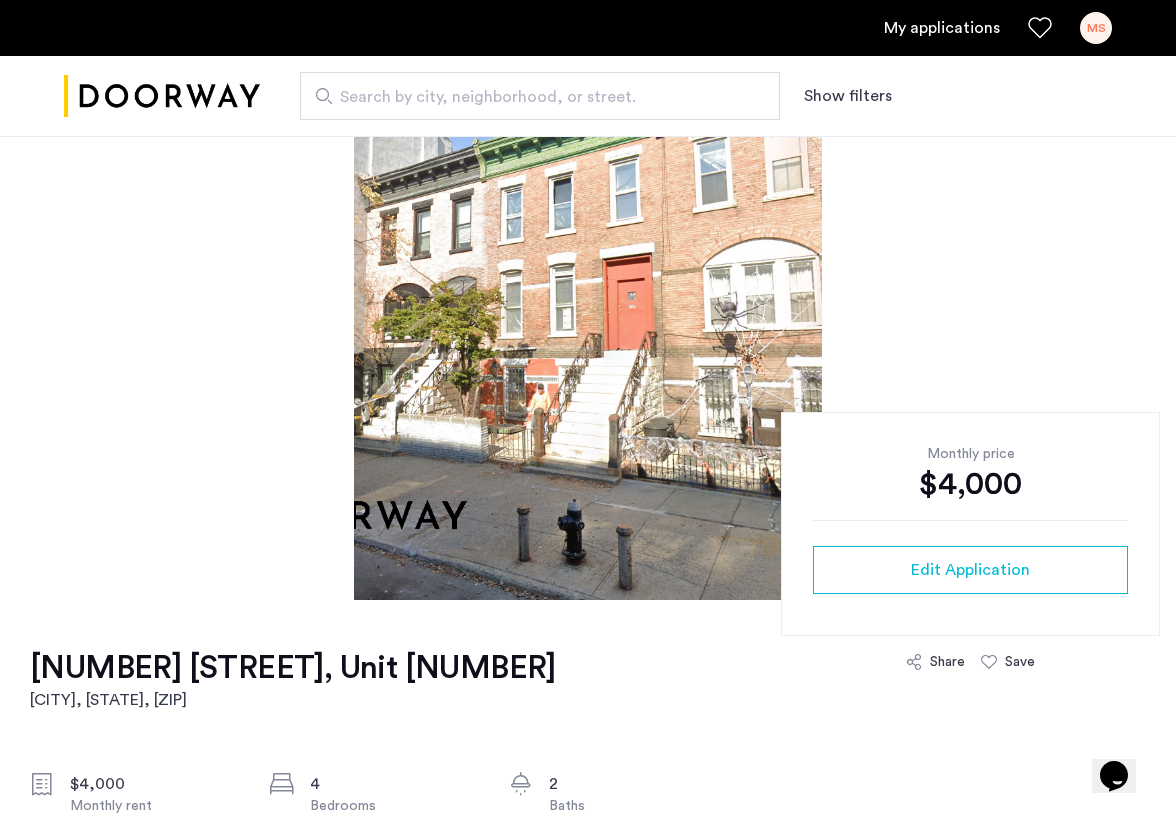 scroll, scrollTop: 172, scrollLeft: 0, axis: vertical 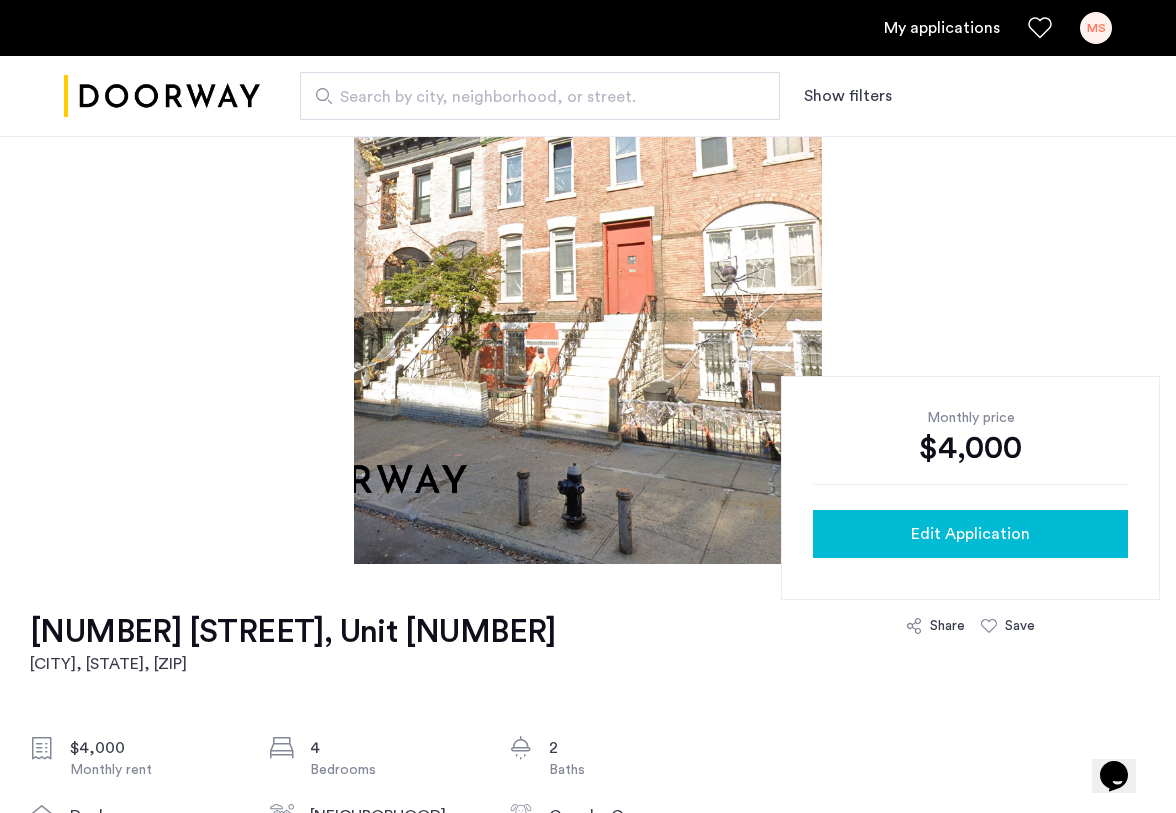 click on "Edit Application" 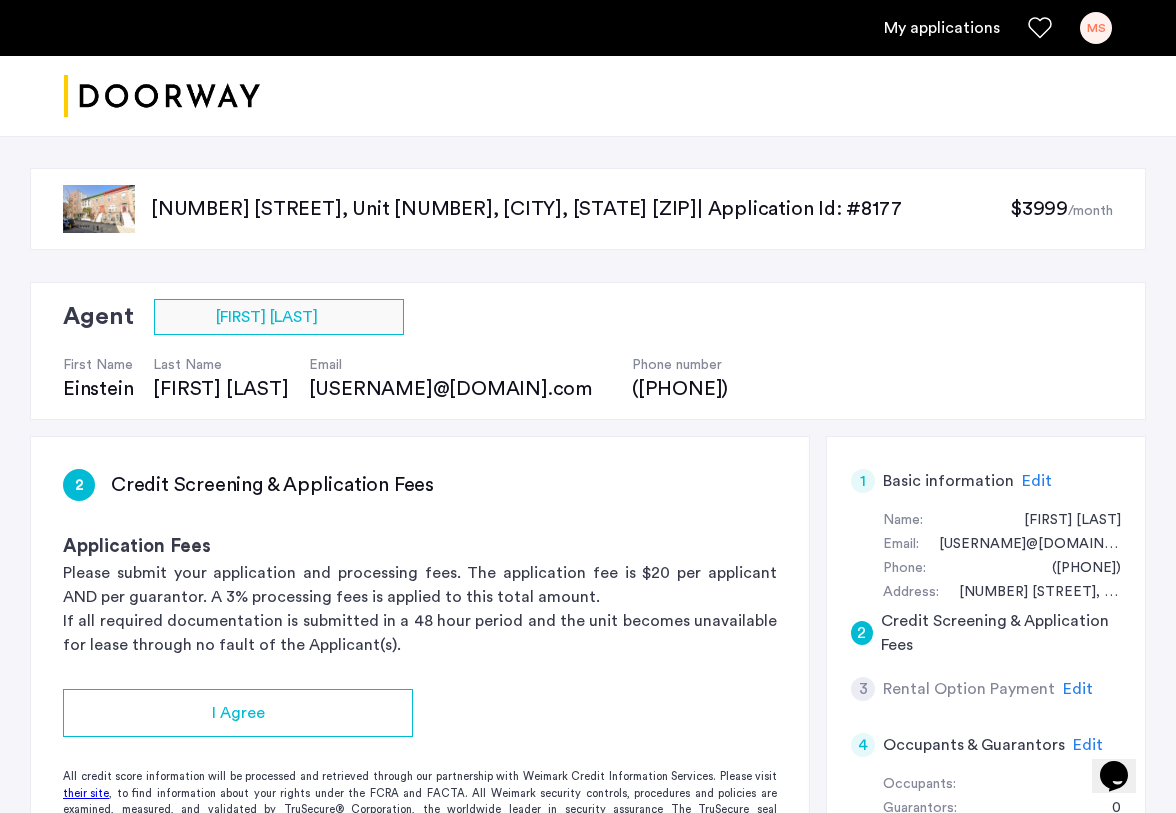 click on "$3999" 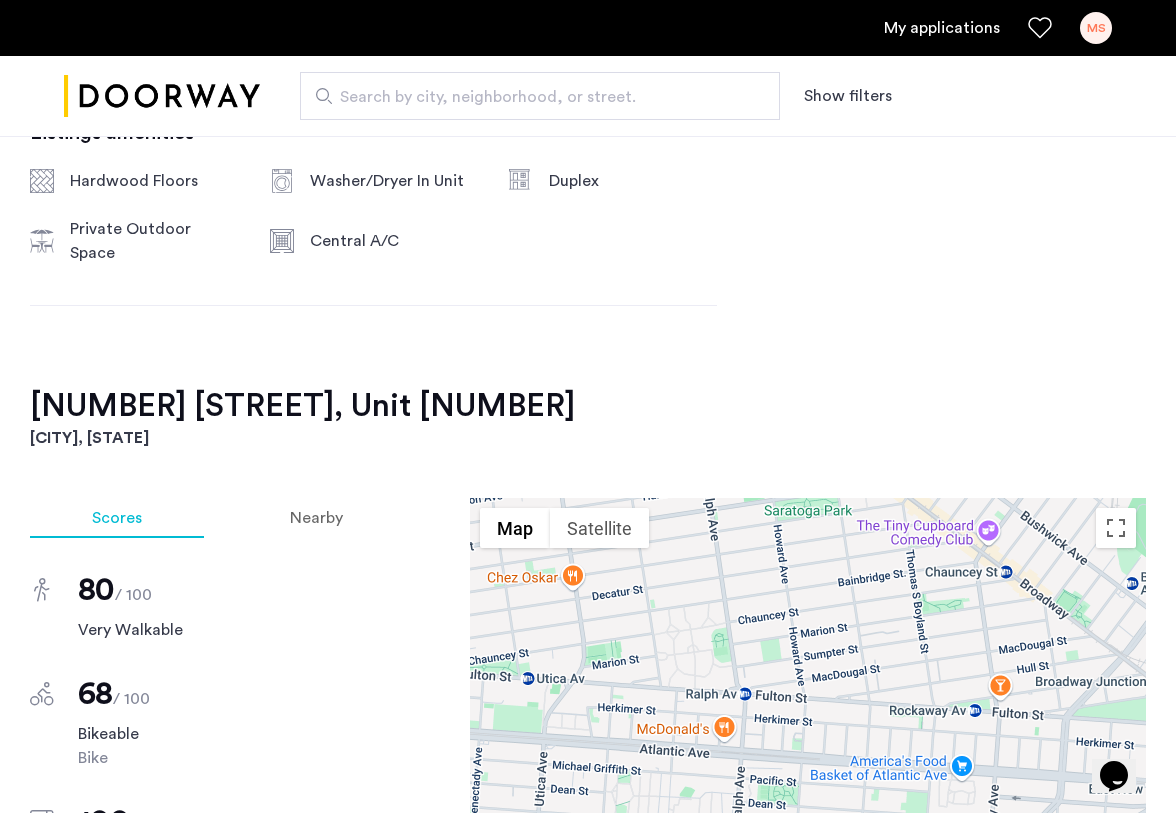 scroll, scrollTop: 0, scrollLeft: 0, axis: both 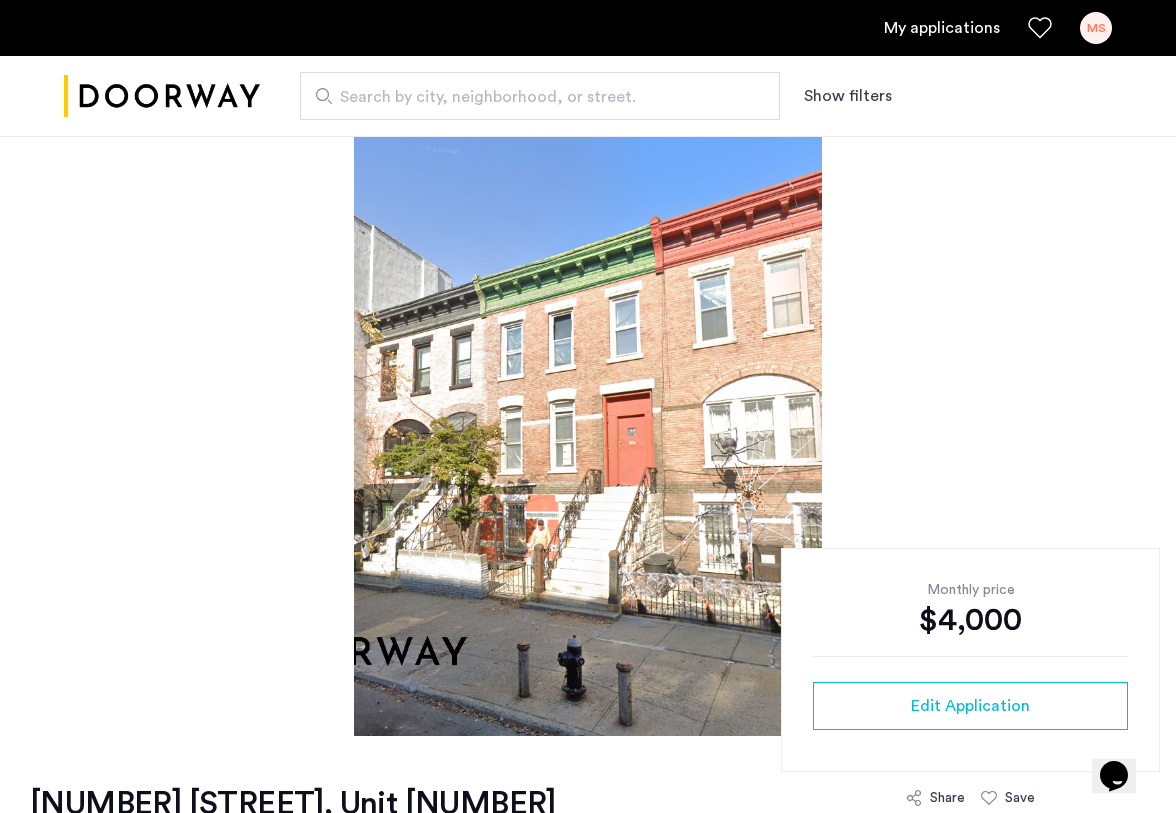 click on "$4,000" 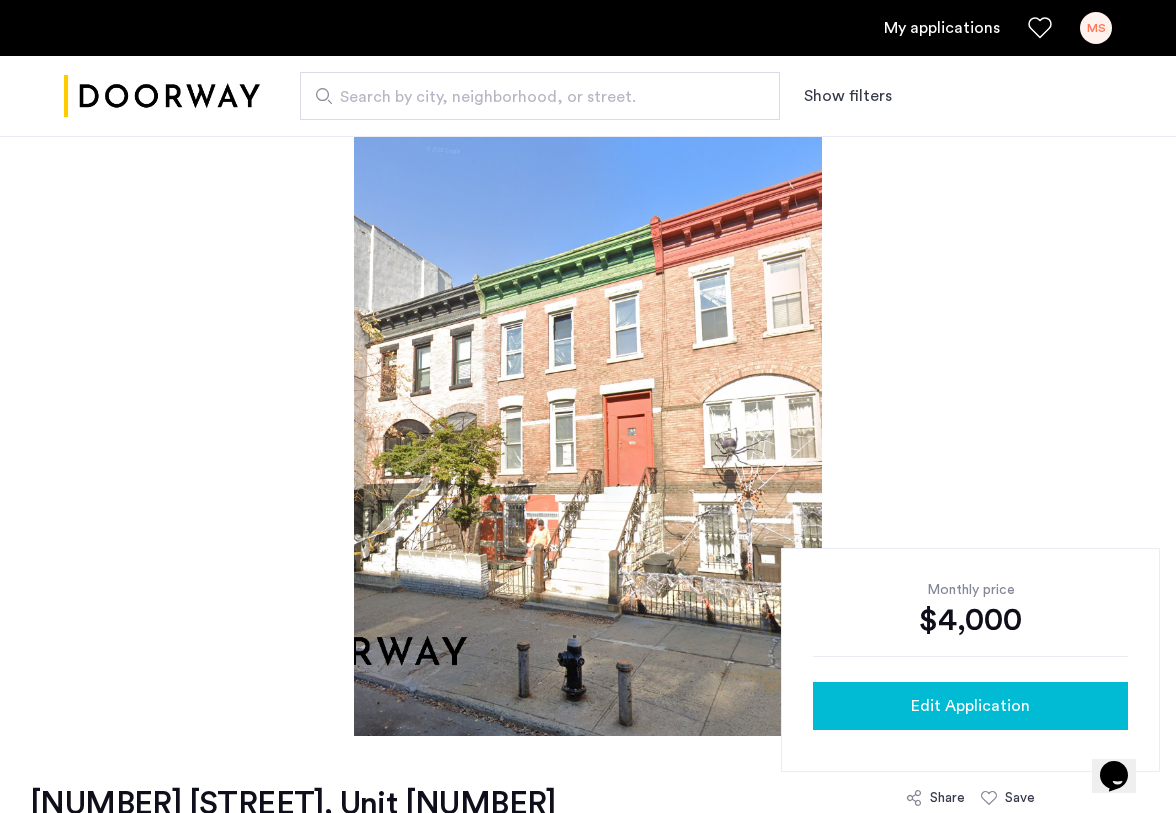 click on "Edit Application" 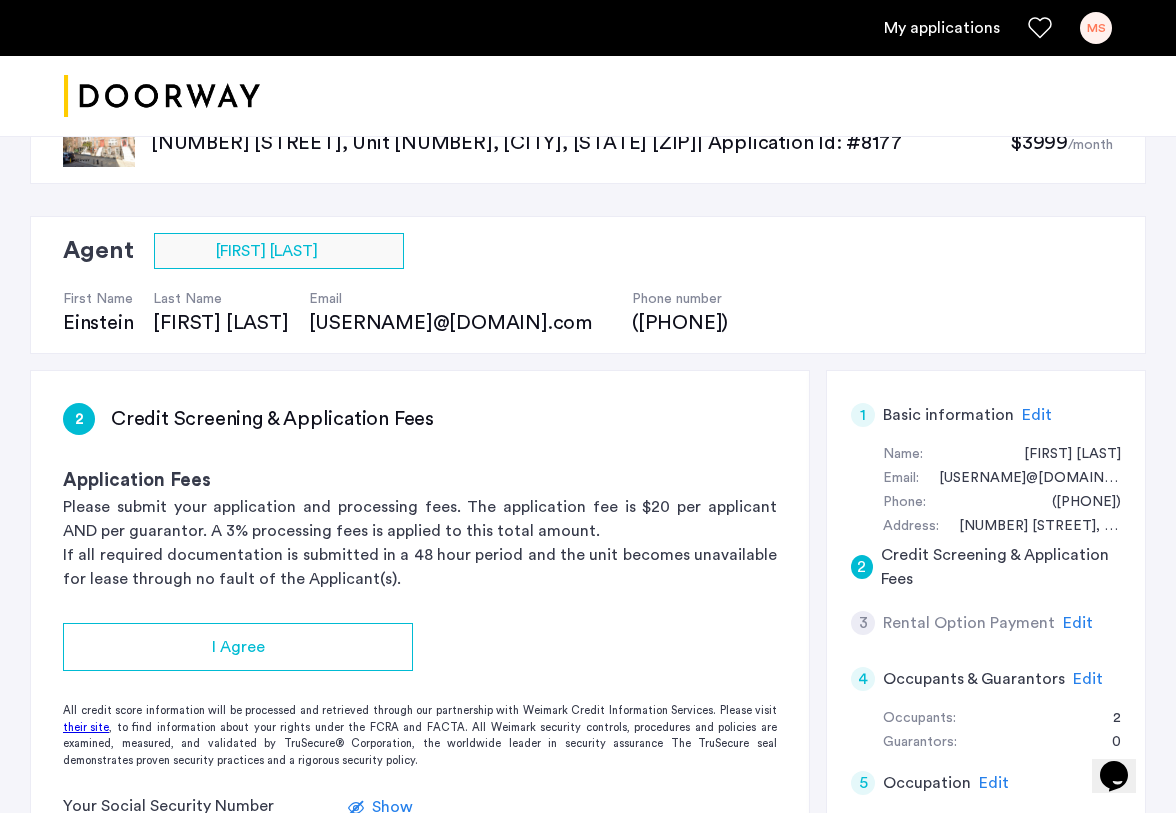 scroll, scrollTop: 0, scrollLeft: 0, axis: both 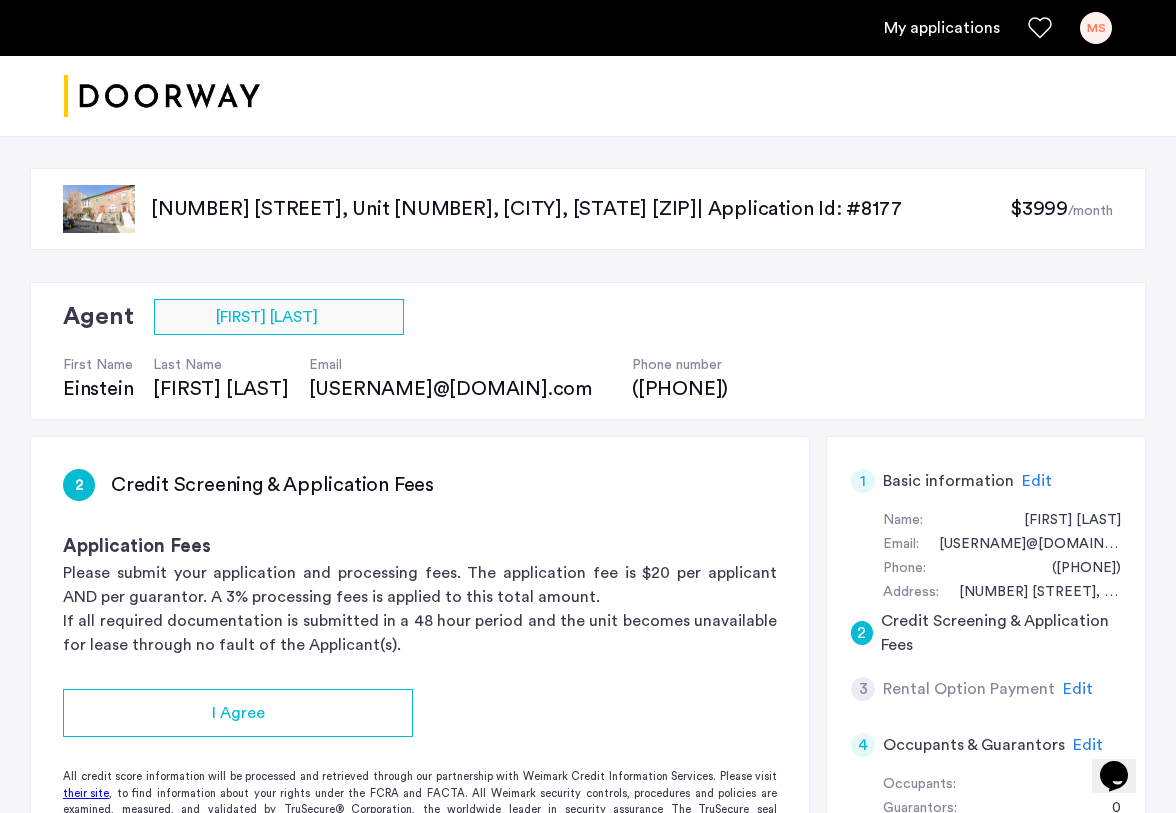 click on "Agent" 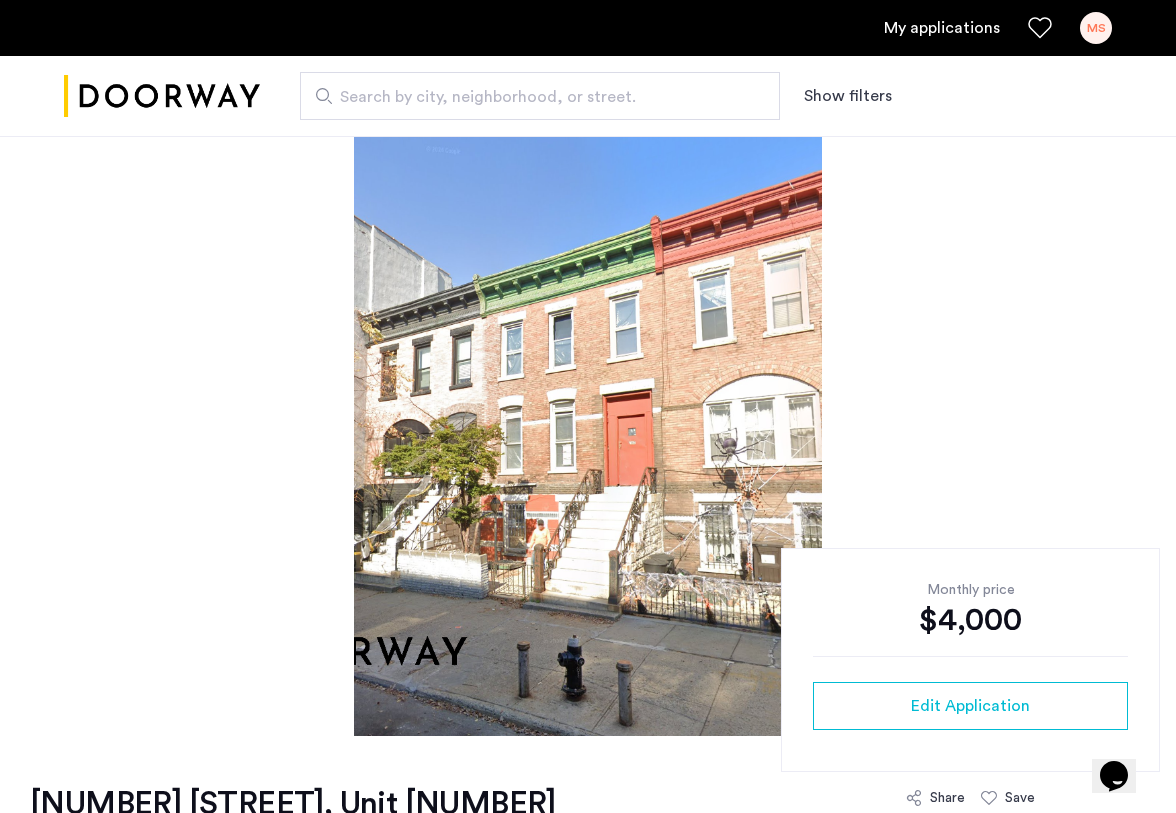 click on "$4,000" 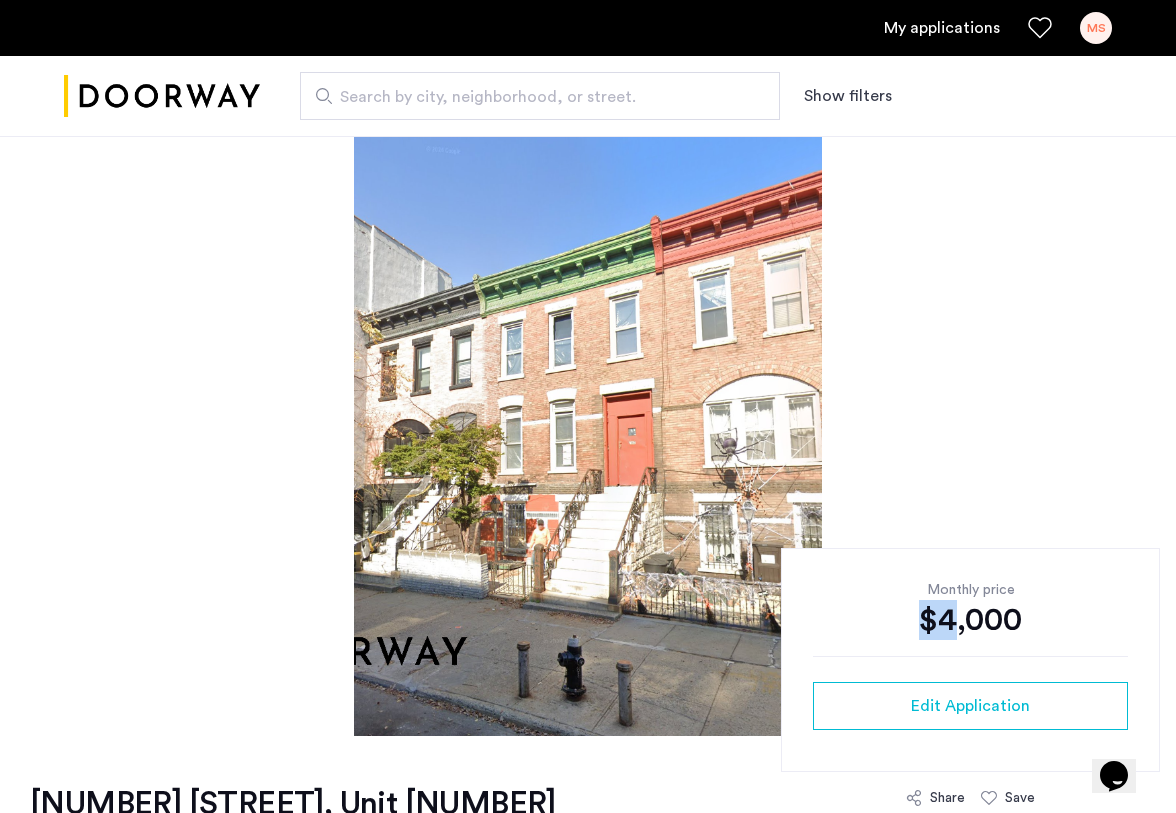 drag, startPoint x: 957, startPoint y: 621, endPoint x: 916, endPoint y: 621, distance: 41 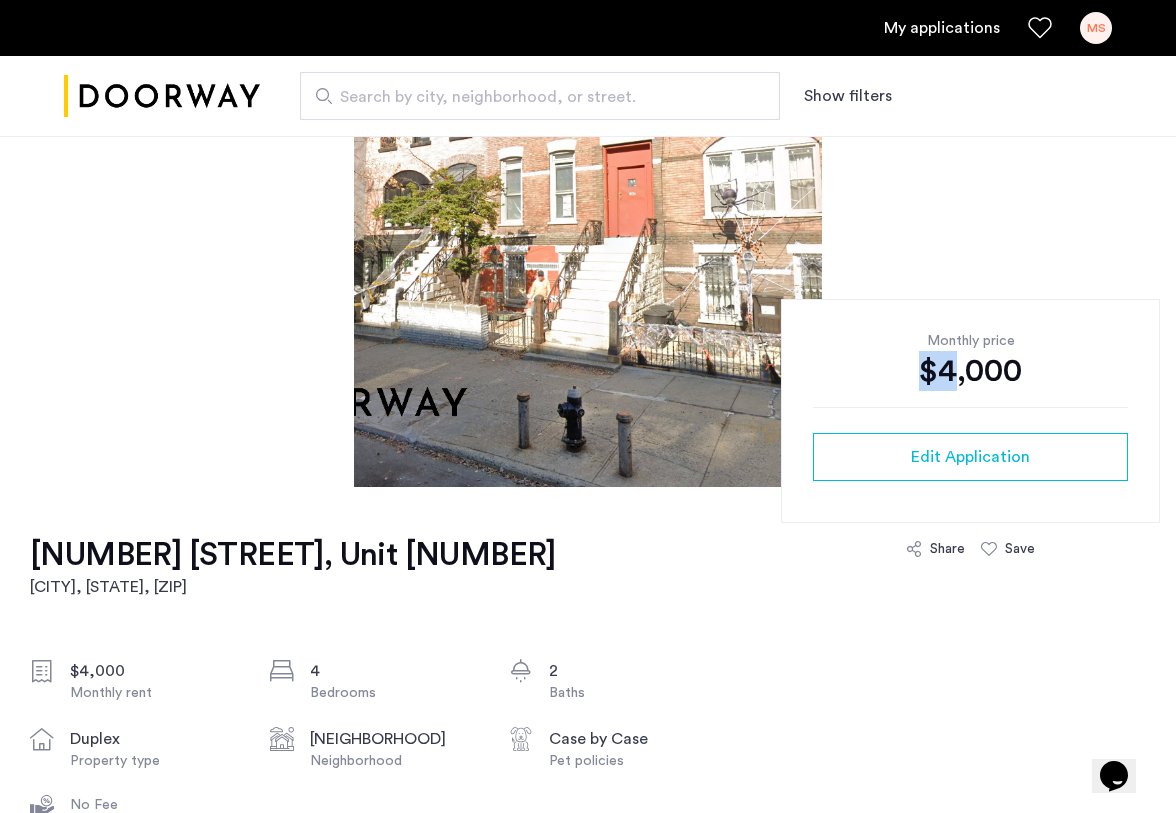 scroll, scrollTop: 374, scrollLeft: 0, axis: vertical 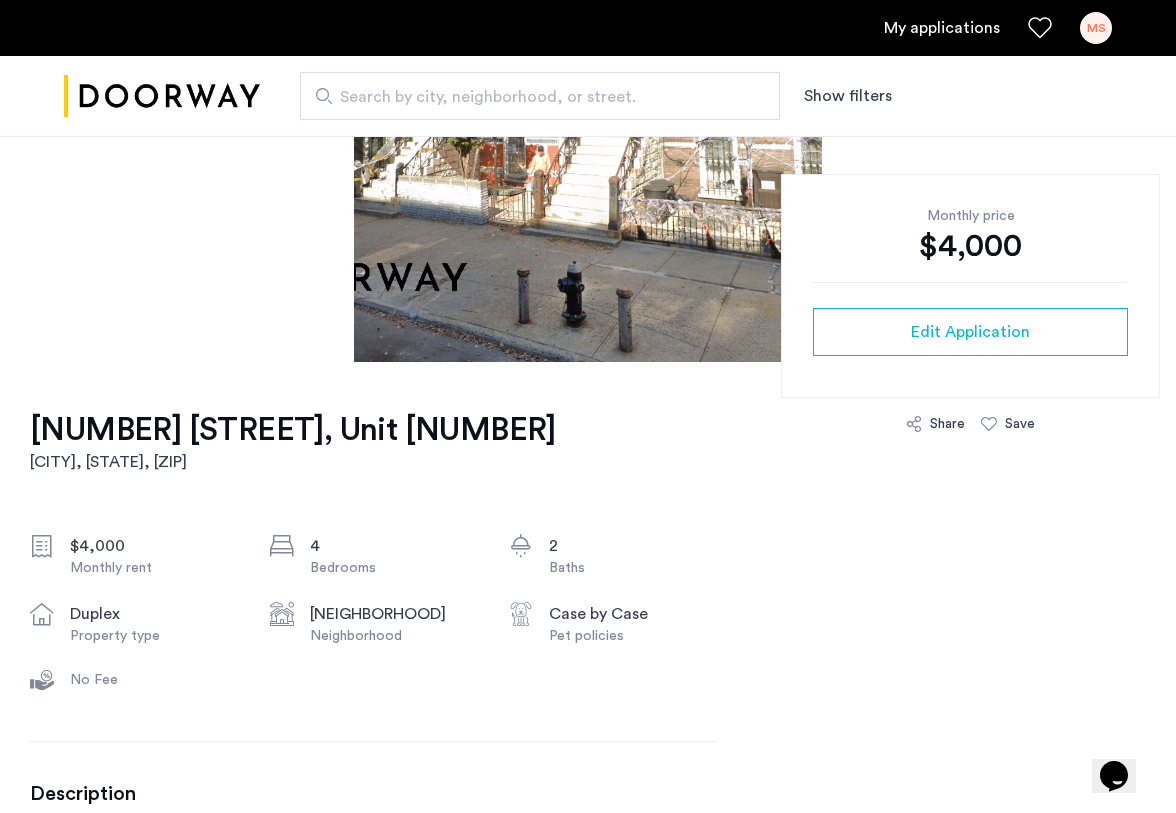 click on "[NUMBER] [STREET], Unit [NUMBER]  [CITY], [STATE] , [ZIP] $[PRICE] Monthly rent [NUMBER] Bedrooms [NUMBER] Baths duplex Property type [NEIGHBORHOOD] Neighborhood Case by Case Pet policies No Fee Description [NUMBER] [STREET] is a two-family house located in [CITY], [STATE]. [NUMBER] [STREET] was built in [YEAR] and has [NUMBER] stories and [NUMBER] units.
Read more Listings amenities Hardwood Floors Washer/Dryer In Unit Duplex Private Outdoor Space Central A/C Monthly price $[PRICE] Edit Application Share Save [NUMBER] [STREET], Unit [NUMBER] [CITY], [STATE] Scores Nearby  [SCORE]   / 100 Very Walkable  [SCORE]   / 100 Bikeable Bike  [SCORE]   / 100 Rider's Paradise [NUMBER] nearby routes: [NUMBER] bus, [NUMBER] rail, [NUMBER] other ← Move left → Move right ↑ Move up ↓ Move down + Zoom in - Zoom out Home Jump left by [PERCENTAGE]% End Jump right by [PERCENTAGE]% Page Up Jump up by [PERCENTAGE]% Page Down Jump down by [PERCENTAGE]% Map Terrain Satellite Labels Keyboard shortcuts Map Data Map data ©[YEAR]Google Map data ©[YEAR]Google [NUMBER] m  Click to toggle between metric and imperial units Terms Report a map error [NUMBER] [NUMBER], [STATE]" 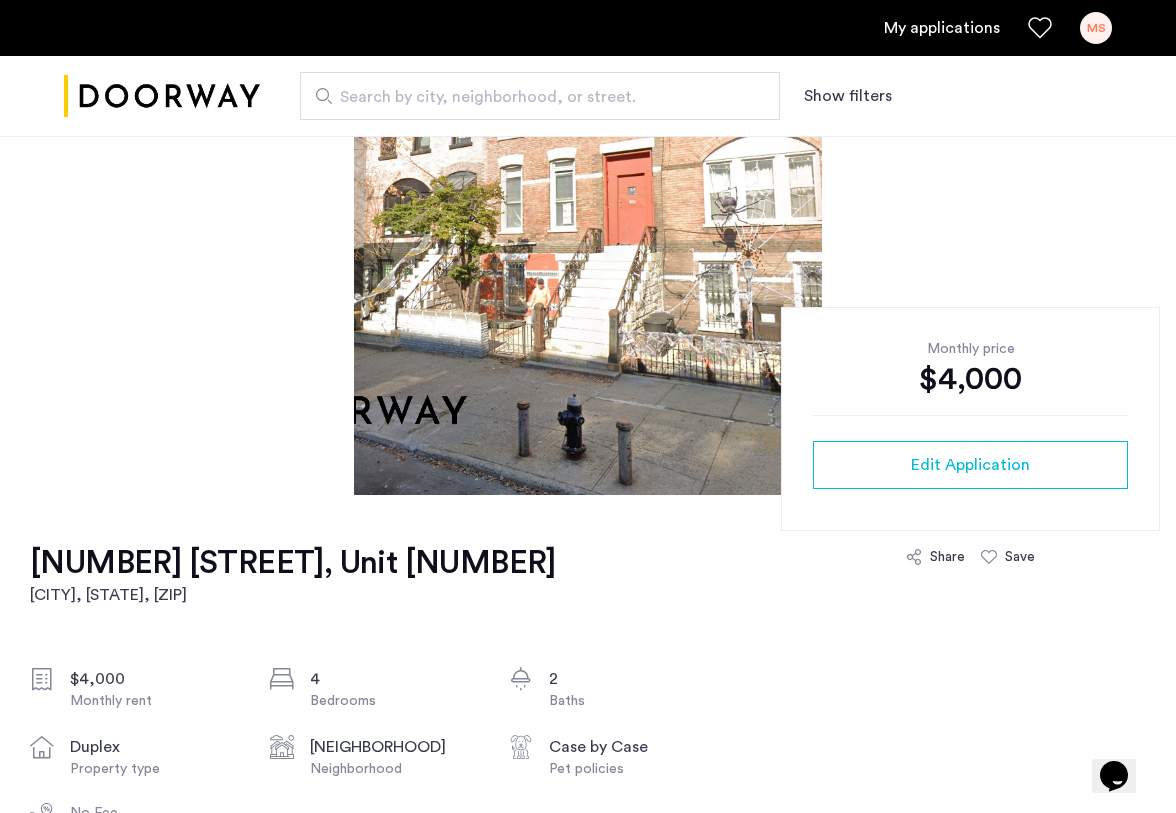 scroll, scrollTop: 0, scrollLeft: 0, axis: both 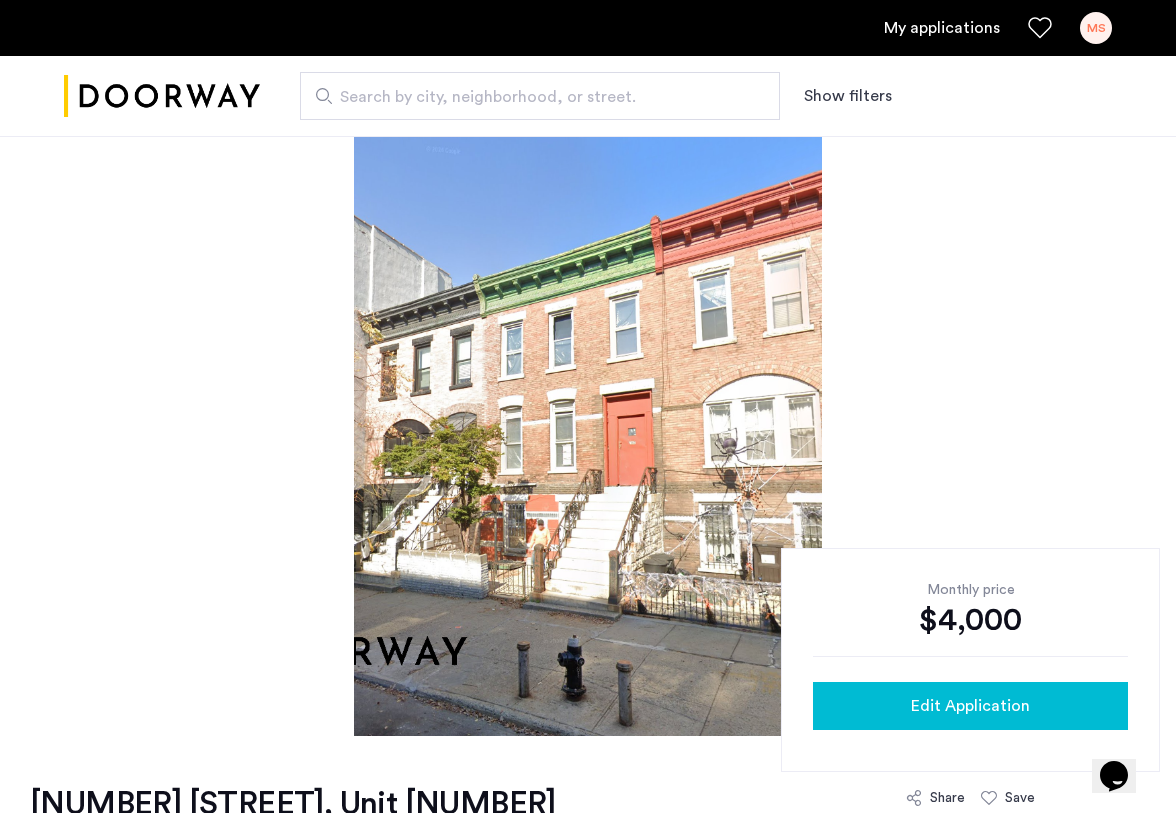 click on "Edit Application" 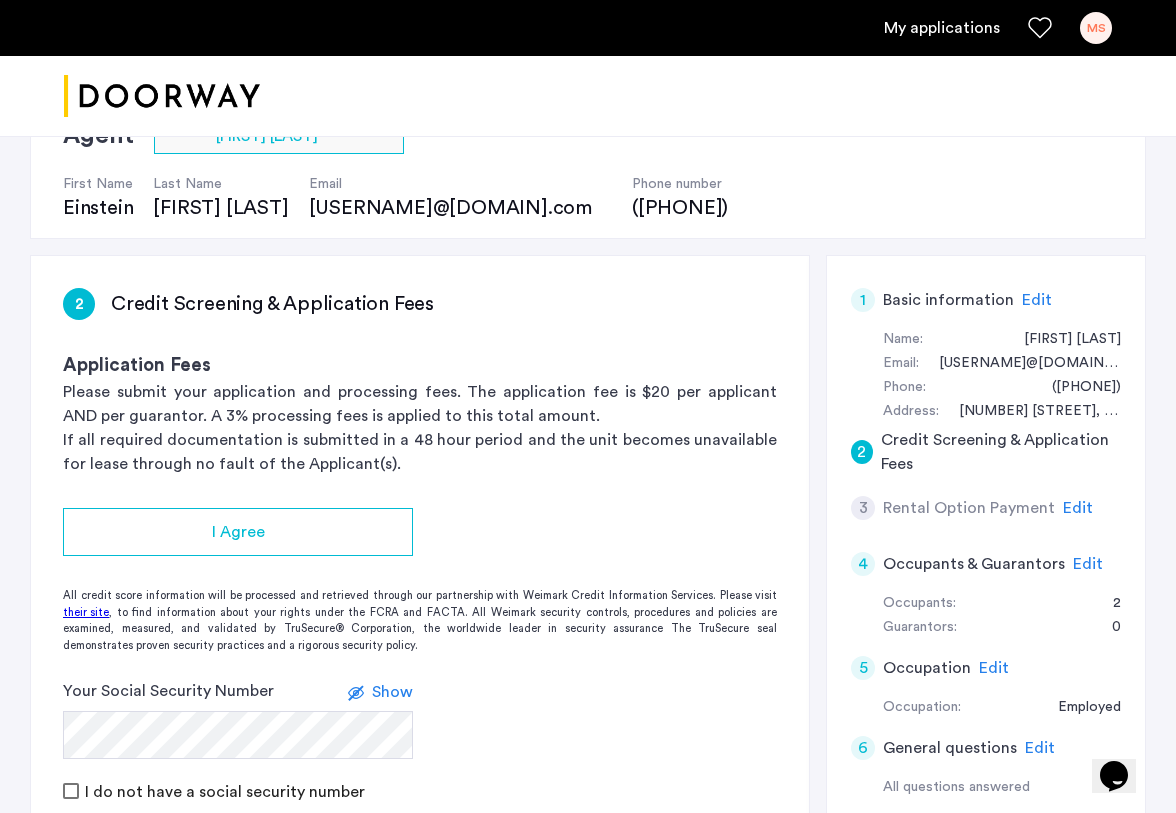 scroll, scrollTop: 365, scrollLeft: 0, axis: vertical 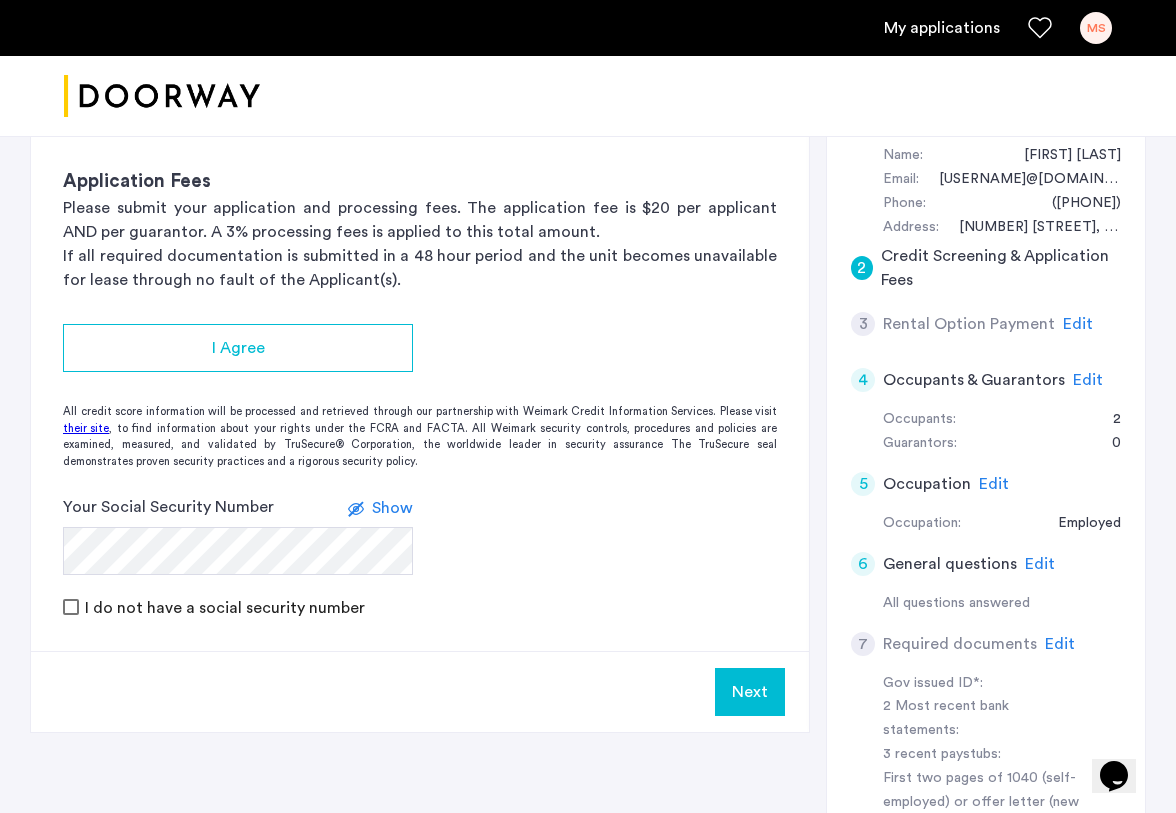 click on "Edit" 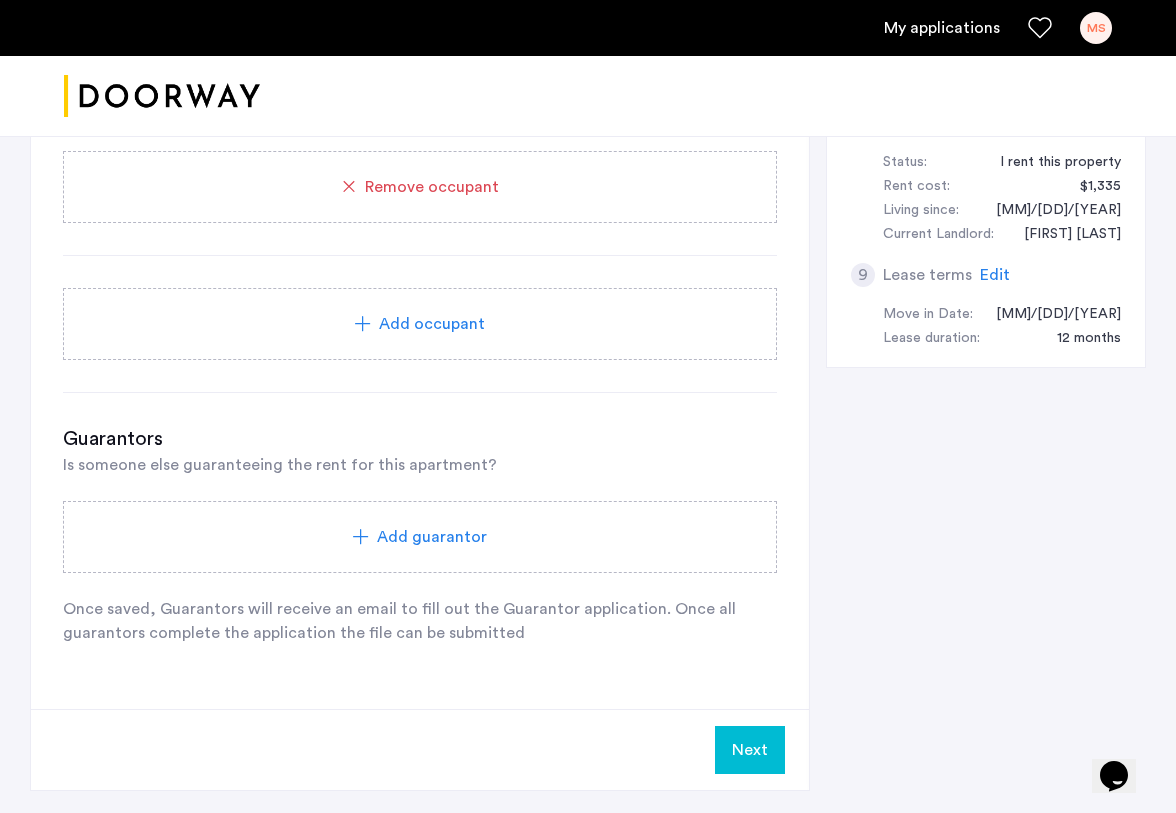scroll, scrollTop: 1123, scrollLeft: 0, axis: vertical 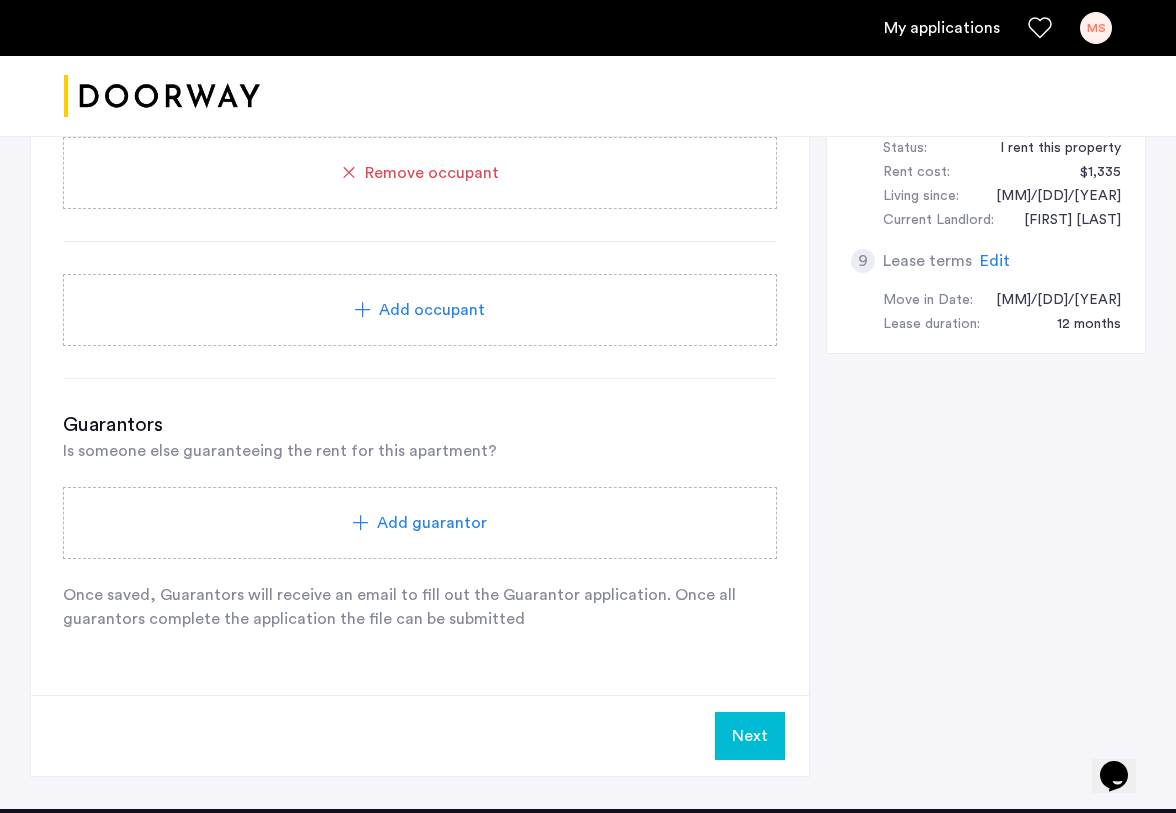 click on "Add occupant" 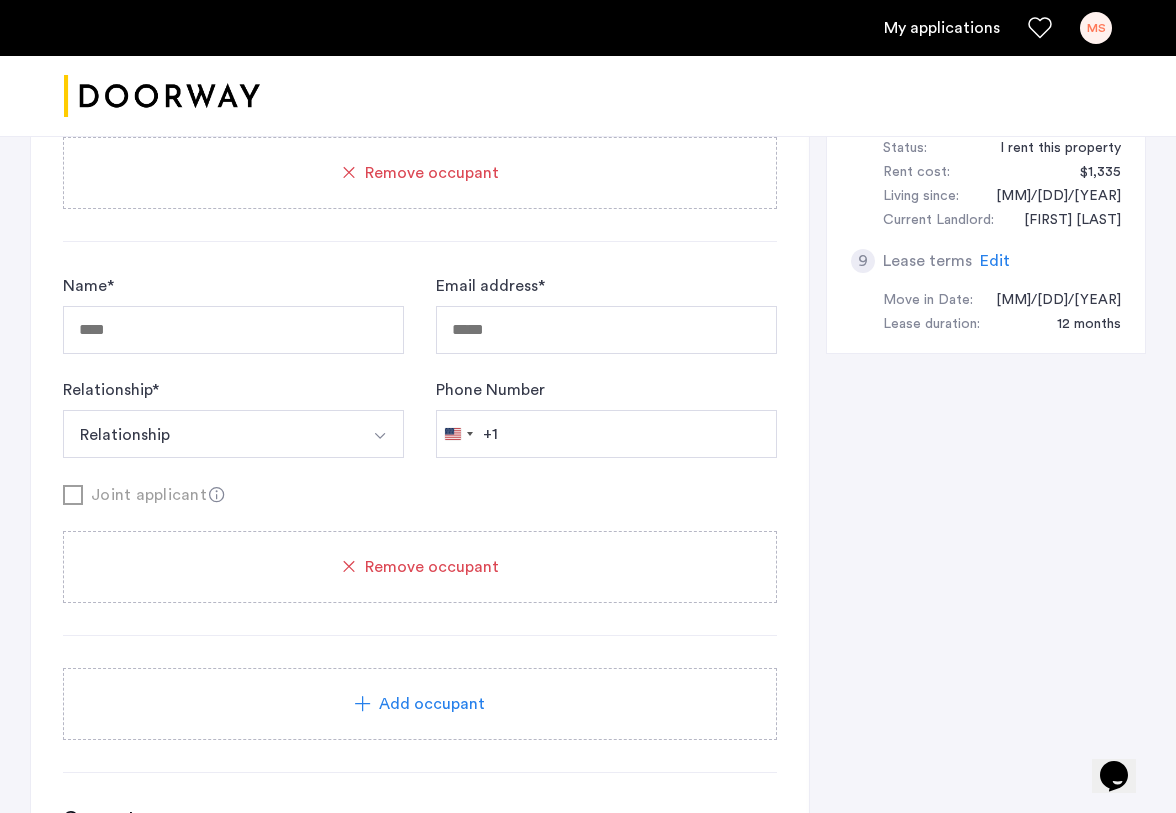 click at bounding box center [380, 434] 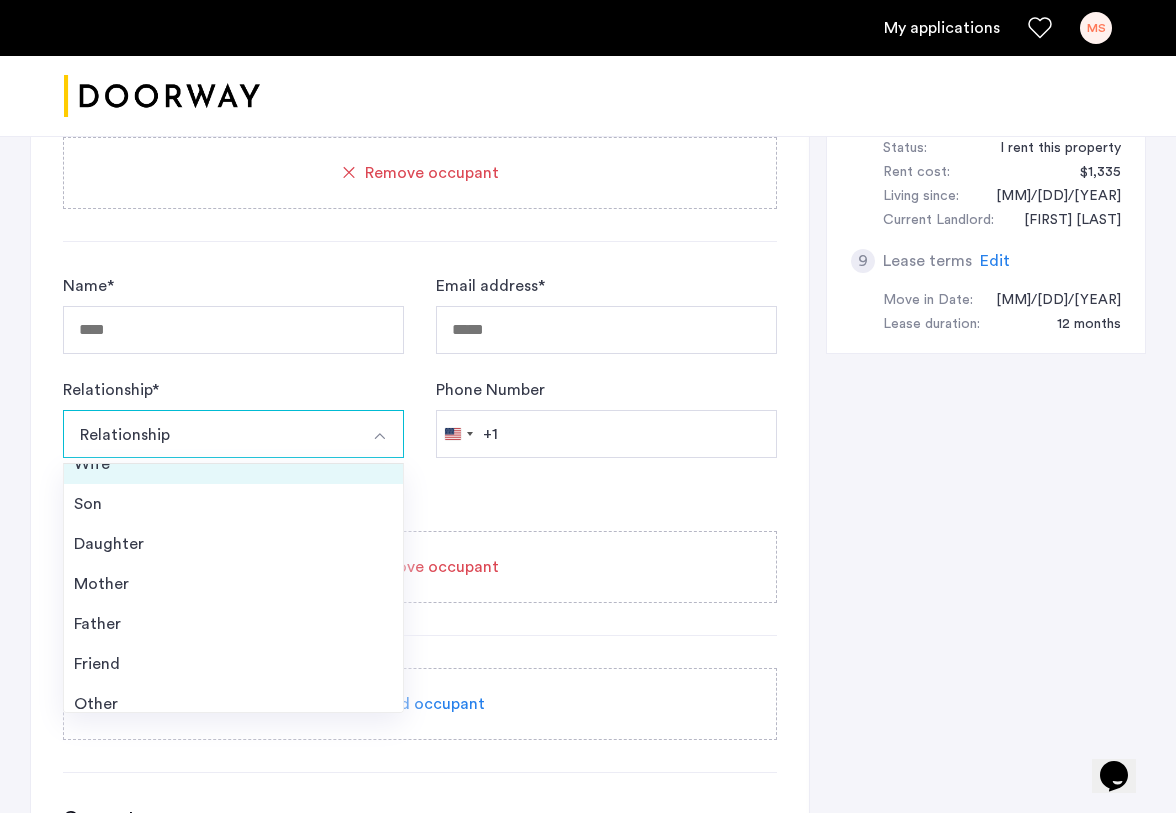 scroll, scrollTop: 0, scrollLeft: 0, axis: both 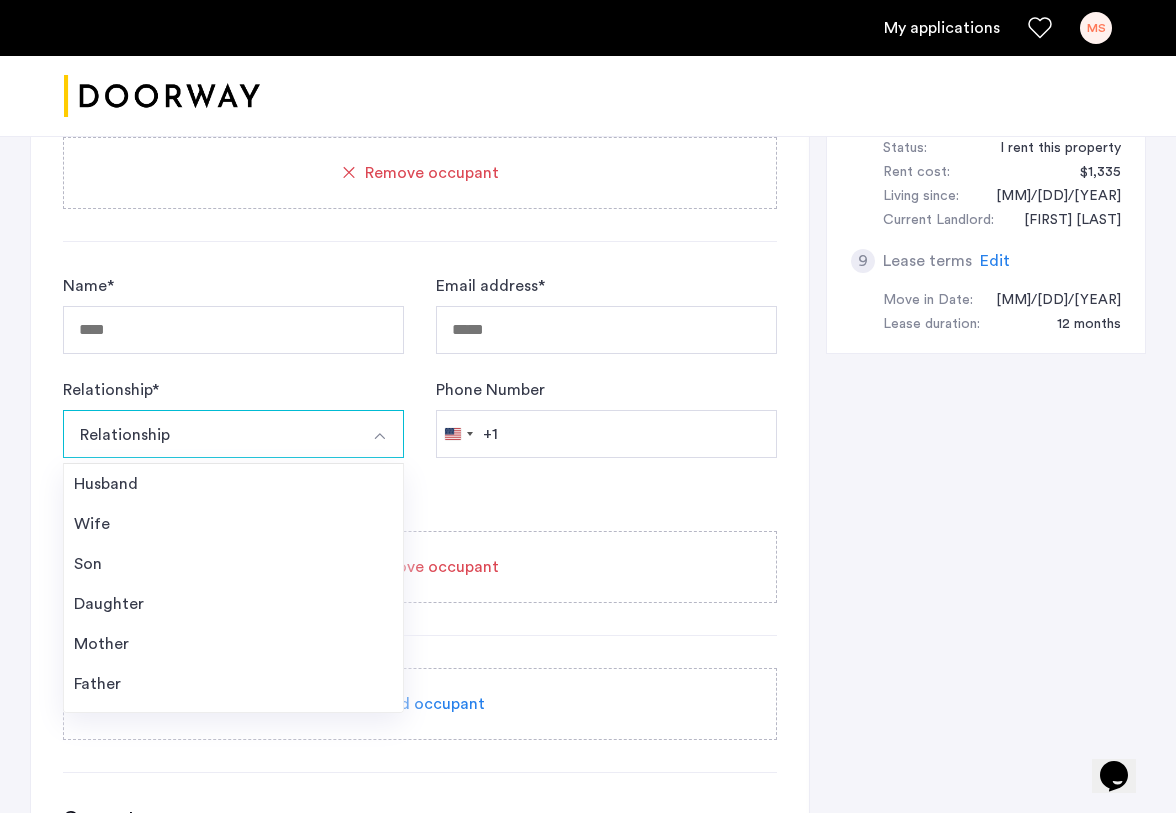 click on "Name  * Email address  * Relationship  * Relationship Husband Wife Son Daughter Mother Father Friend Other Phone Number United States +[COUNTRY CODE] +[COUNTRY CODE] [NUMBER] results found Afghanistan +[COUNTRY CODE] Åland Islands +[COUNTRY CODE] Albania +[COUNTRY CODE] Algeria +[COUNTRY CODE] American Samoa +[COUNTRY CODE] Andorra +[COUNTRY CODE] Angola +[COUNTRY CODE] Anguilla +[COUNTRY CODE] Antigua & Barbuda +[COUNTRY CODE] Argentina +[COUNTRY CODE] Armenia +[COUNTRY CODE] Aruba +[COUNTRY CODE] Ascension Island +[COUNTRY CODE] Australia +[COUNTRY CODE] Austria +[COUNTRY CODE] Azerbaijan +[COUNTRY CODE] Bahamas +[COUNTRY CODE] Bahrain +[COUNTRY CODE] Bangladesh +[COUNTRY CODE] Barbados +[COUNTRY CODE] Belarus +[COUNTRY CODE] Belgium +[COUNTRY CODE] Belize +[COUNTRY CODE] Benin +[COUNTRY CODE] Bermuda +[COUNTRY CODE] Bhutan +[COUNTRY CODE] Bolivia +[COUNTRY CODE] Bosnia & Herzegovina +[COUNTRY CODE] Botswana +[COUNTRY CODE] Brazil +[COUNTRY CODE] British Indian Ocean Territory +[COUNTRY CODE] British Virgin Islands +[COUNTRY CODE] Brunei +[COUNTRY CODE] Bulgaria +[COUNTRY CODE] Burkina Faso +[COUNTRY CODE] Burundi +[COUNTRY CODE] Cambodia +[COUNTRY CODE] Cameroon +[COUNTRY CODE] Canada +[COUNTRY CODE] Cape Verde +[COUNTRY CODE] Caribbean Netherlands +[COUNTRY CODE] Cayman Islands +[COUNTRY CODE] Central African Republic +[COUNTRY CODE] Chad +[COUNTRY CODE] Chile +[COUNTRY CODE] China +[COUNTRY CODE] Christmas Island +[COUNTRY CODE] Cocos (Keeling) Islands +[COUNTRY CODE] Colombia +[COUNTRY CODE] +[COUNTRY CODE]" 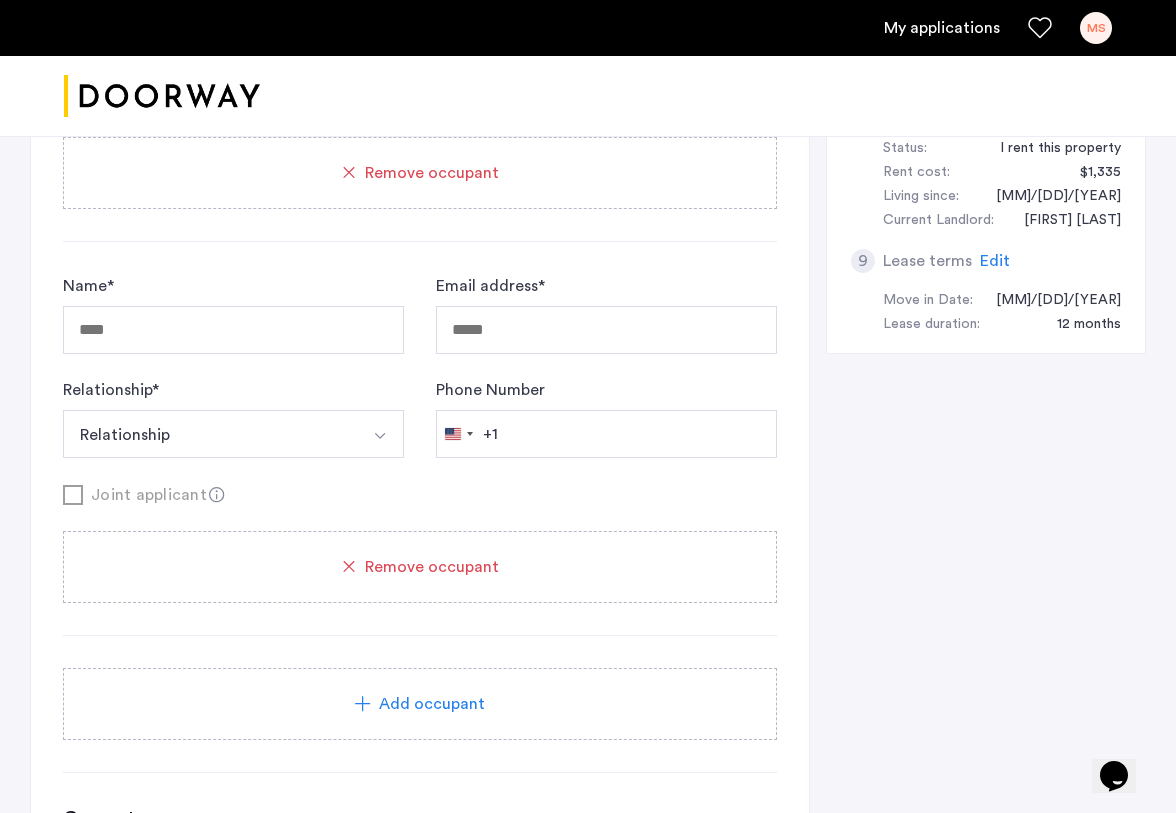 click on "Name  * Email address  * Relationship  * Relationship Husband Wife Son Daughter Mother Father Friend Other Phone Number United States +[COUNTRY CODE] +[COUNTRY CODE] [NUMBER] results found Afghanistan +[COUNTRY CODE] Åland Islands +[COUNTRY CODE] Albania +[COUNTRY CODE] Algeria +[COUNTRY CODE] American Samoa +[COUNTRY CODE] Andorra +[COUNTRY CODE] Angola +[COUNTRY CODE] Anguilla +[COUNTRY CODE] Antigua & Barbuda +[COUNTRY CODE] Argentina +[COUNTRY CODE] Armenia +[COUNTRY CODE] Aruba +[COUNTRY CODE] Ascension Island +[COUNTRY CODE] Australia +[COUNTRY CODE] Austria +[COUNTRY CODE] Azerbaijan +[COUNTRY CODE] Bahamas +[COUNTRY CODE] Bahrain +[COUNTRY CODE] Bangladesh +[COUNTRY CODE] Barbados +[COUNTRY CODE] Belarus +[COUNTRY CODE] Belgium +[COUNTRY CODE] Belize +[COUNTRY CODE] Benin +[COUNTRY CODE] Bermuda +[COUNTRY CODE] Bhutan +[COUNTRY CODE] Bolivia +[COUNTRY CODE] Bosnia & Herzegovina +[COUNTRY CODE] Botswana +[COUNTRY CODE] Brazil +[COUNTRY CODE] British Indian Ocean Territory +[COUNTRY CODE] British Virgin Islands +[COUNTRY CODE] Brunei +[COUNTRY CODE] Bulgaria +[COUNTRY CODE] Burkina Faso +[COUNTRY CODE] Burundi +[COUNTRY CODE] Cambodia +[COUNTRY CODE] Cameroon +[COUNTRY CODE] Canada +[COUNTRY CODE] Cape Verde +[COUNTRY CODE] Caribbean Netherlands +[COUNTRY CODE] Cayman Islands +[COUNTRY CODE] Central African Republic +[COUNTRY CODE] Chad +[COUNTRY CODE] Chile +[COUNTRY CODE] China +[COUNTRY CODE] Christmas Island +[COUNTRY CODE] Cocos (Keeling) Islands +[COUNTRY CODE] Colombia +[COUNTRY CODE] +[COUNTRY CODE]" 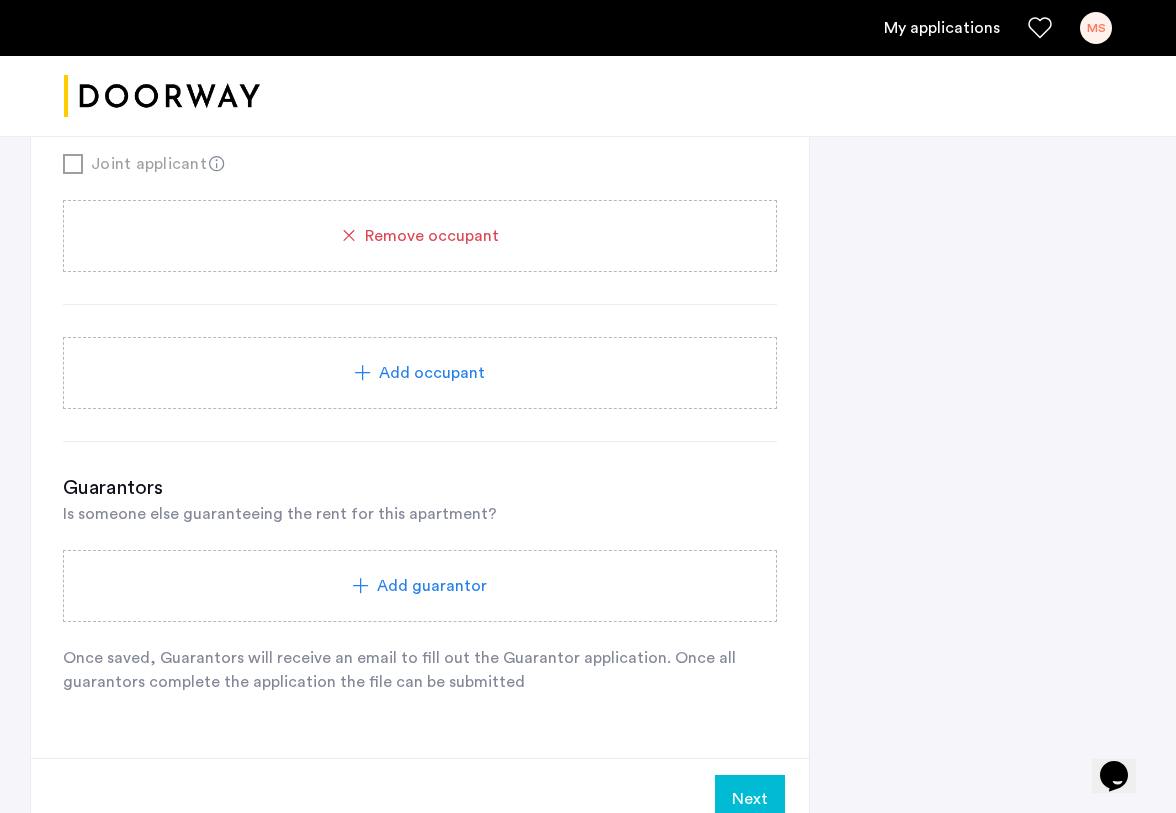 scroll, scrollTop: 1472, scrollLeft: 0, axis: vertical 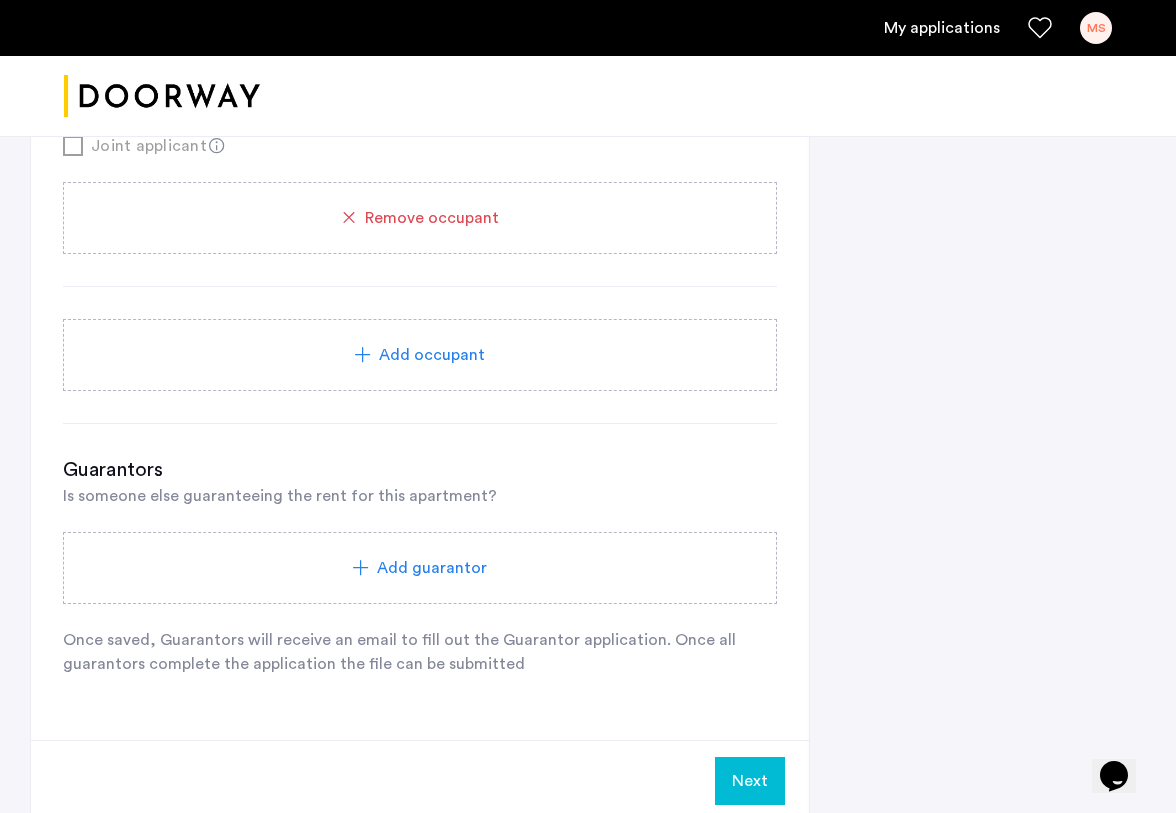 click on "Add guarantor" 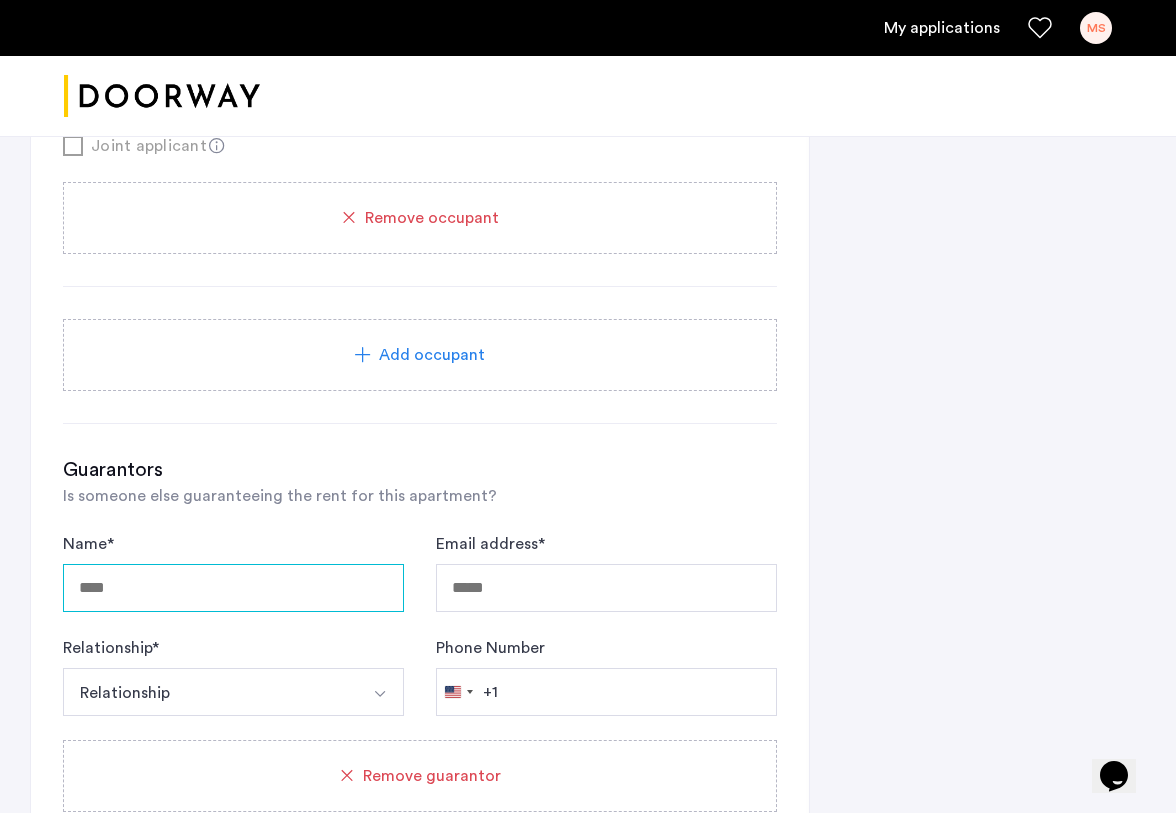 click on "Name  *" at bounding box center (233, 588) 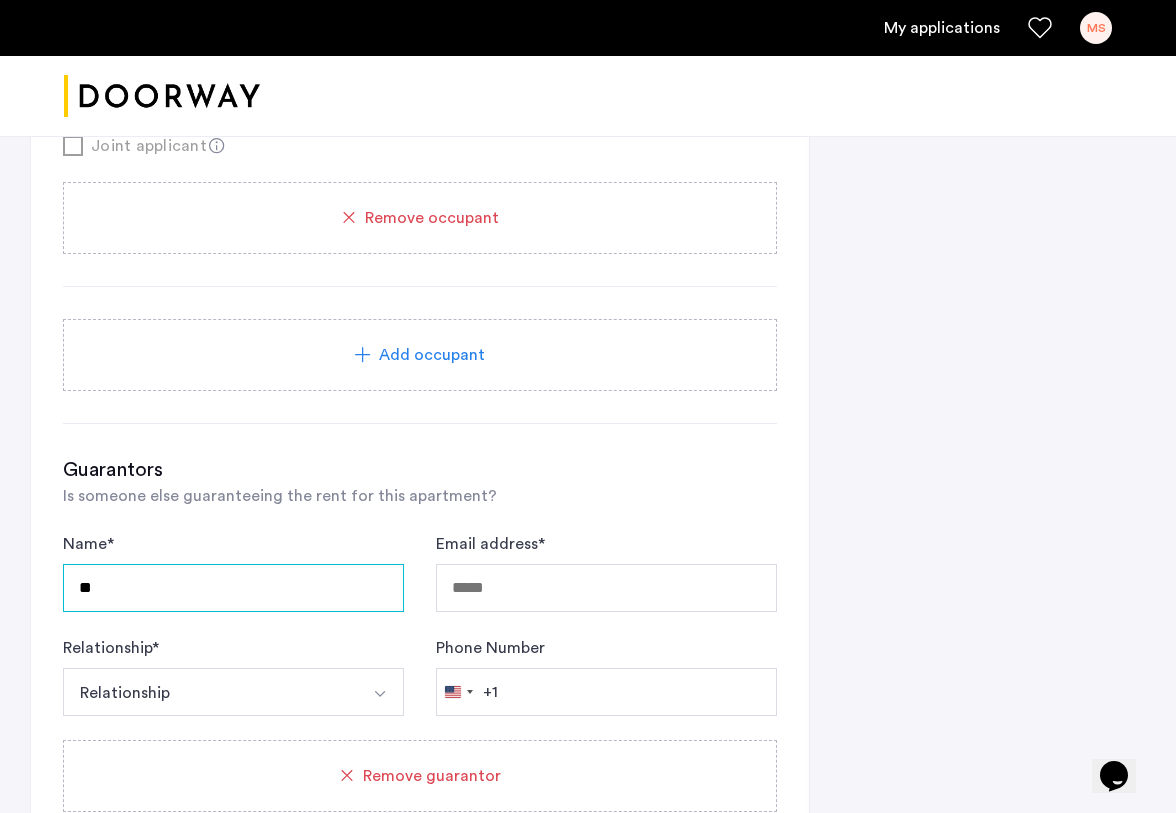 type on "*" 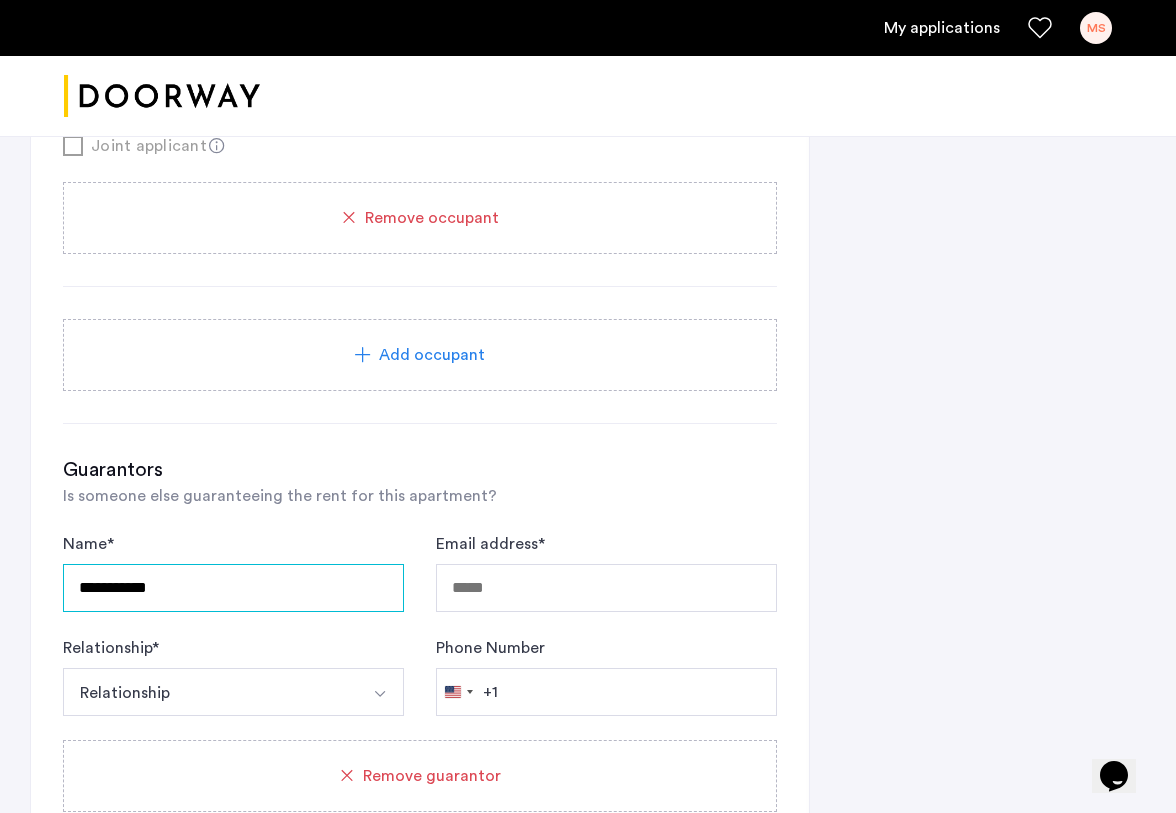 type on "**********" 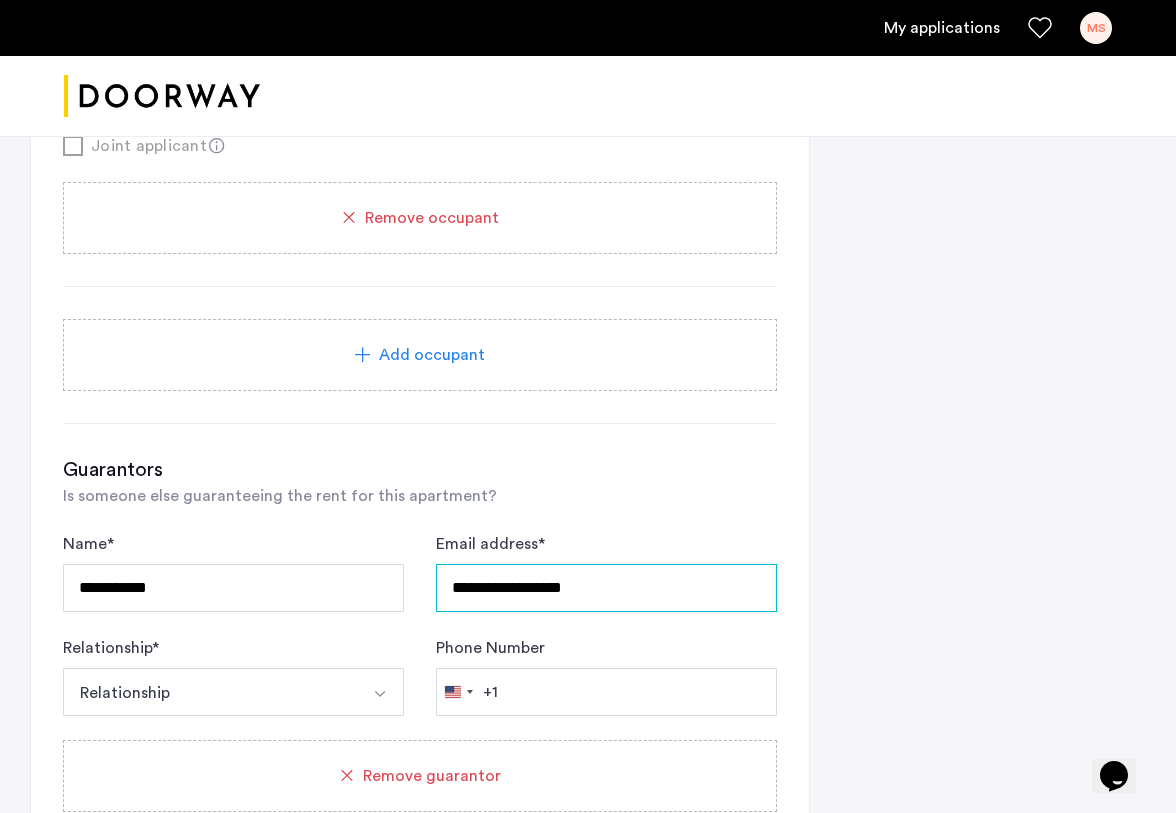 type on "**********" 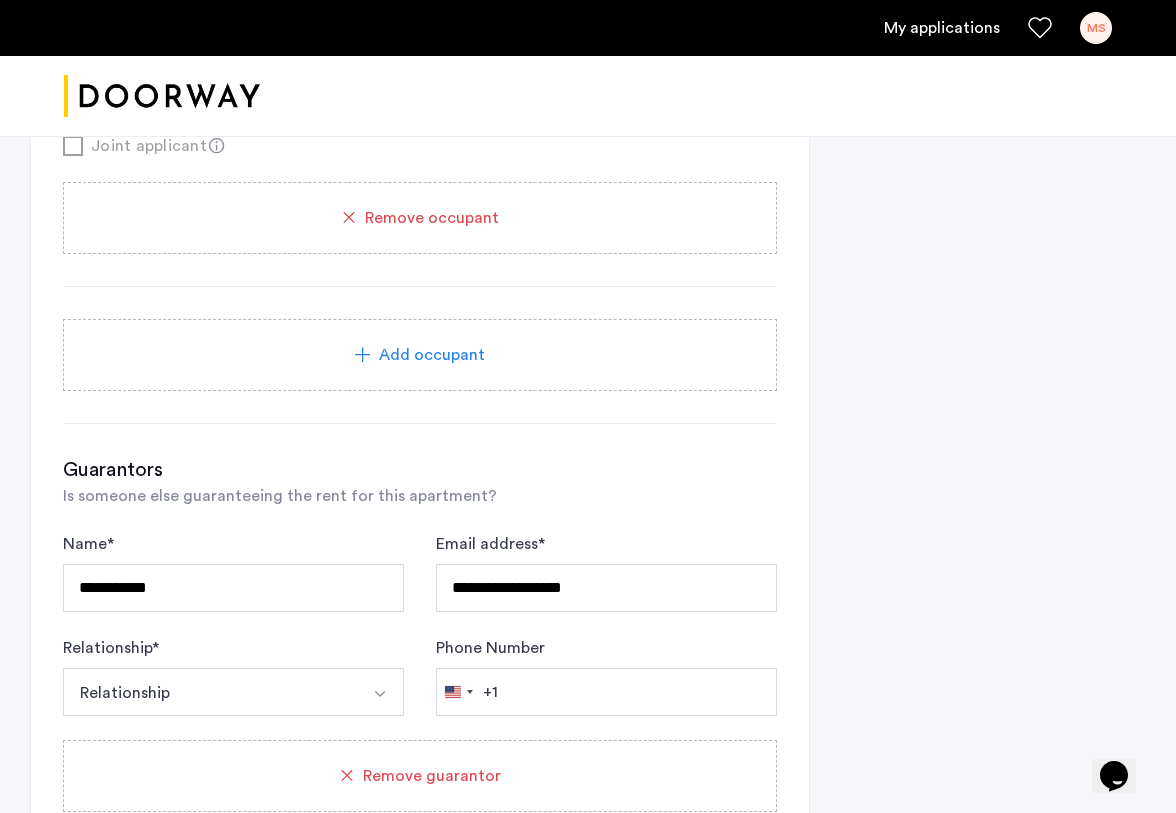 type 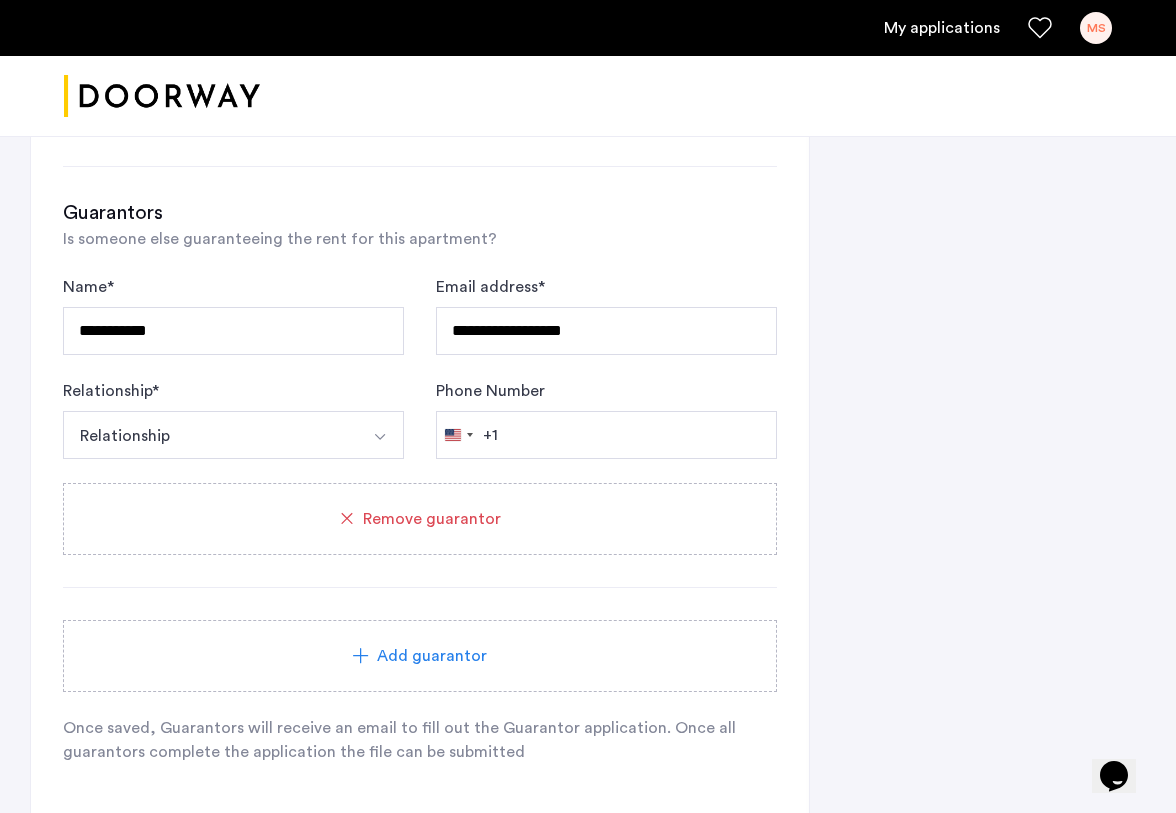 scroll, scrollTop: 1733, scrollLeft: 0, axis: vertical 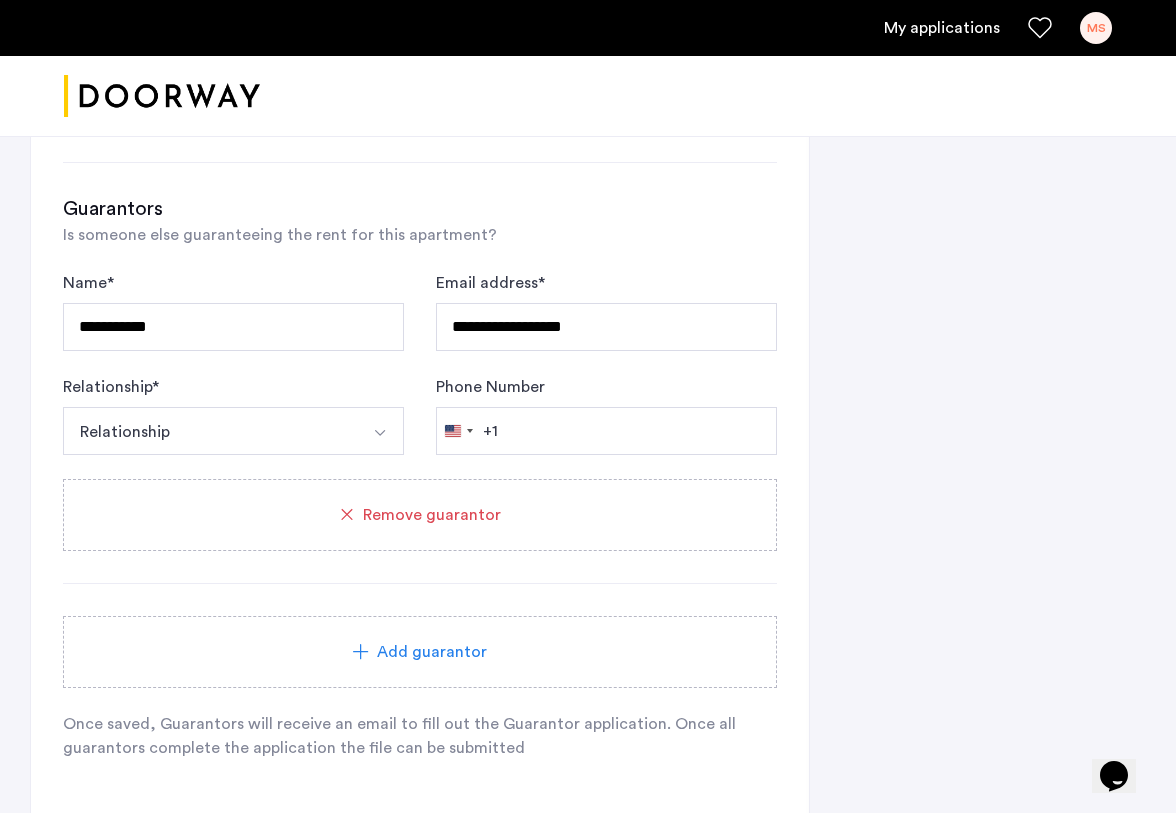 click at bounding box center (380, 433) 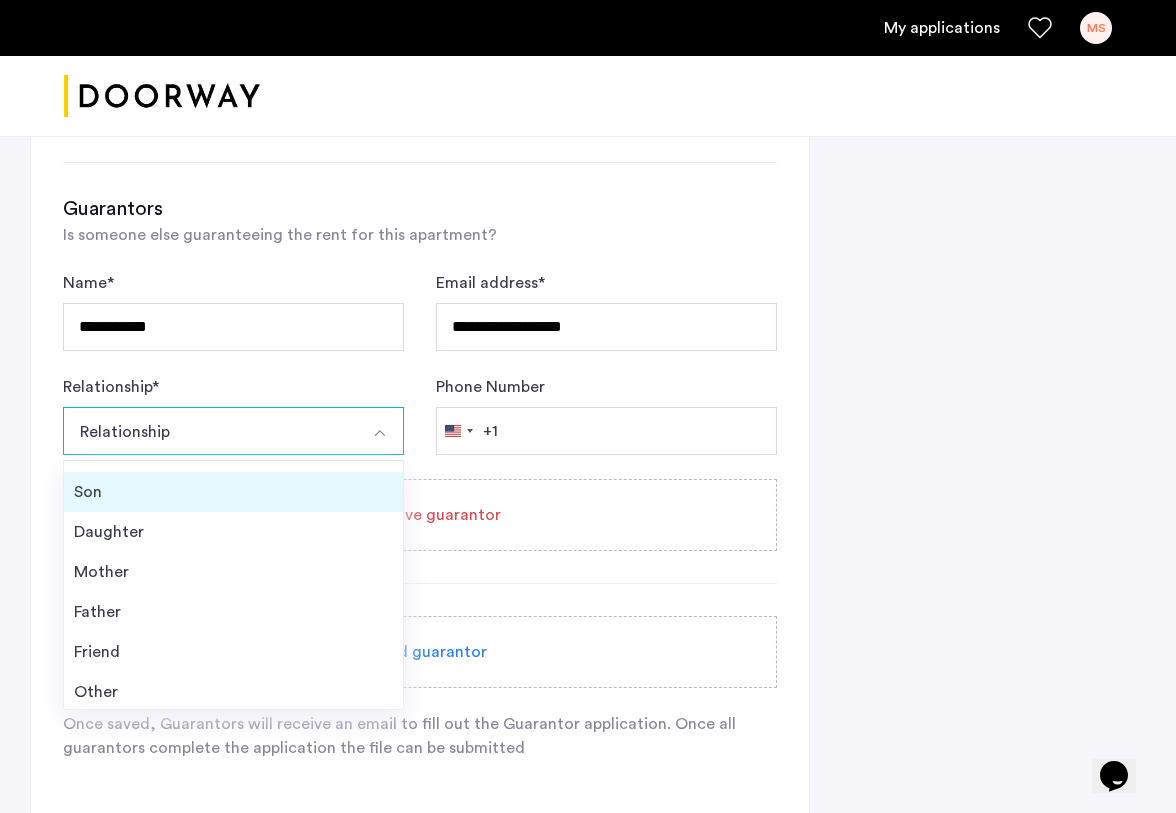 scroll, scrollTop: 72, scrollLeft: 0, axis: vertical 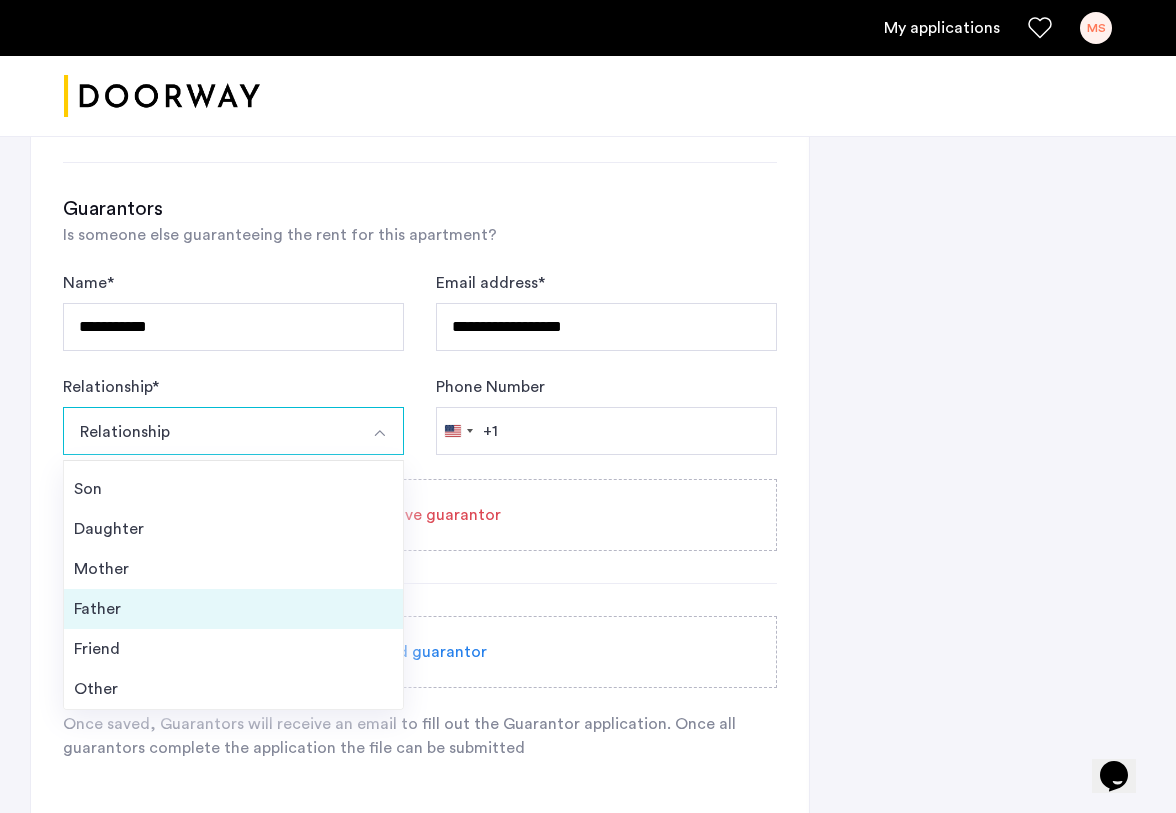 click on "Father" at bounding box center [233, 609] 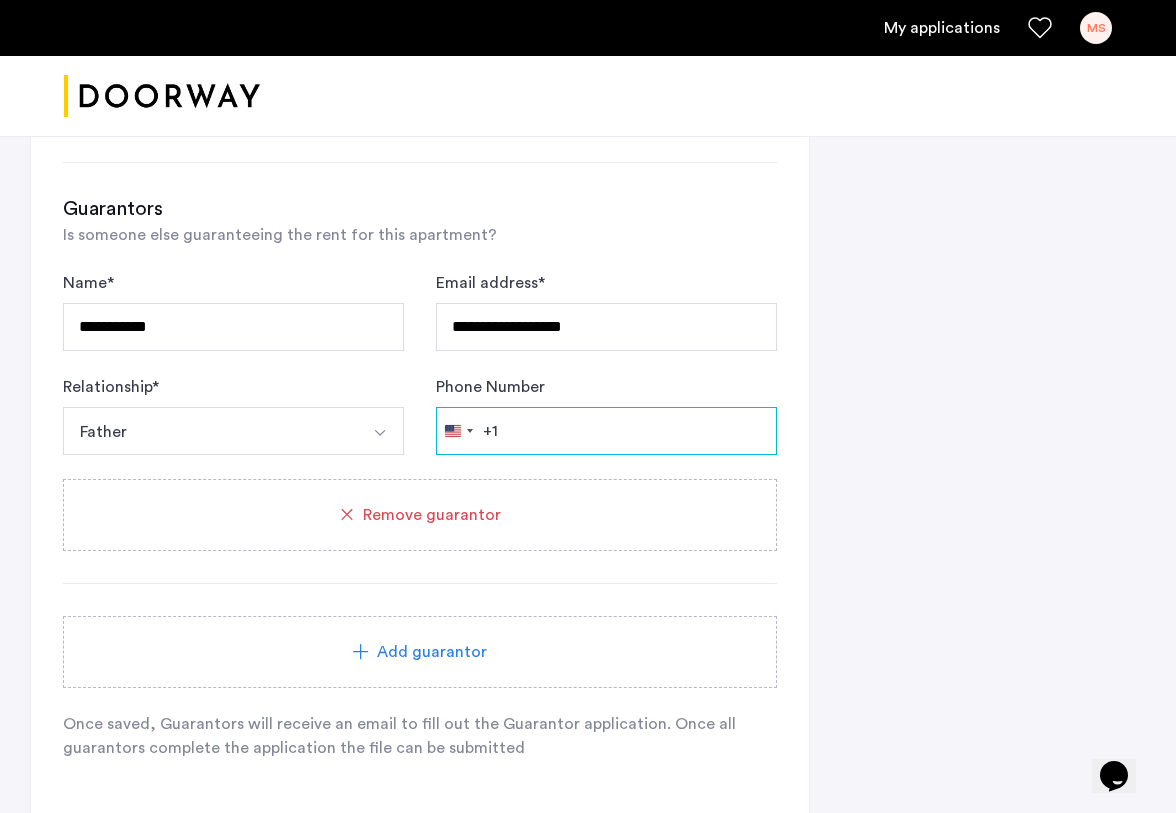 click on "Phone Number" at bounding box center (606, 431) 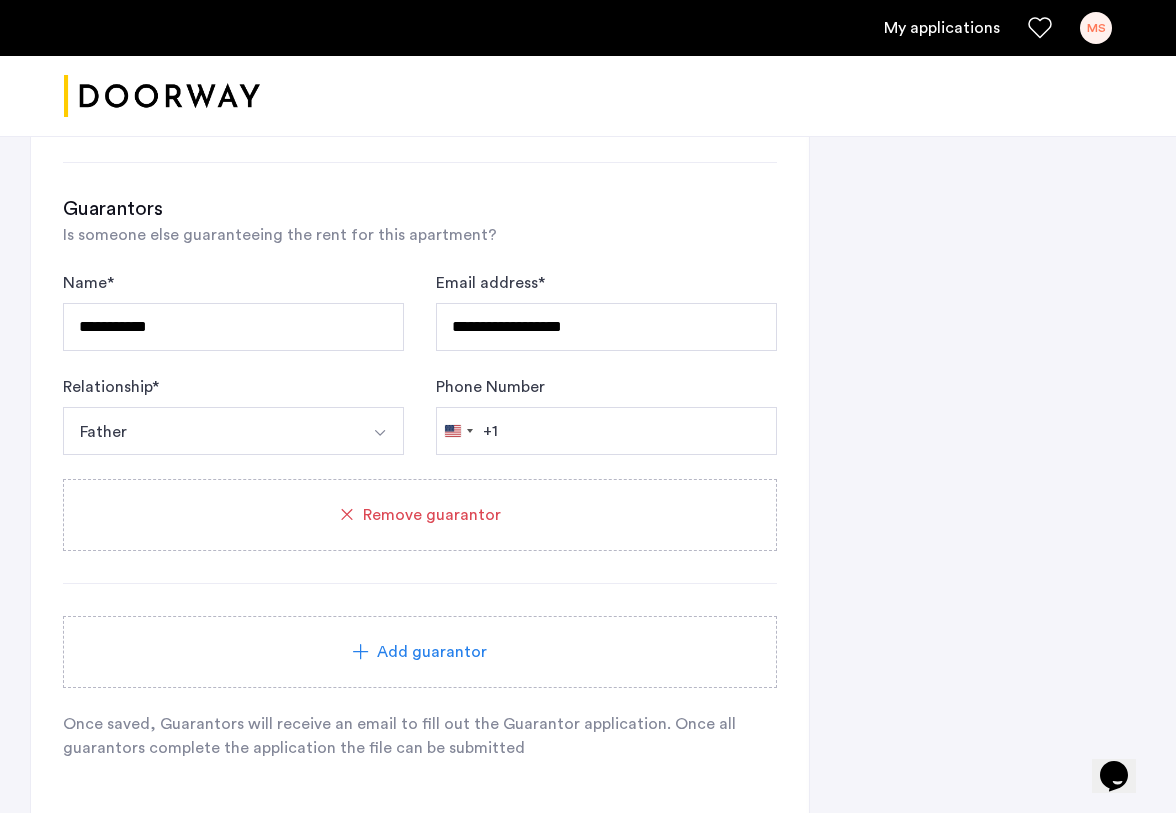 click on "Phone Number United States +1 +1 244 results found Afghanistan +93 Åland Islands +358 Albania +355 Algeria +213 American Samoa +1 Andorra +376 Angola +244 Anguilla +1 Antigua & Barbuda +1 Argentina +54 Armenia +374 Aruba +297 Ascension Island +247 Australia +61 Austria +43 Azerbaijan +994 Bahamas +1 Bahrain +973 Bangladesh +880 Barbados +1 Belarus +375 Belgium +32 Belize +501 Benin +229 Bermuda +1 Bhutan +975 Bolivia +591 Bosnia & Herzegovina +387 Botswana +267 Brazil +55 British Indian Ocean Territory +246 British Virgin Islands +1 Brunei +673 Bulgaria +359 Burkina Faso +226 Burundi +257 Cambodia +855 Cameroon +237 Canada +1 Cape Verde +238 Caribbean Netherlands +599 Cayman Islands +1 Central African Republic +236 Chad +235 Chile +56 China +86 Christmas Island +61 Cocos (Keeling) Islands +61 Colombia +57 Comoros +269 Congo - Brazzaville +242 Congo - Kinshasa +243 Cook Islands +682 Costa Rica +506 Côte d’Ivoire +225 Croatia +385 Cuba +53 Curaçao +599 Cyprus +357 Czechia +420 Denmark +45 Djibouti +253 +1" 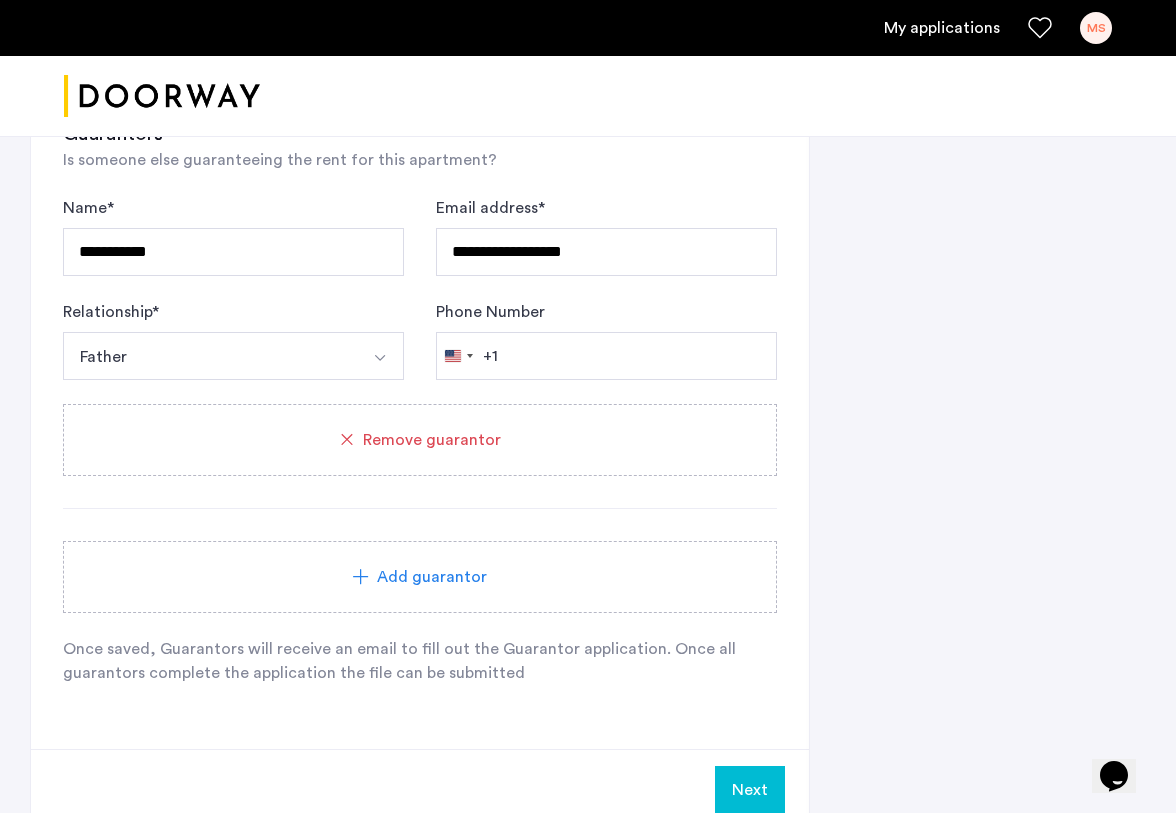 scroll, scrollTop: 1822, scrollLeft: 0, axis: vertical 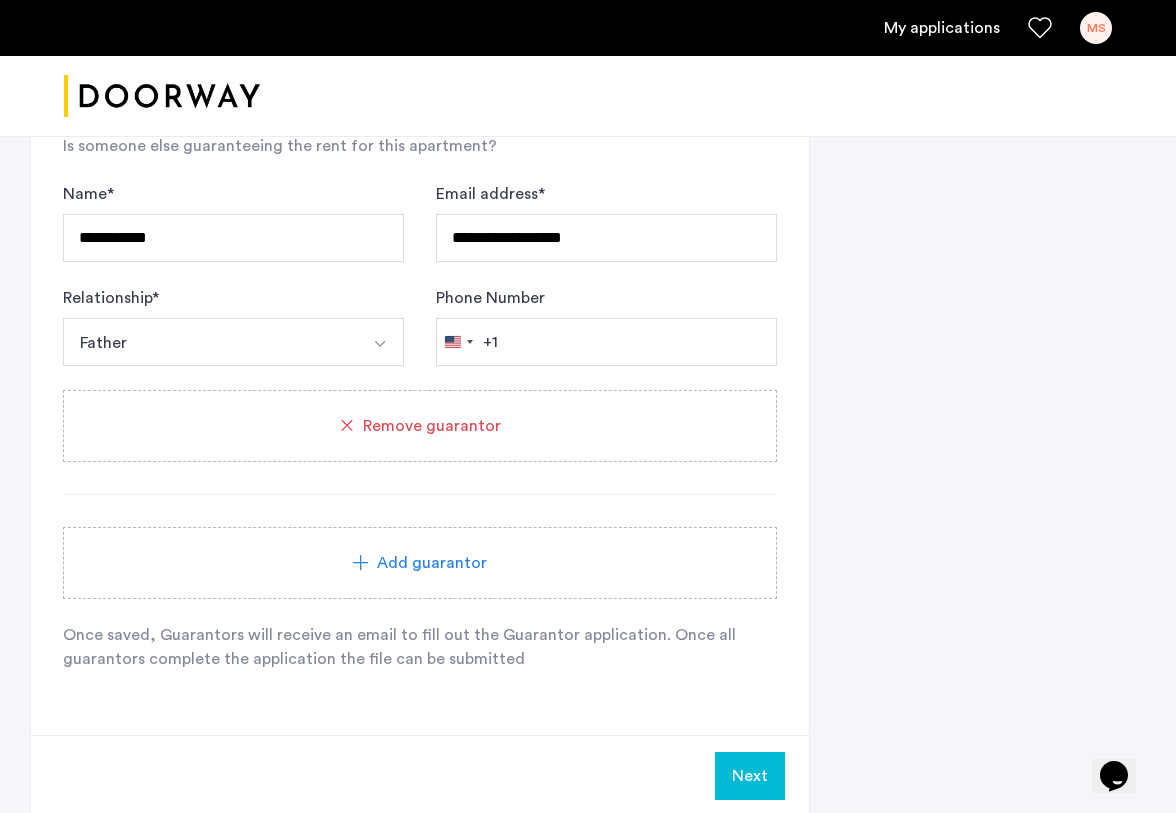 click on "**********" 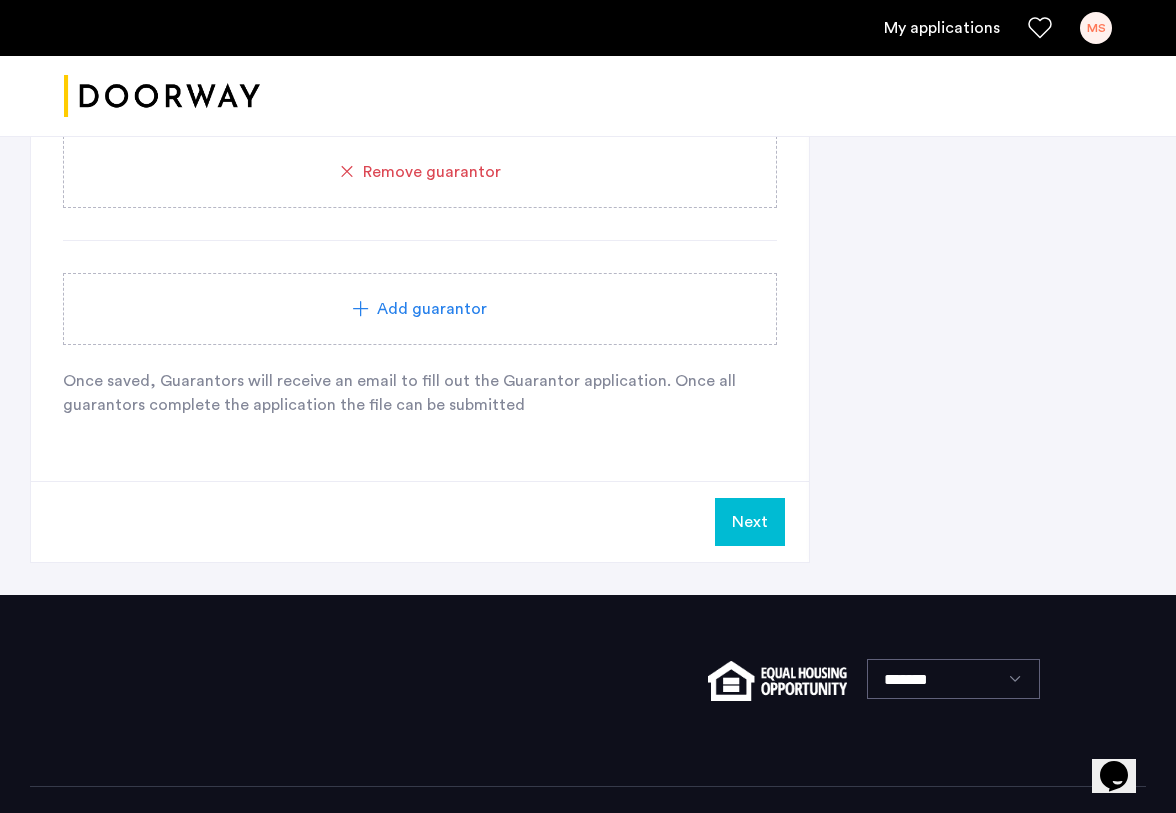 scroll, scrollTop: 2118, scrollLeft: 0, axis: vertical 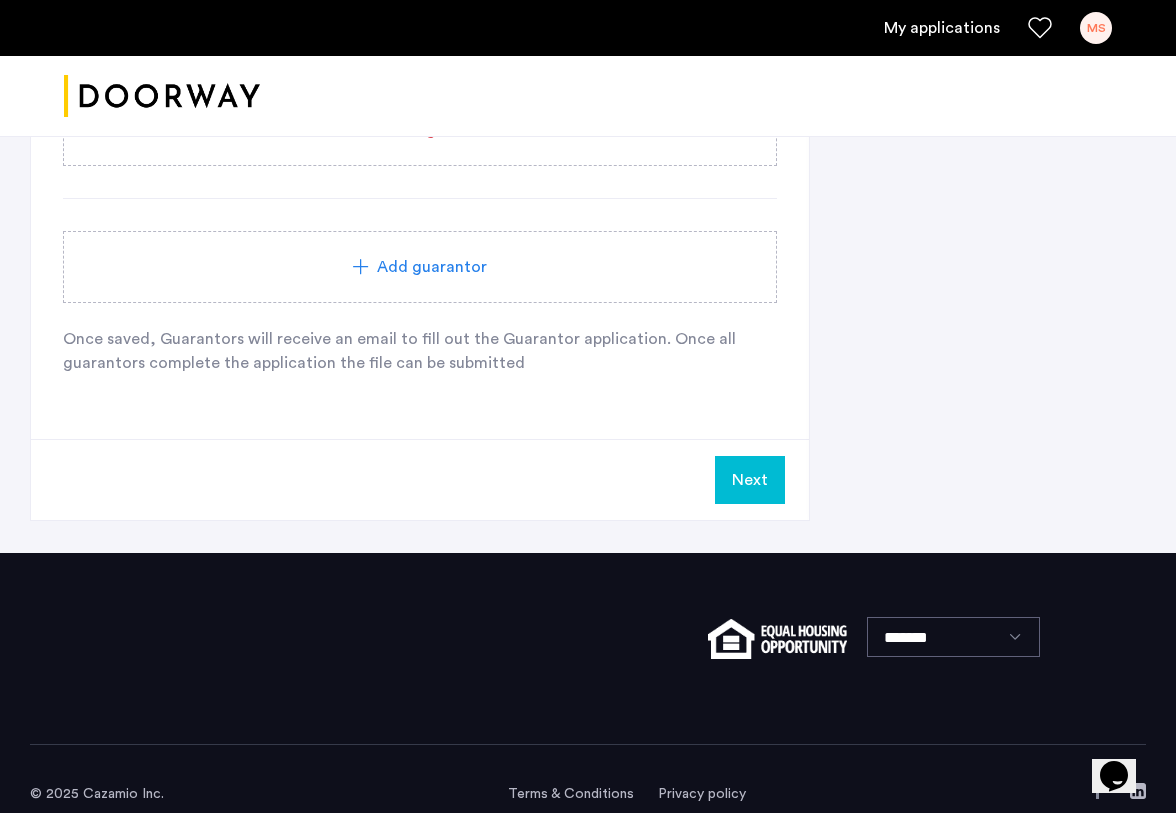 click on "Next" 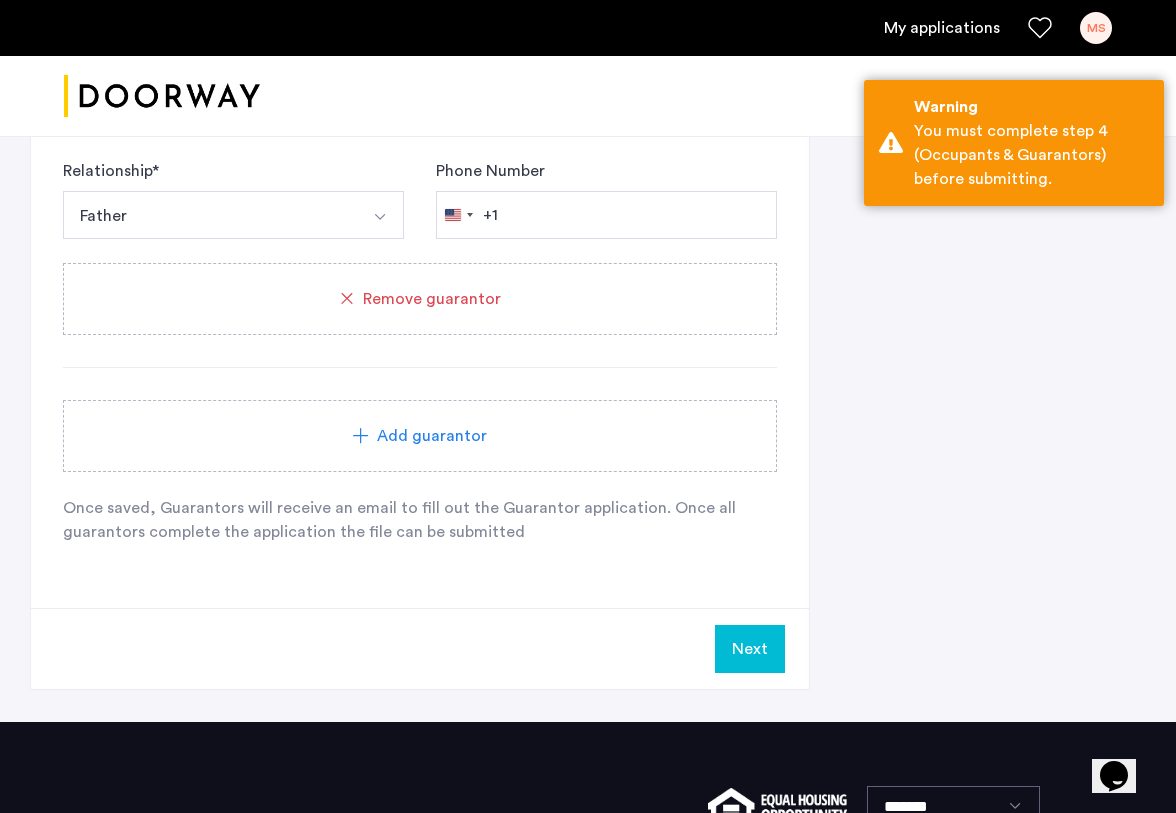 scroll, scrollTop: 1925, scrollLeft: 0, axis: vertical 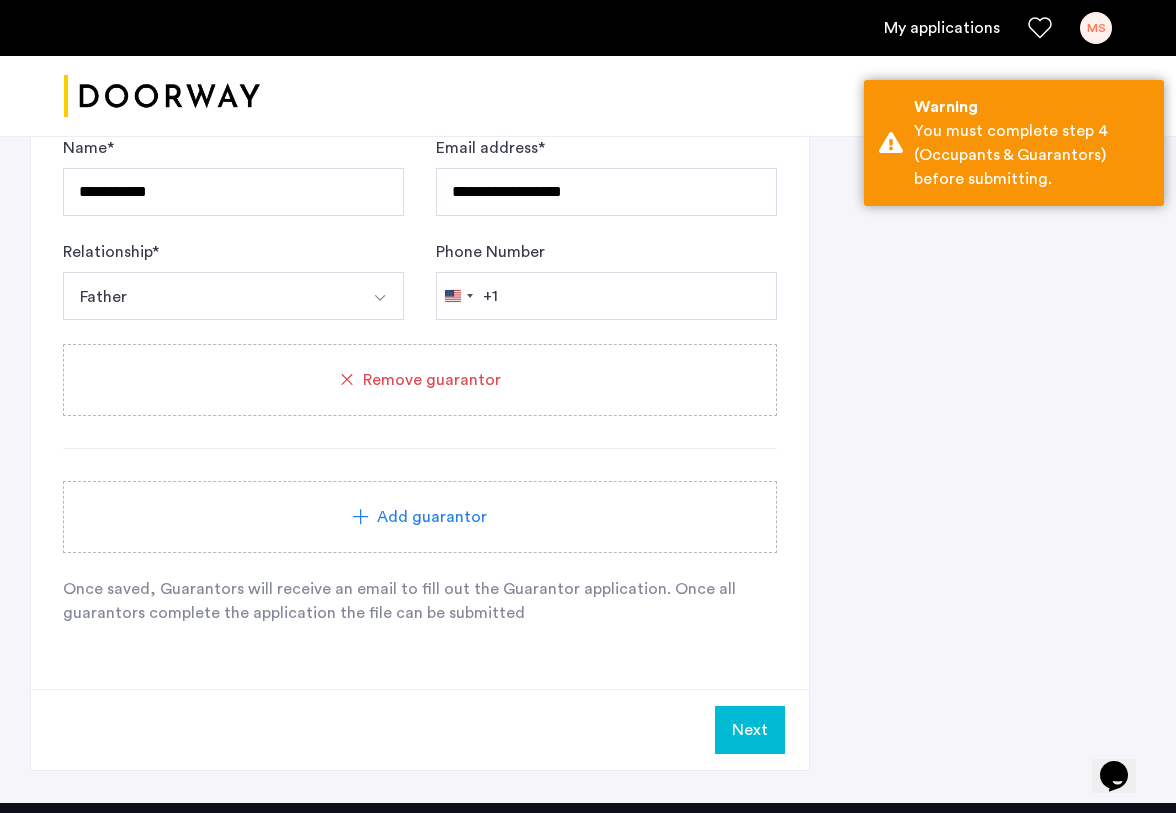 click on "**********" 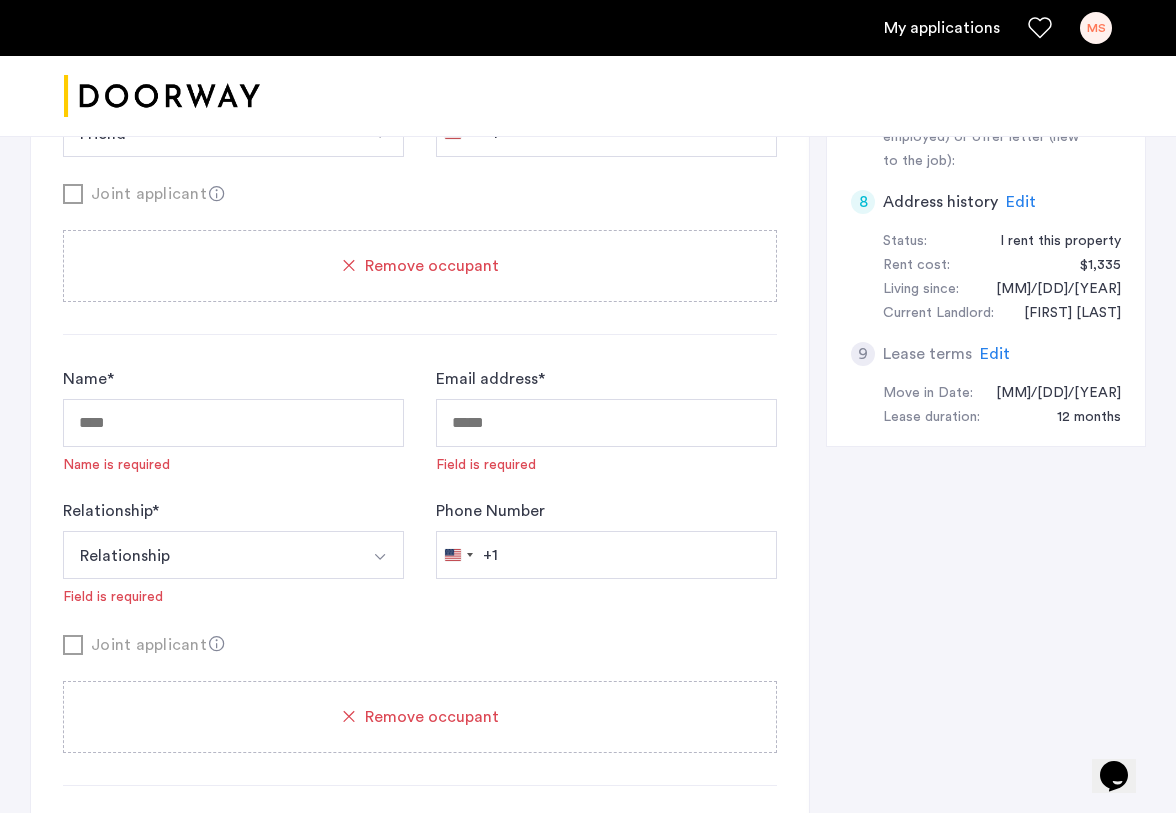 scroll, scrollTop: 1041, scrollLeft: 0, axis: vertical 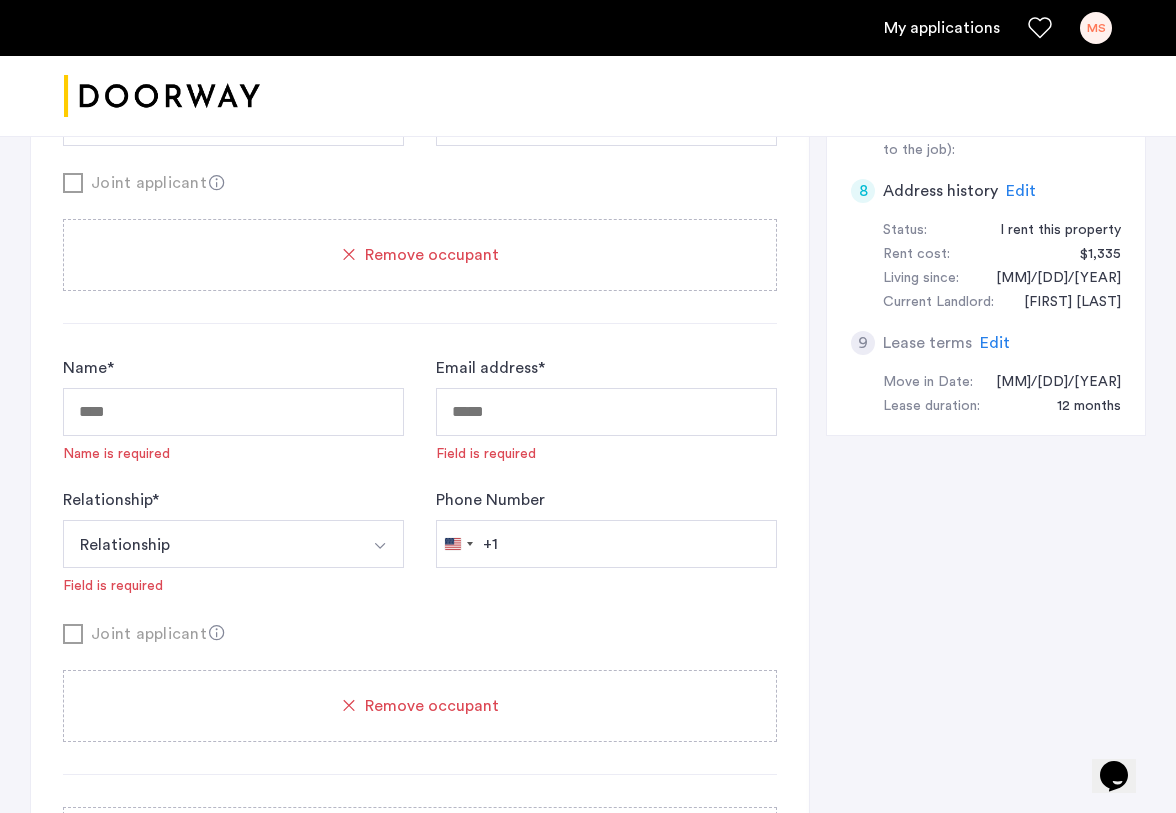 click on "Remove occupant" 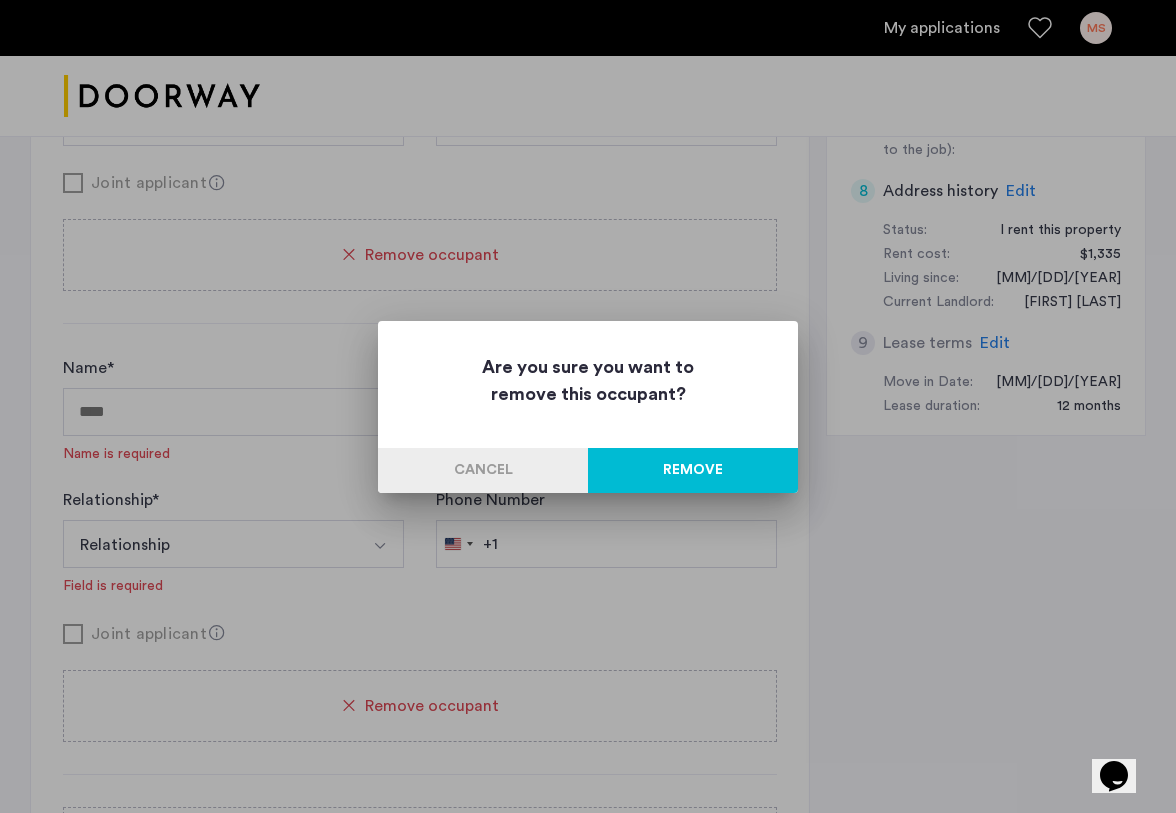 click on "Remove" at bounding box center (693, 470) 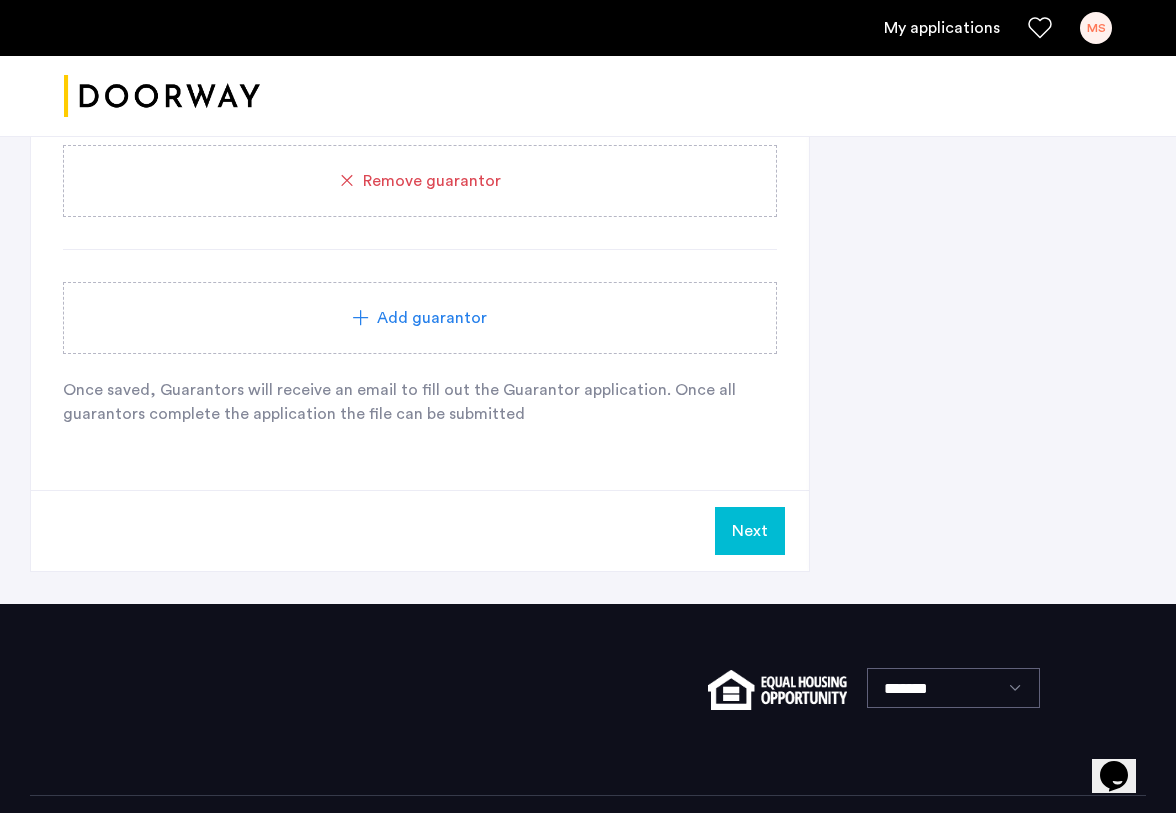 scroll, scrollTop: 1756, scrollLeft: 0, axis: vertical 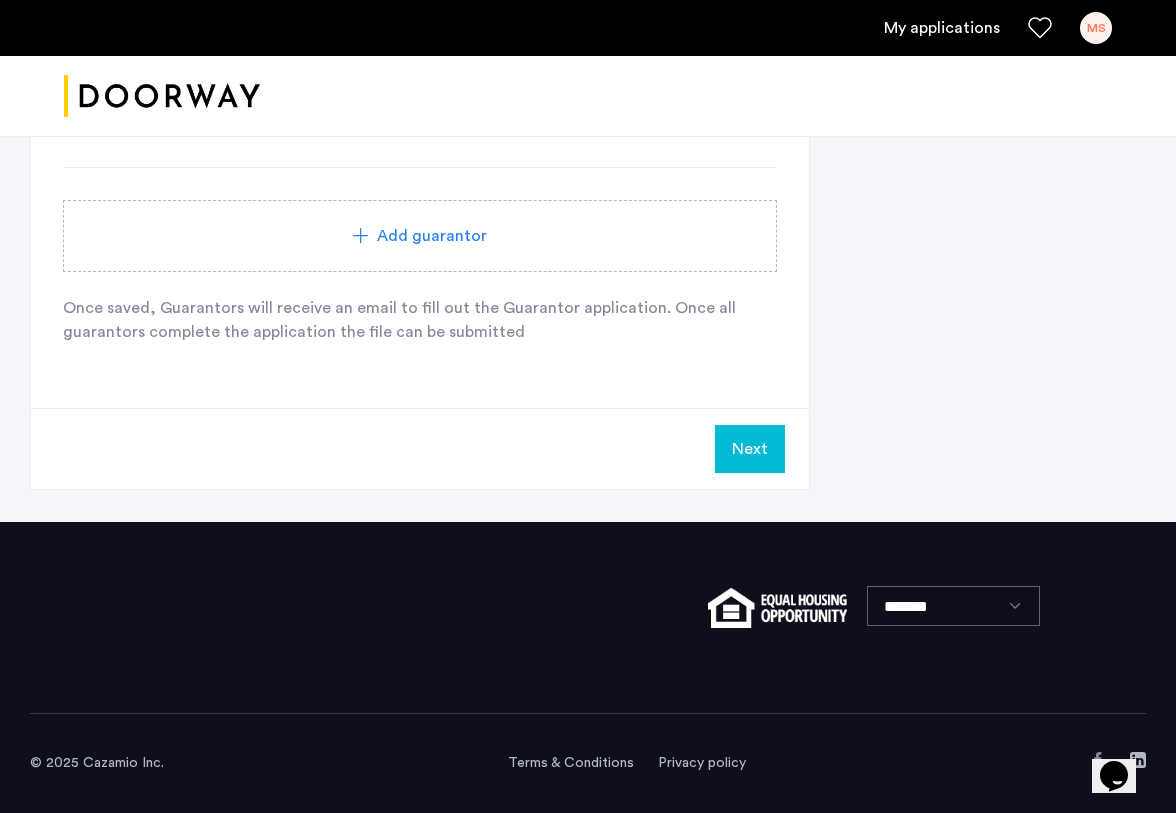 click on "Next" 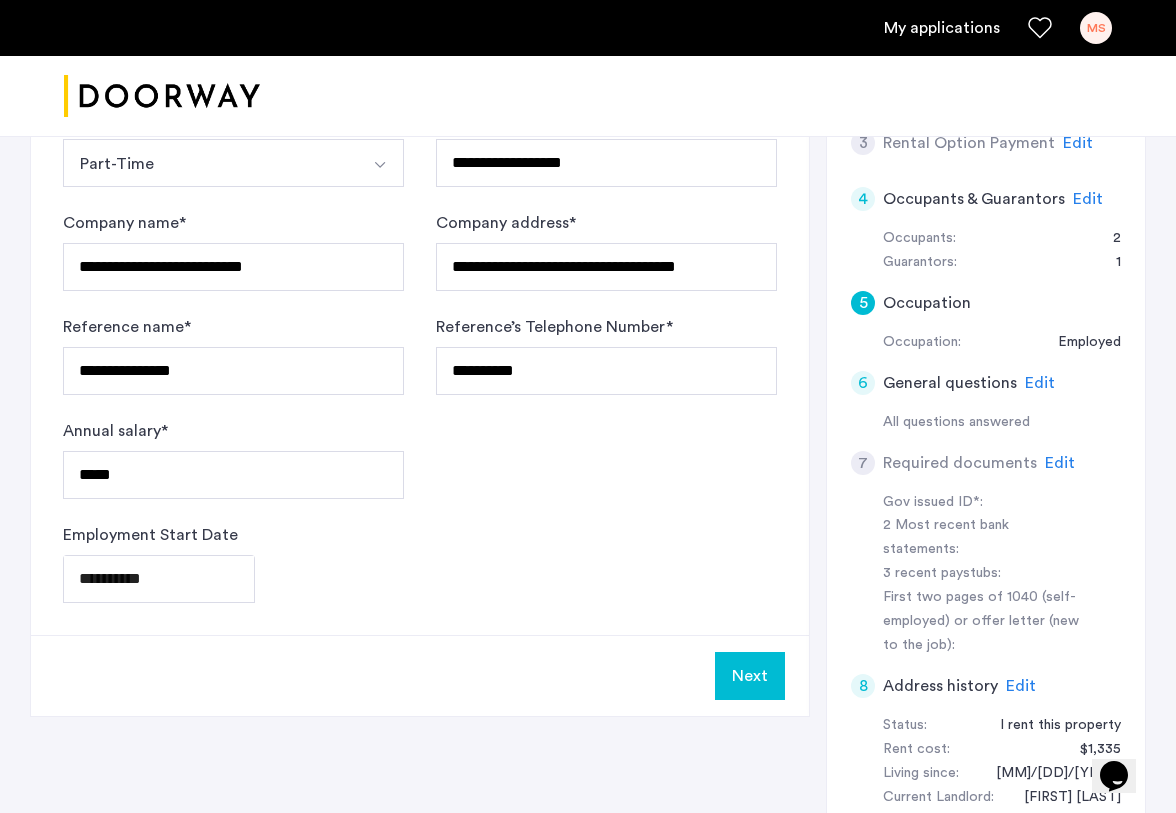 scroll, scrollTop: 619, scrollLeft: 0, axis: vertical 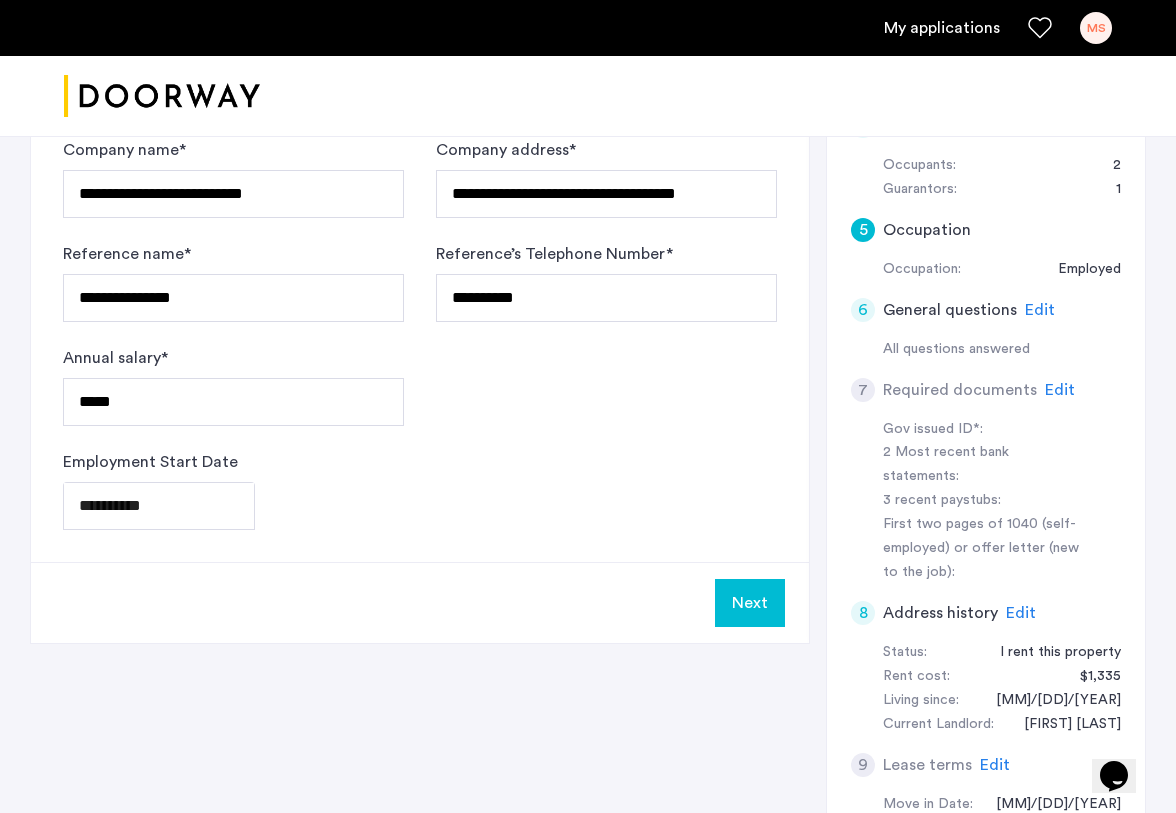 click on "Edit" 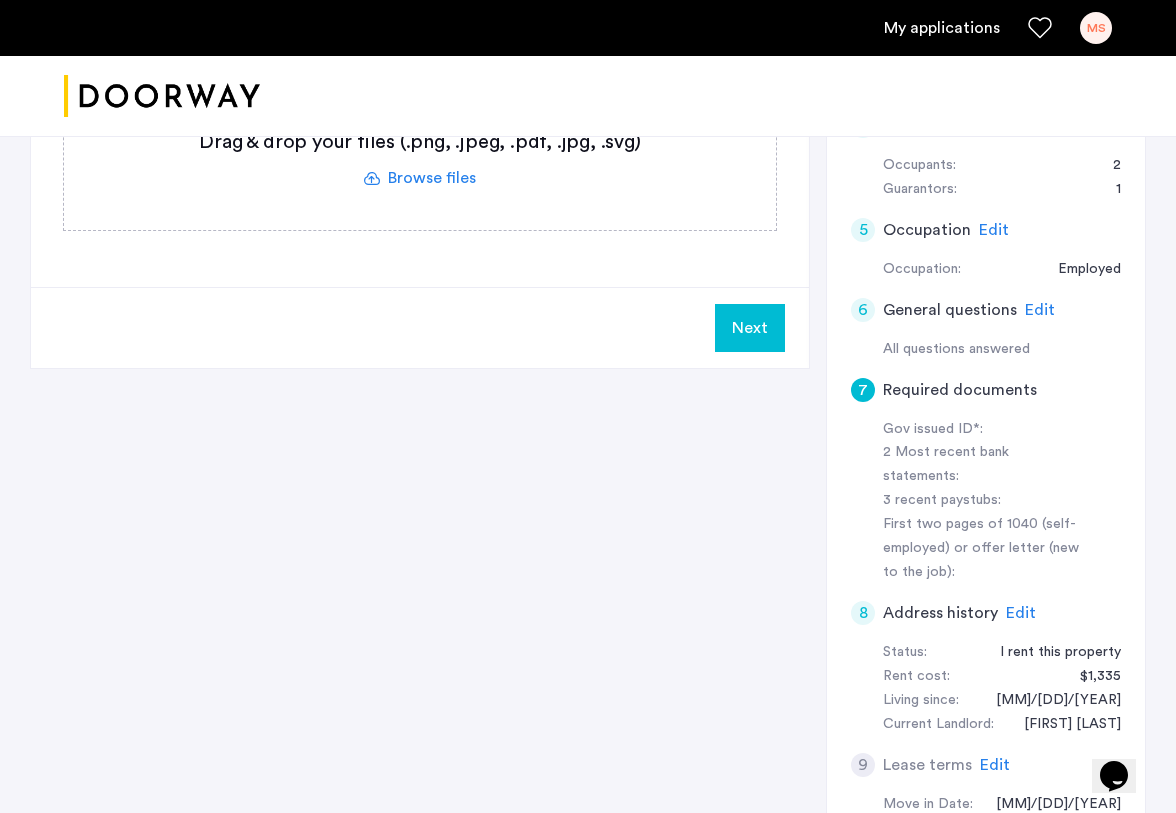 click on "Edit" 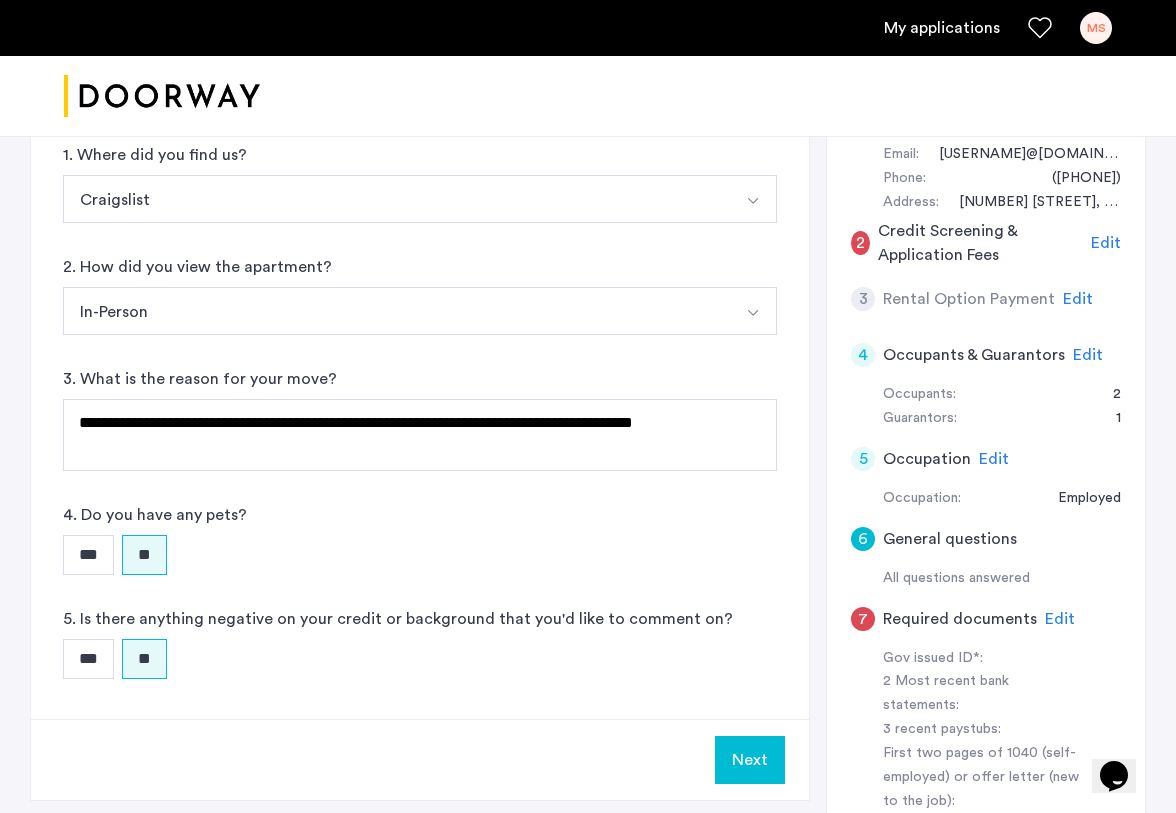 scroll, scrollTop: 329, scrollLeft: 0, axis: vertical 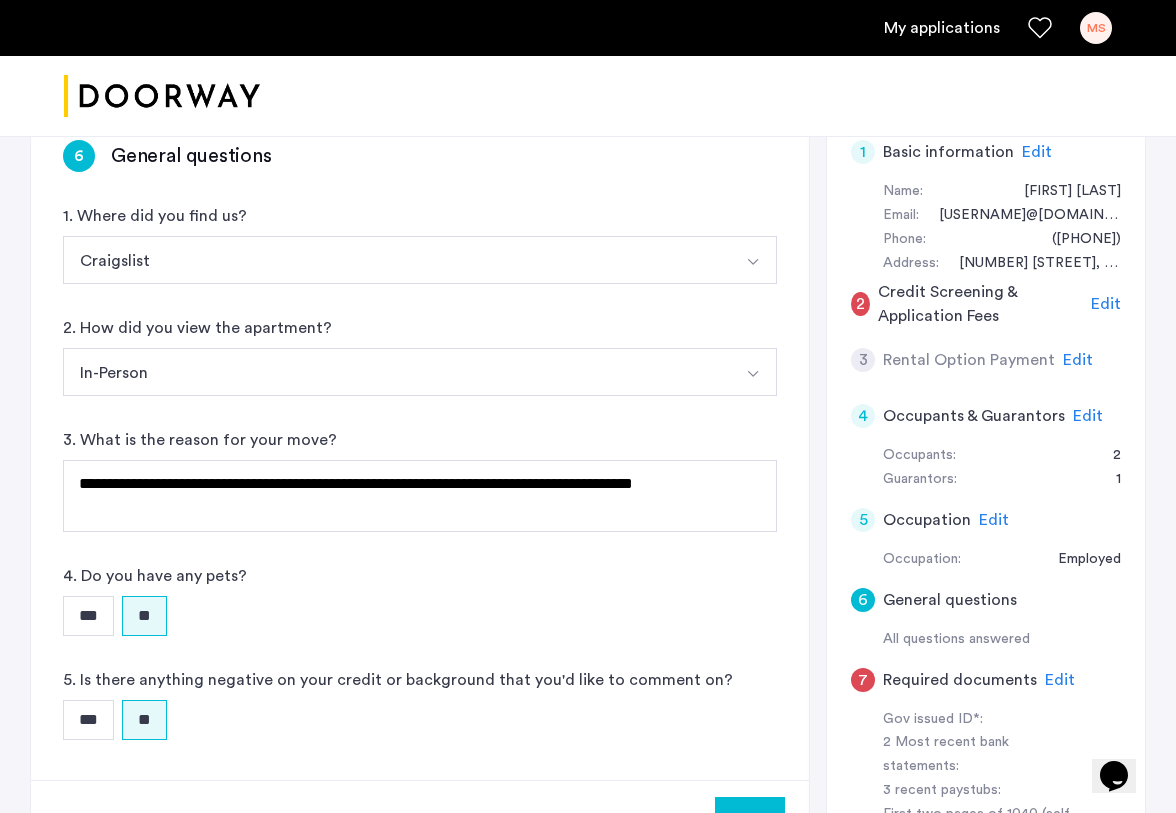 click on "Edit" 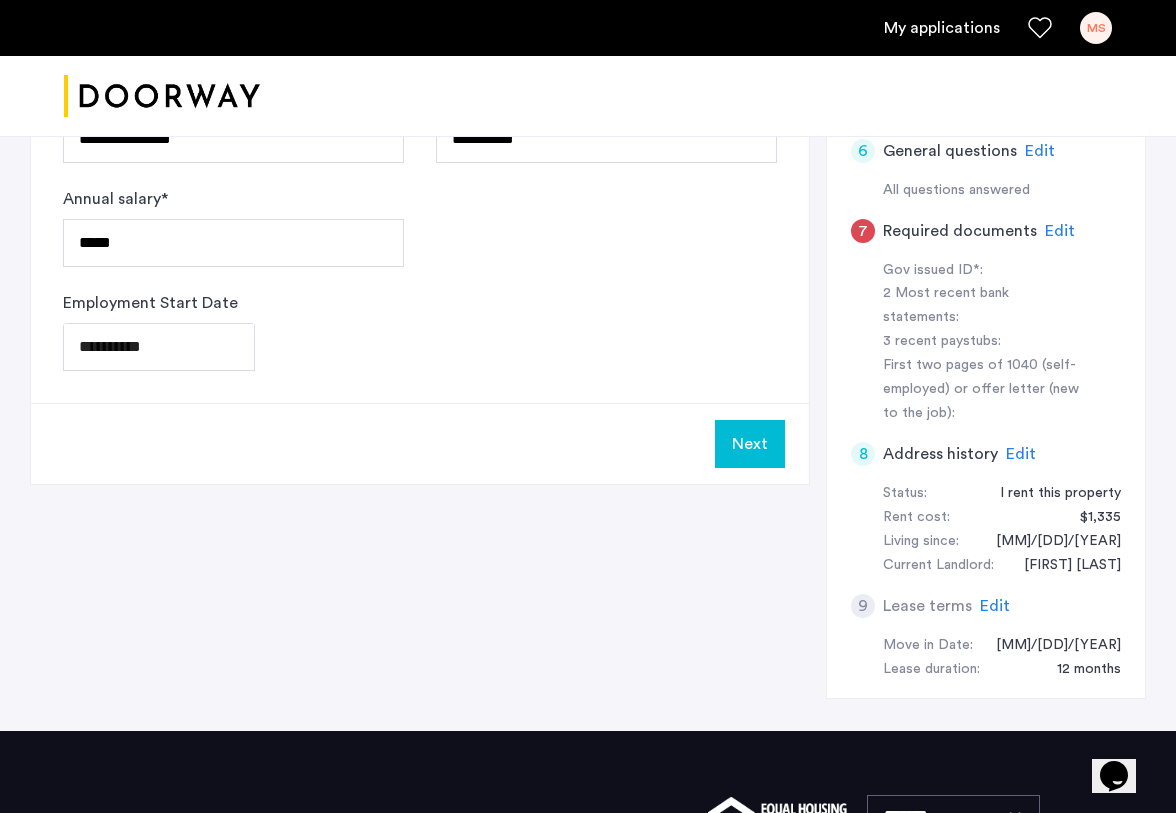 scroll, scrollTop: 760, scrollLeft: 0, axis: vertical 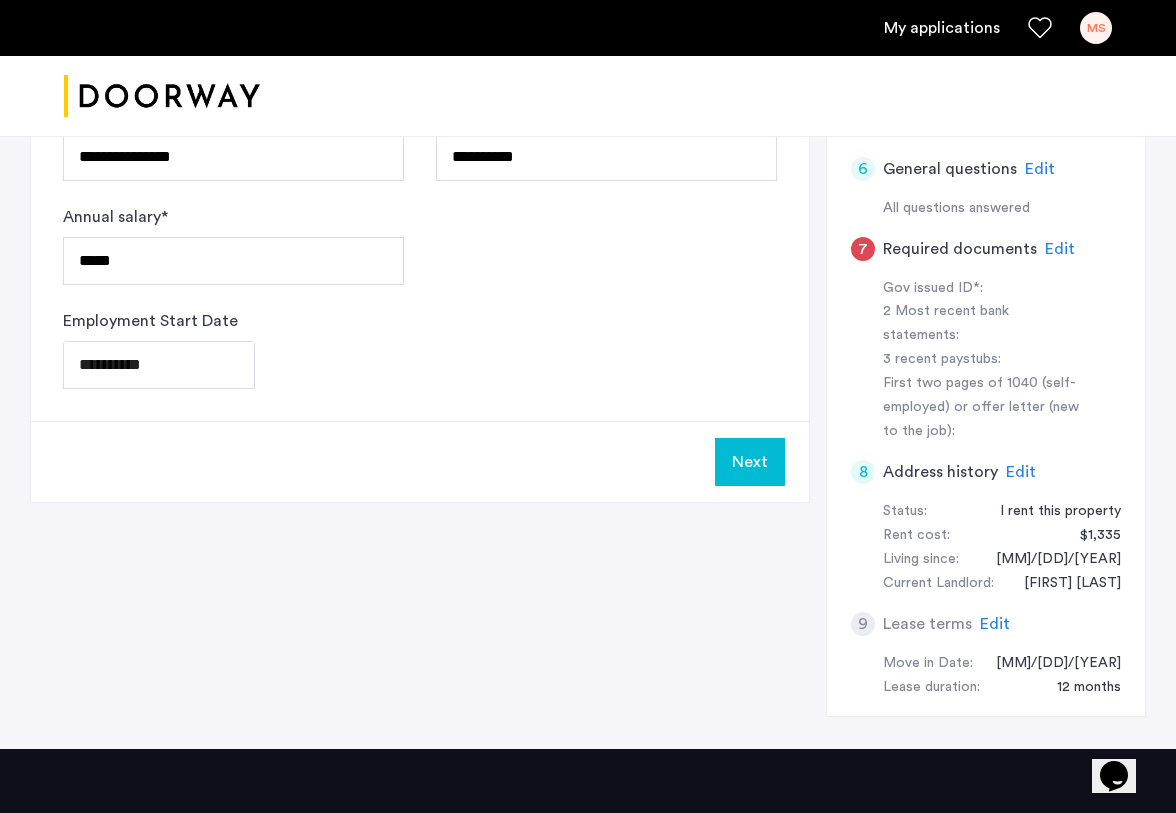 click on "Edit" 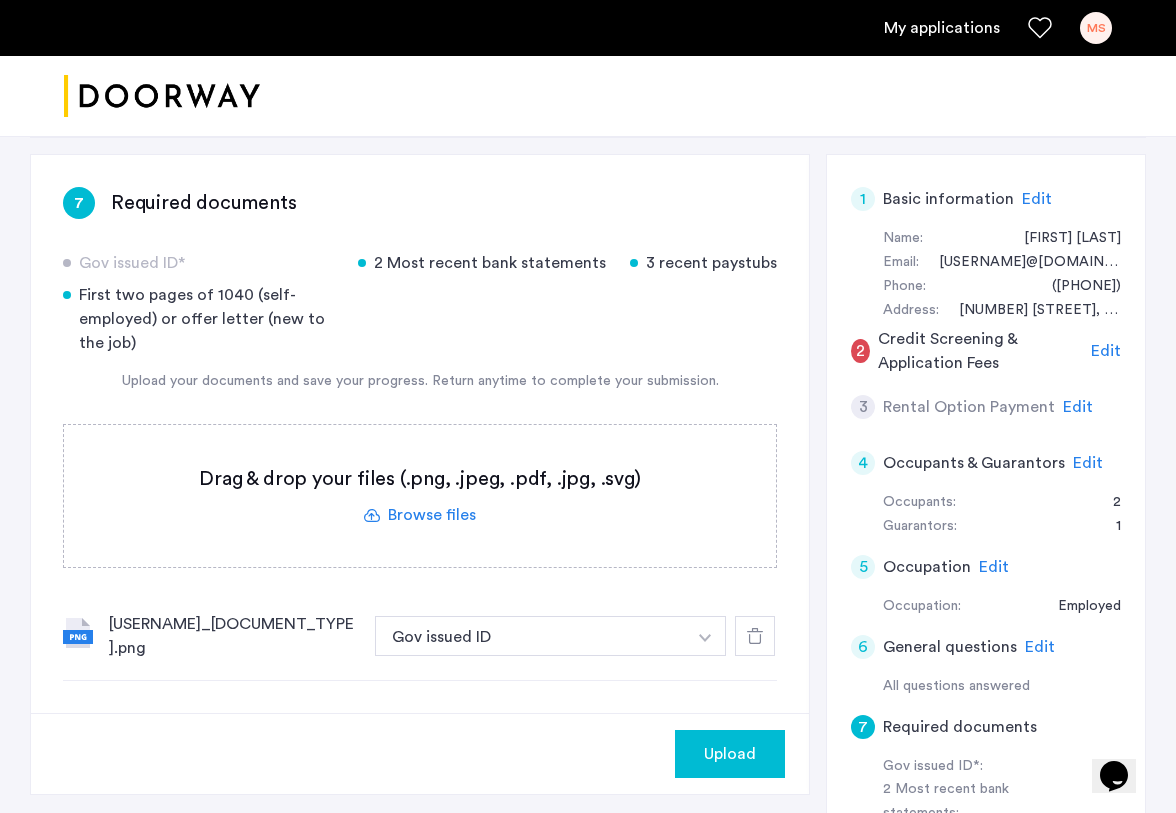 scroll, scrollTop: 286, scrollLeft: 0, axis: vertical 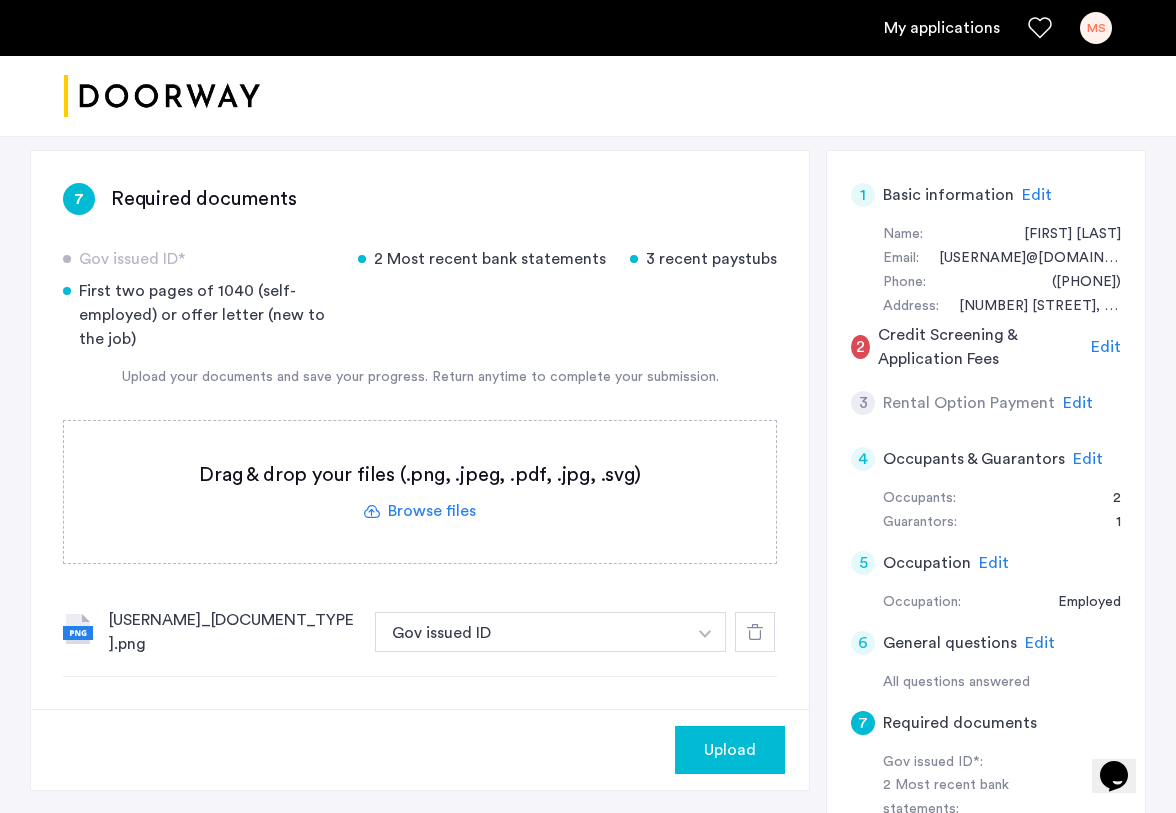 click at bounding box center [705, 634] 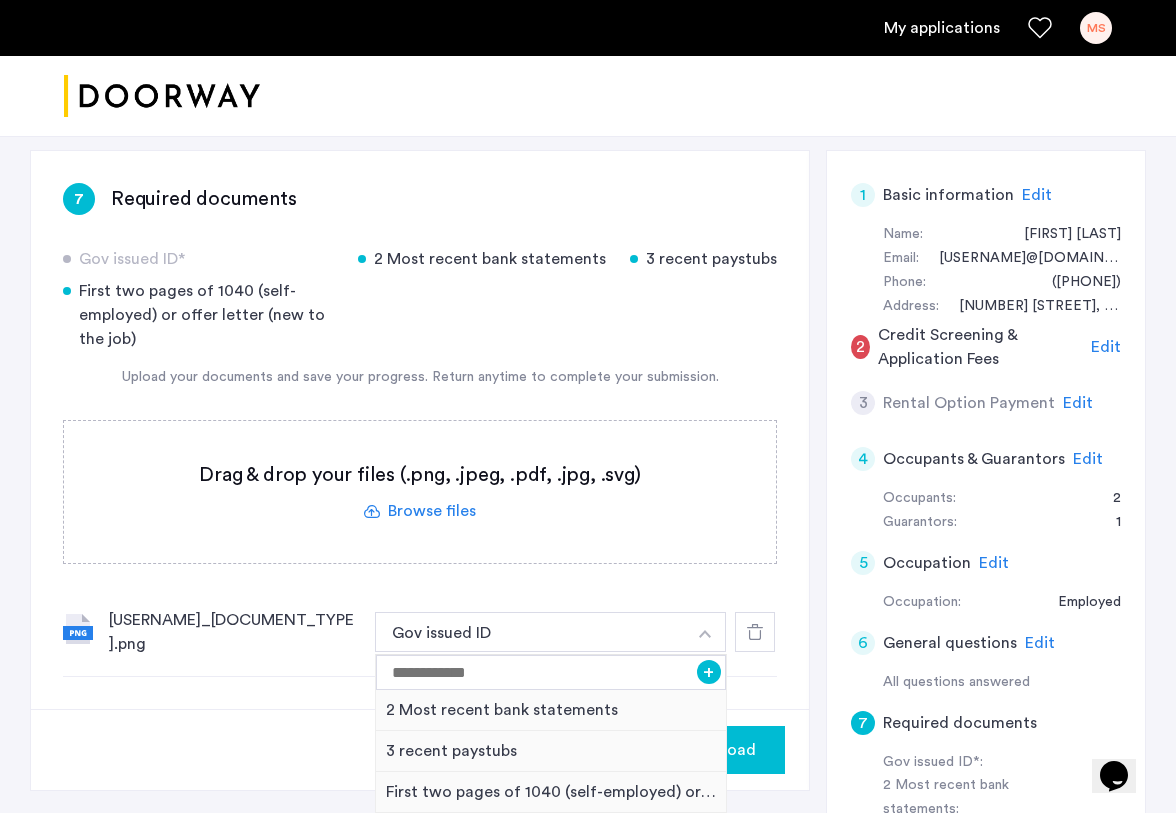 click on "Gov issued ID*  [NUMBER] Most recent bank statements  [NUMBER] recent paystubs  First two pages of 1040 (self-employed) or offer letter (new to the job)  Upload your documents and save your progress. Return anytime to complete your submission.  Drag & drop your files (.png, .jpeg, .pdf, .jpg, .svg) Browse files Upload documents (.png, .jpeg, .pdf, .jpg, .svg) Uploaded files [USERNAME]_[DOCUMENT_TYPE].png Gov issued ID + [NUMBER] Most recent bank statements [NUMBER] recent paystubs First two pages of 1040 (self-employed) or offer letter (new to the job) Gov issued ID" 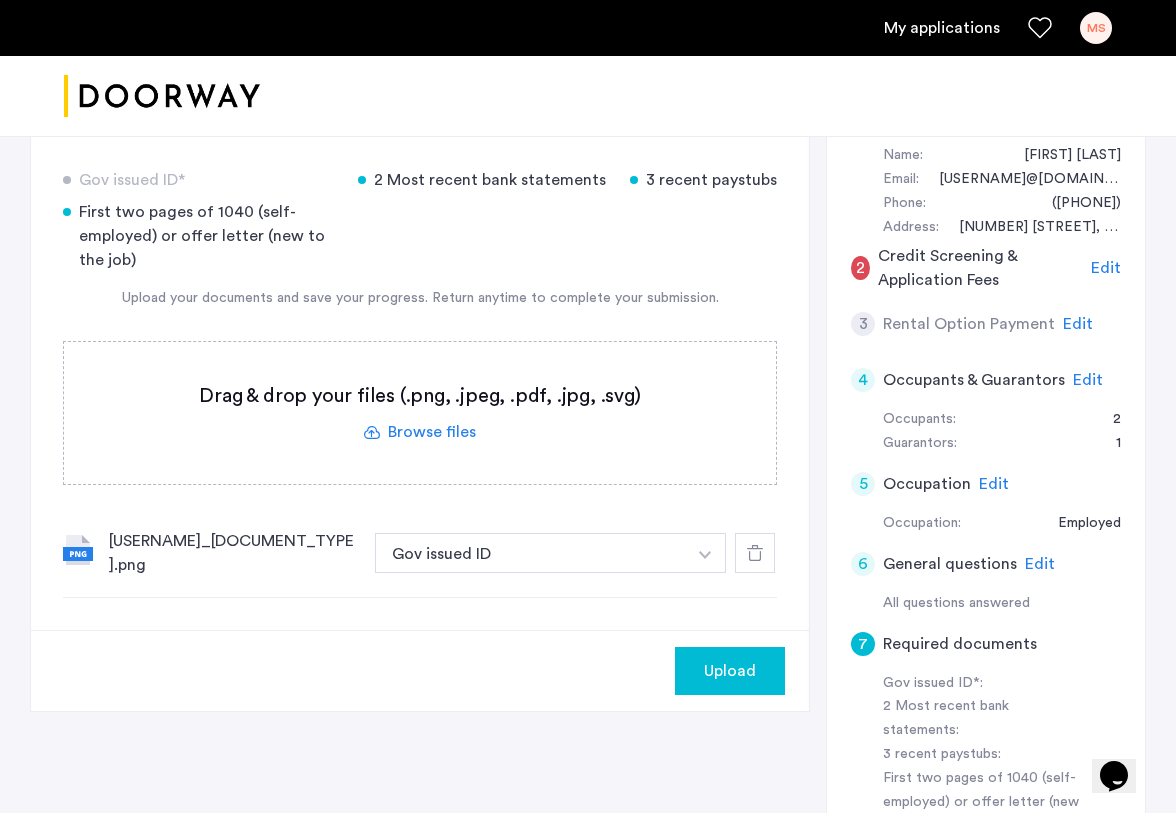 scroll, scrollTop: 380, scrollLeft: 0, axis: vertical 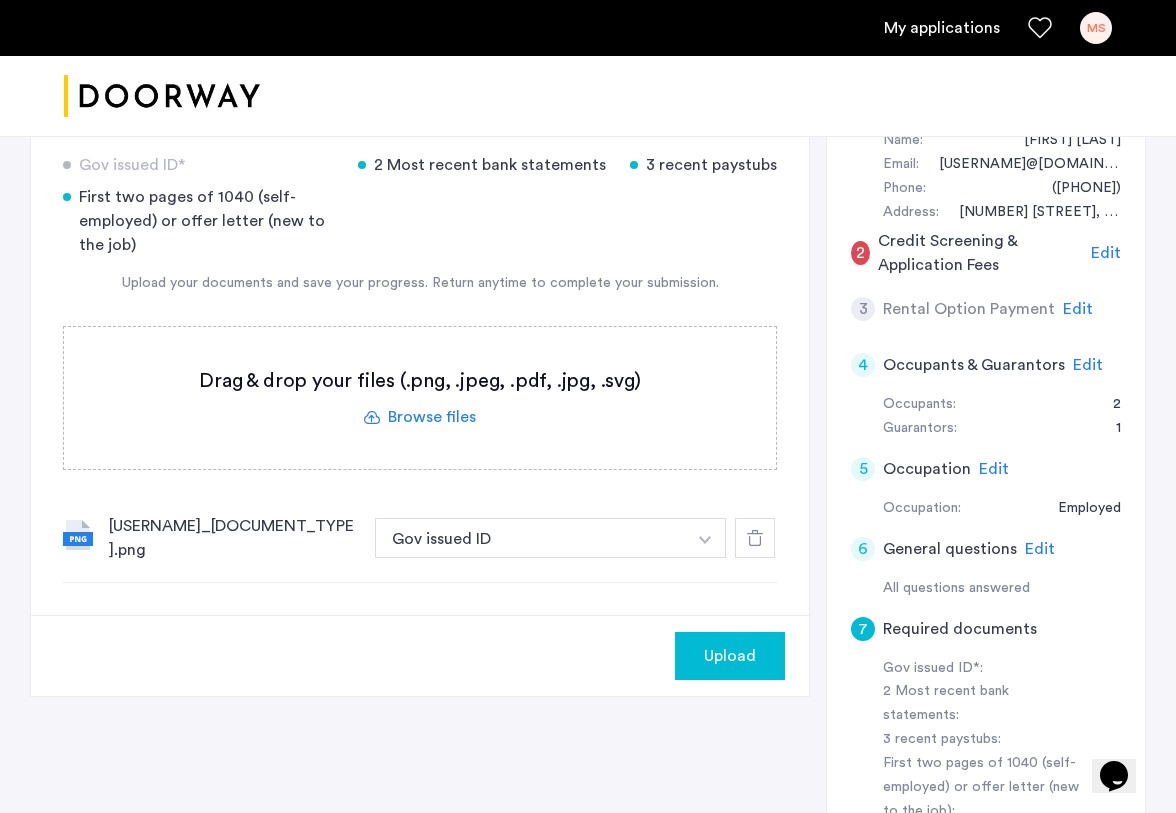 click at bounding box center (705, 538) 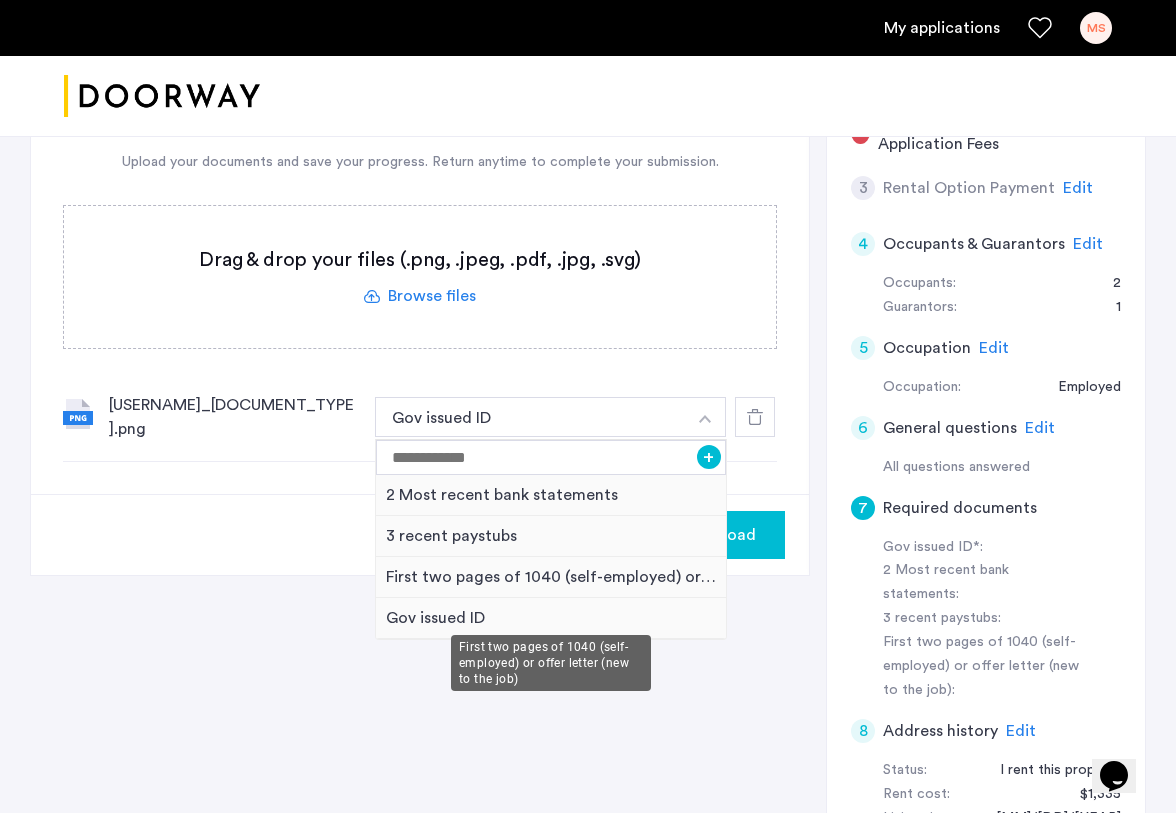 scroll, scrollTop: 502, scrollLeft: 0, axis: vertical 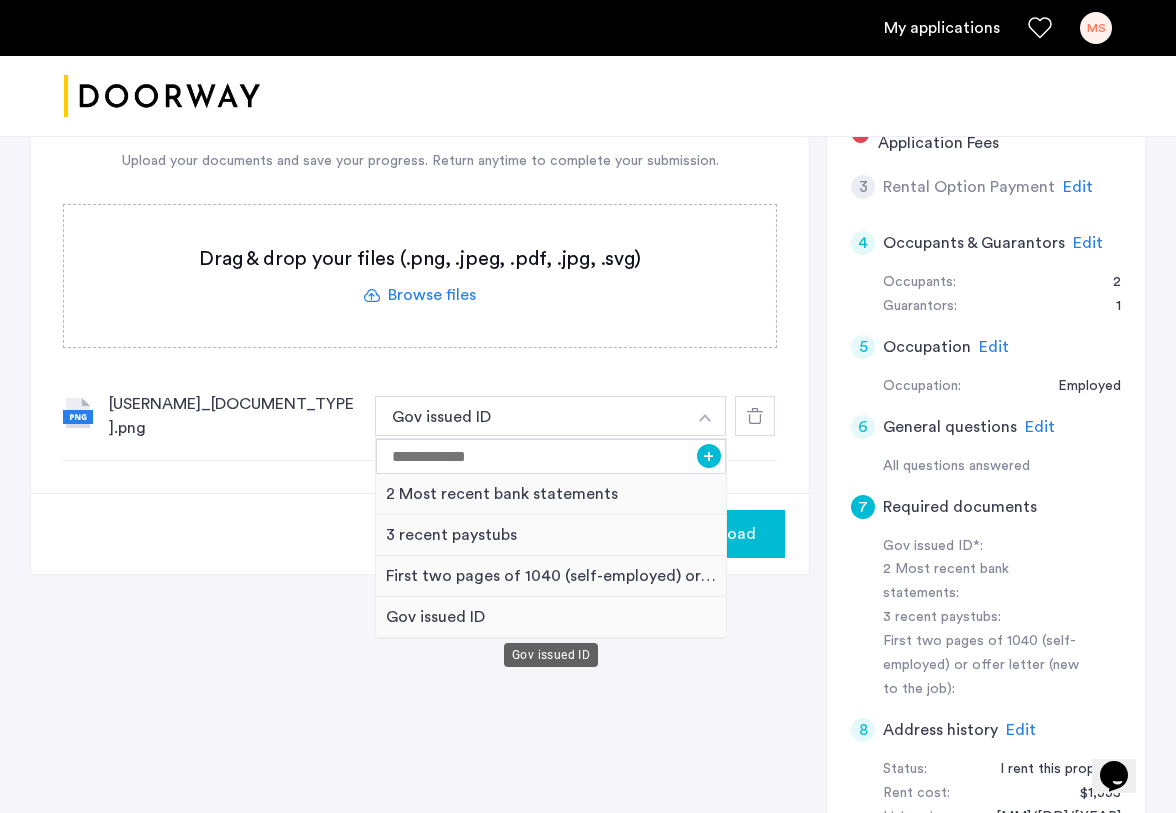 click on "Gov issued ID" at bounding box center (551, 617) 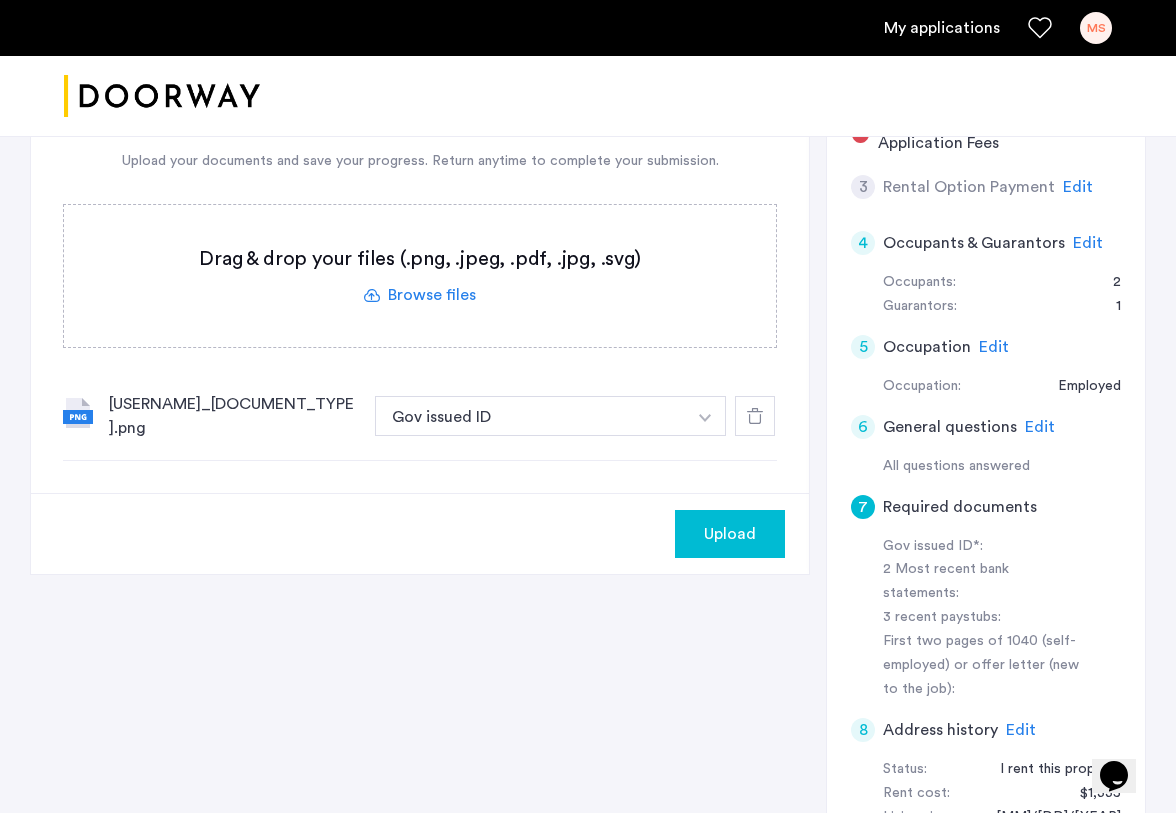 click on "[NUMBER] Required documents  Gov issued ID*  [NUMBER] Most recent bank statements  [NUMBER] recent paystubs  First two pages of 1040 (self-employed) or offer letter (new to the job)  Upload your documents and save your progress. Return anytime to complete your submission.  Drag & drop your files (.png, .jpeg, .pdf, .jpg, .svg) Browse files Upload documents (.png, .jpeg, .pdf, .jpg, .svg) Uploaded files [USERNAME]_[DOCUMENT_TYPE].png Gov issued ID + [NUMBER] Most recent bank statements [NUMBER] recent paystubs First two pages of 1040 (self-employed) or offer letter (new to the job) Gov issued ID Upload [NUMBER] Basic information Edit First name [FIRST] Last name [LAST] Email address [USERNAME]@[DOMAIN].com Phone number ([PHONE]) Date of birth [MM]/[DD]/[YEAR] Your current address Street [NUMBER] [STREET] City [CITY] Unit # [NUMBER] Zip Code [ZIP] State [STATE] [NUMBER] Credit Screening & Application Fees Edit [NUMBER] Rental Option Payment Edit [NUMBER] Occupants & Guarantors Edit Occupants Name [FIRST] [LAST] Email address [USERNAME]@[DOMAIN].com Relationship Friend Name [FIRST] [LAST] Name" 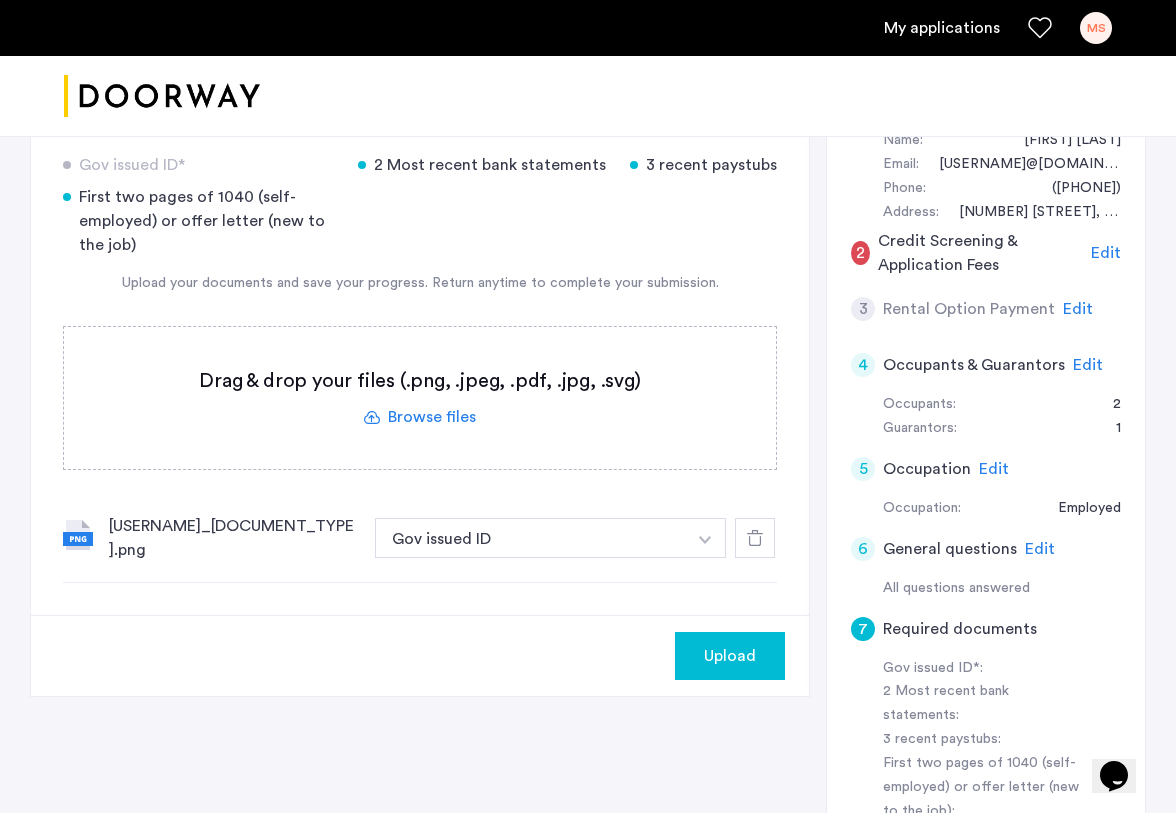 scroll, scrollTop: 325, scrollLeft: 0, axis: vertical 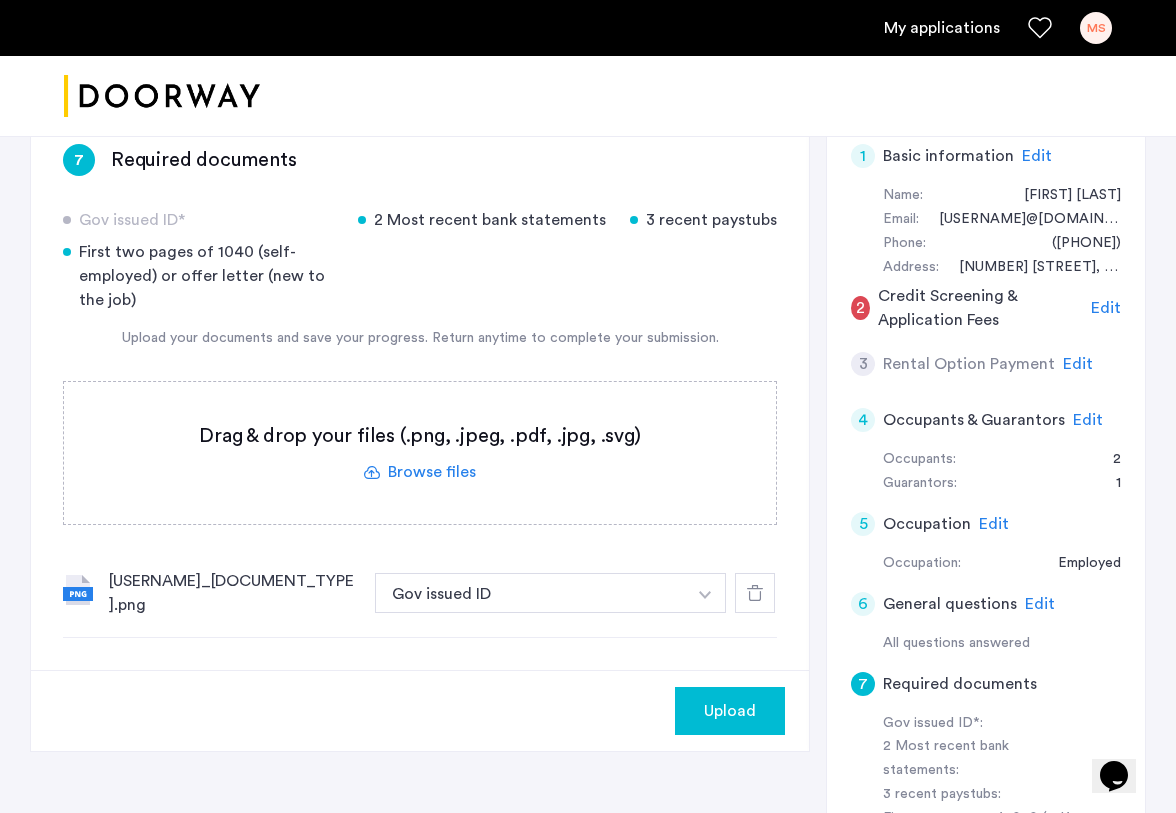 click on "Upload" 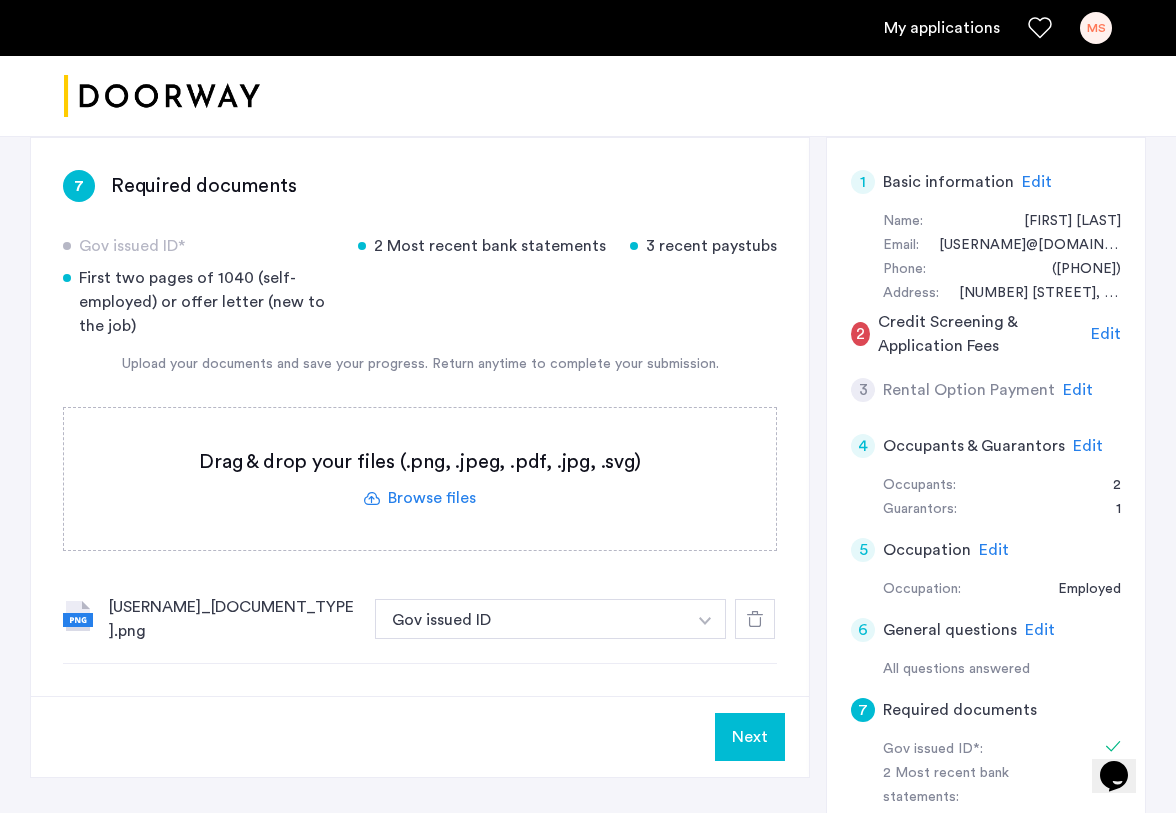 scroll, scrollTop: 297, scrollLeft: 0, axis: vertical 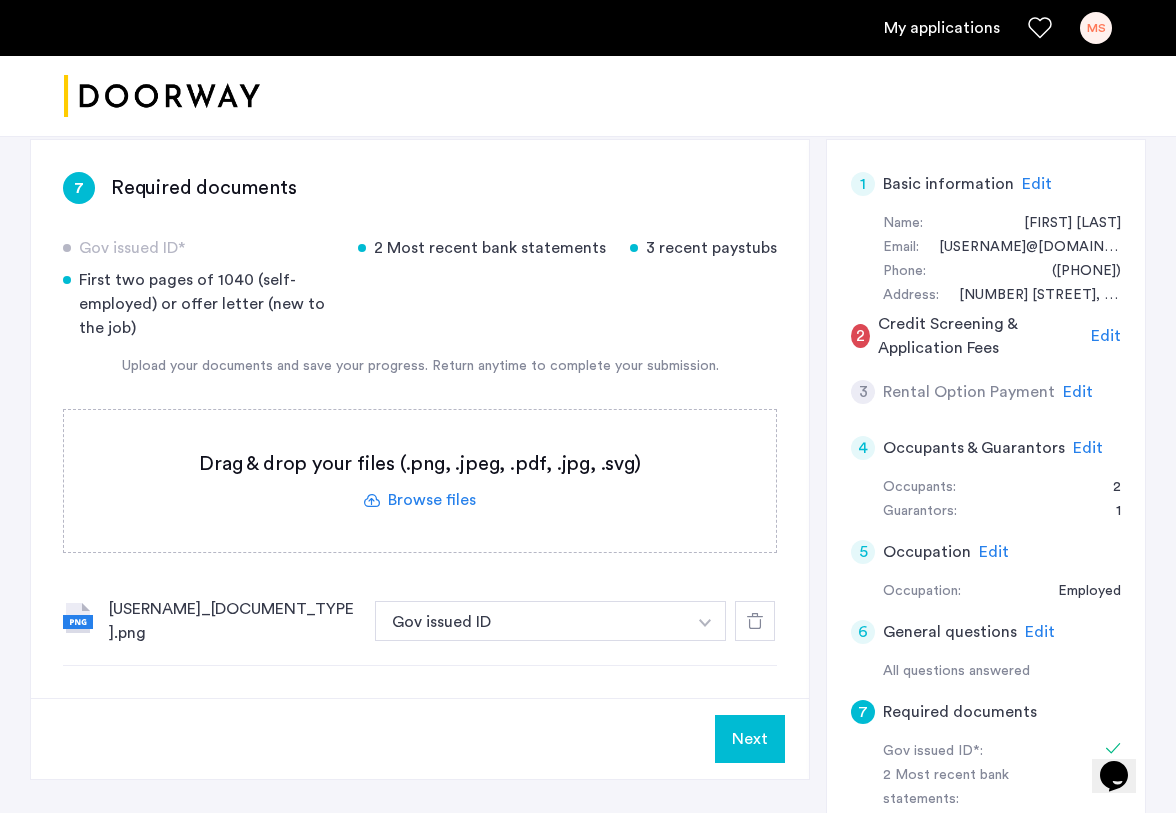 click on "[NUMBER] Required documents  Gov issued ID*  [NUMBER] Most recent bank statements  [NUMBER] recent paystubs  First two pages of 1040 (self-employed) or offer letter (new to the job)  Upload your documents and save your progress. Return anytime to complete your submission.  Drag & drop your files (.png, .jpeg, .pdf, .jpg, .svg) Browse files Upload documents (.png, .jpeg, .pdf, .jpg, .svg) Uploaded files [USERNAME]_[DOCUMENT_TYPE].png Gov issued ID + [NUMBER] Most recent bank statements [NUMBER] recent paystubs First two pages of 1040 (self-employed) or offer letter (new to the job) Gov issued ID" 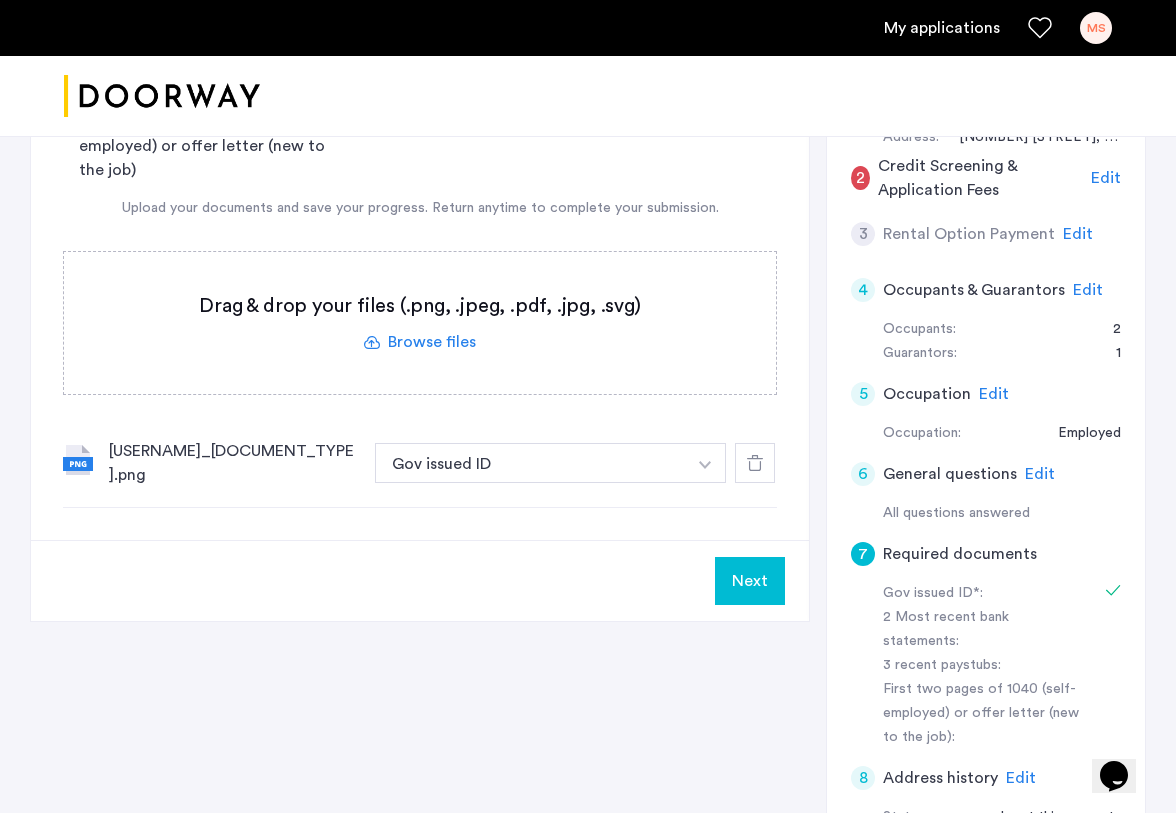 scroll, scrollTop: 470, scrollLeft: 0, axis: vertical 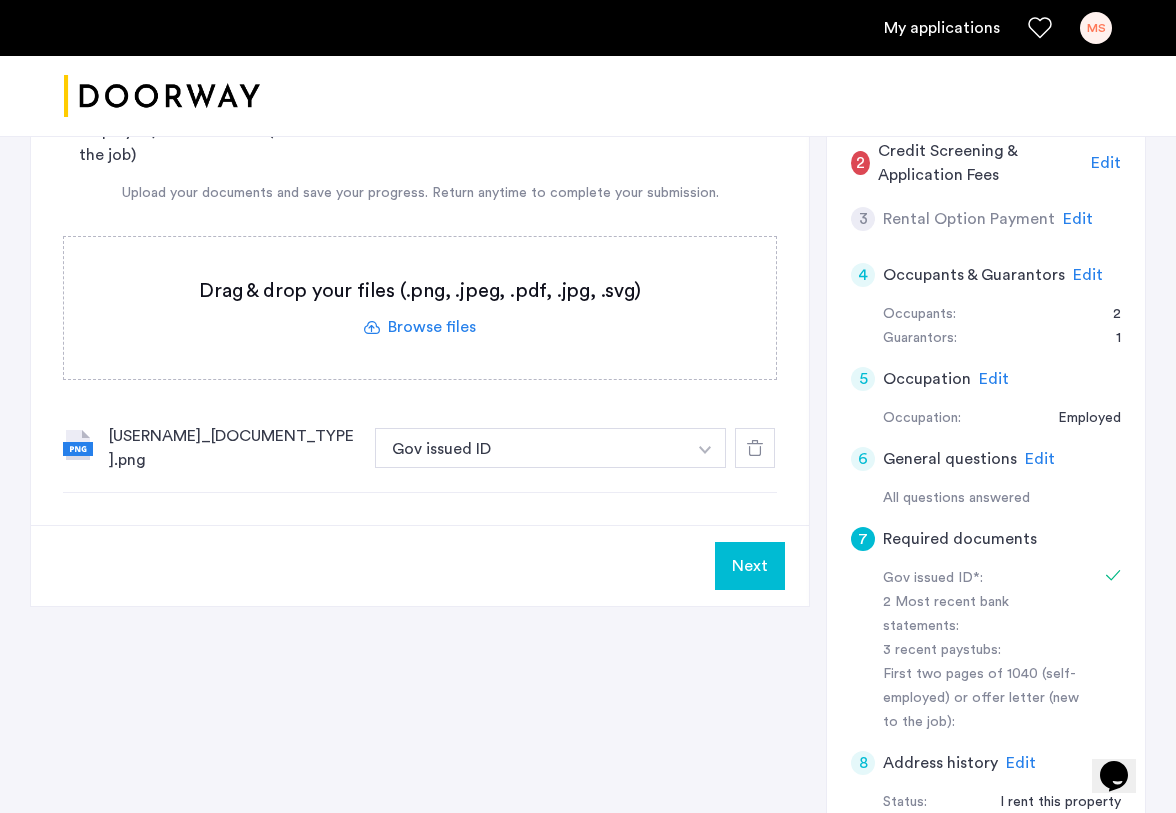 click on "[NUMBER] Required documents  Gov issued ID*  [NUMBER] Most recent bank statements  [NUMBER] recent paystubs  First two pages of 1040 (self-employed) or offer letter (new to the job)  Upload your documents and save your progress. Return anytime to complete your submission.  Drag & drop your files (.png, .jpeg, .pdf, .jpg, .svg) Browse files Upload documents (.png, .jpeg, .pdf, .jpg, .svg) Uploaded files [USERNAME]_[DOCUMENT_TYPE].png Gov issued ID + [NUMBER] Most recent bank statements [NUMBER] recent paystubs First two pages of 1040 (self-employed) or offer letter (new to the job) Gov issued ID Next [NUMBER] Basic information Edit First name [FIRST] Last name [LAST] Email address [USERNAME]@[DOMAIN].com Phone number ([PHONE]) Date of birth [MM]/[DD]/[YEAR] Your current address Street [NUMBER] [STREET] City [CITY] Unit # [NUMBER] Zip Code [ZIP] State [STATE] [NUMBER] Credit Screening & Application Fees Edit [NUMBER] Rental Option Payment Edit [NUMBER] Occupants & Guarantors Edit Occupants Name [FIRST] [LAST] Email address [USERNAME]@[DOMAIN].com Relationship Friend Name [FIRST] [LAST] Friend" 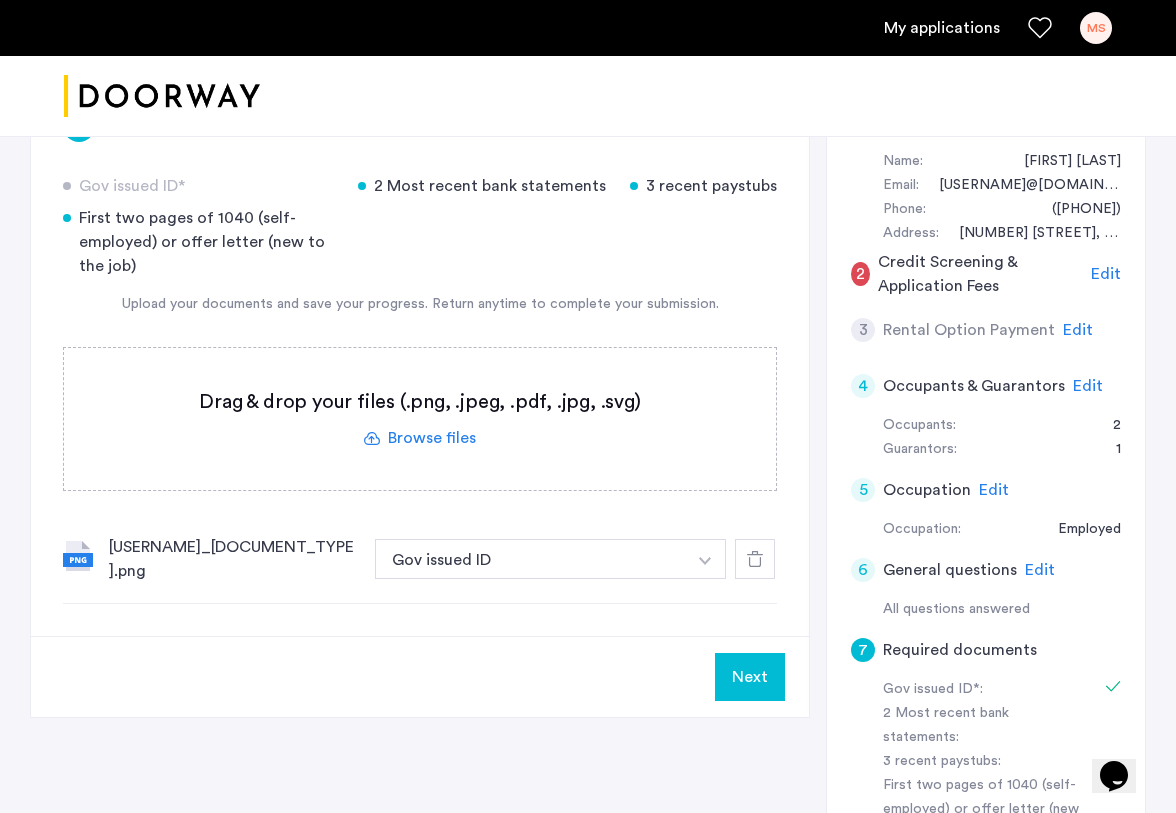 scroll, scrollTop: 337, scrollLeft: 0, axis: vertical 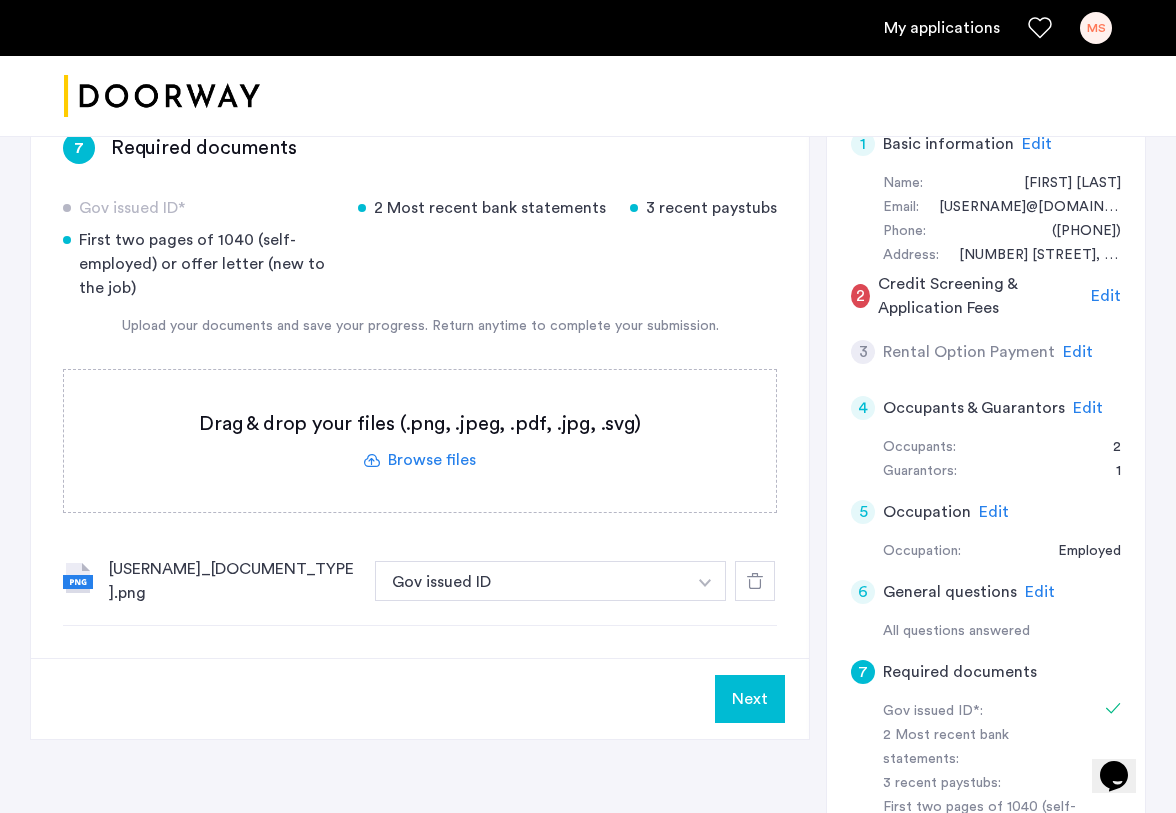 click 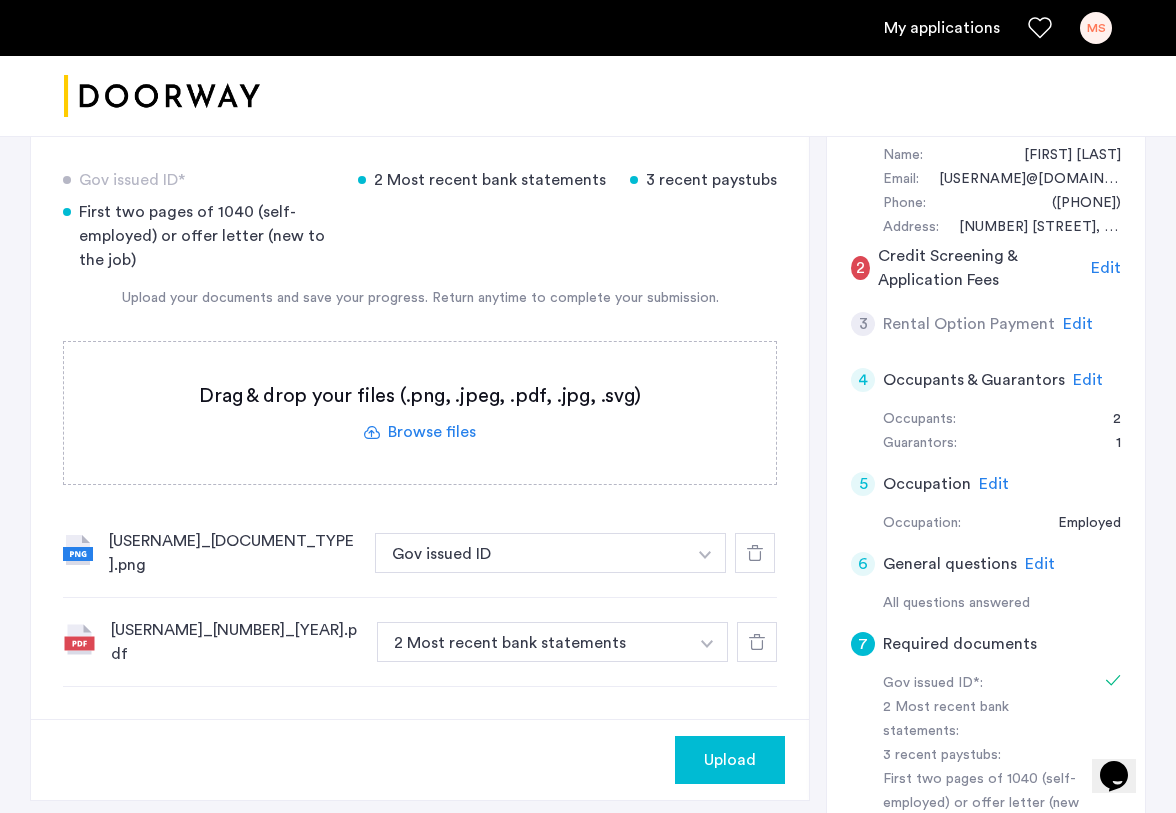 scroll, scrollTop: 324, scrollLeft: 0, axis: vertical 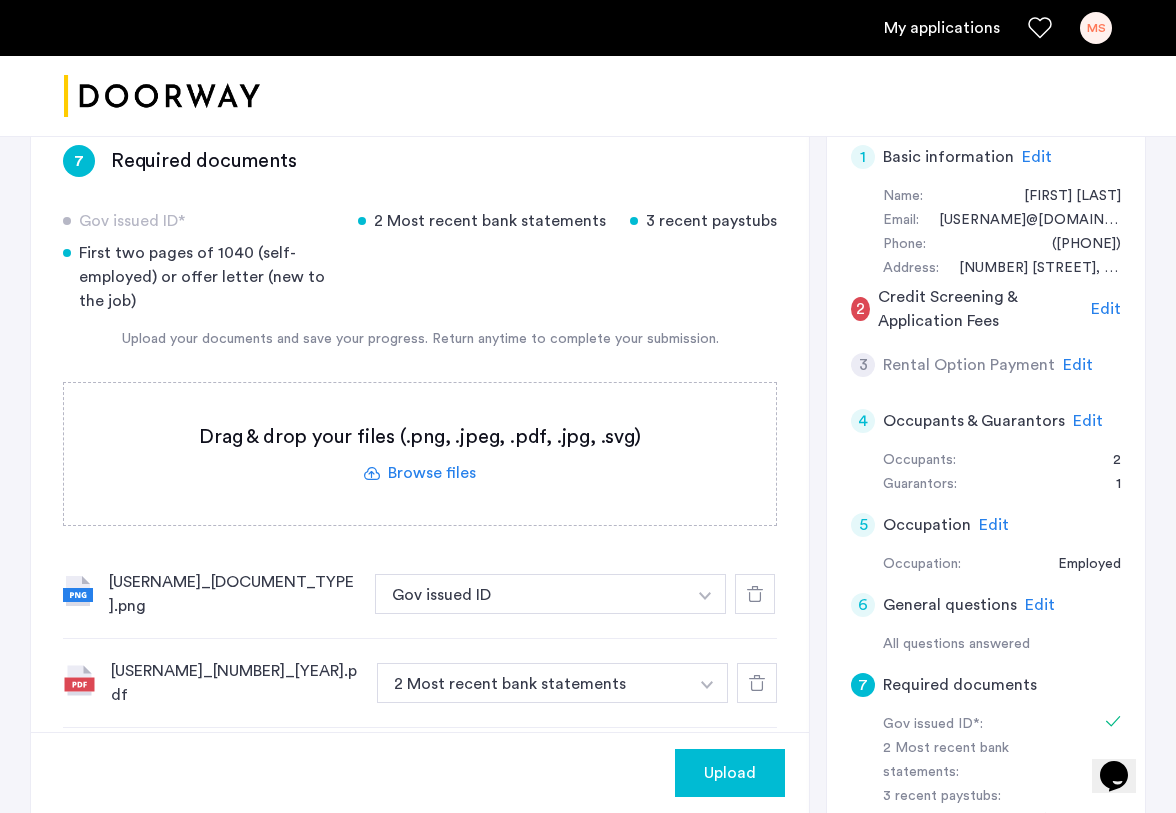 click at bounding box center (705, 594) 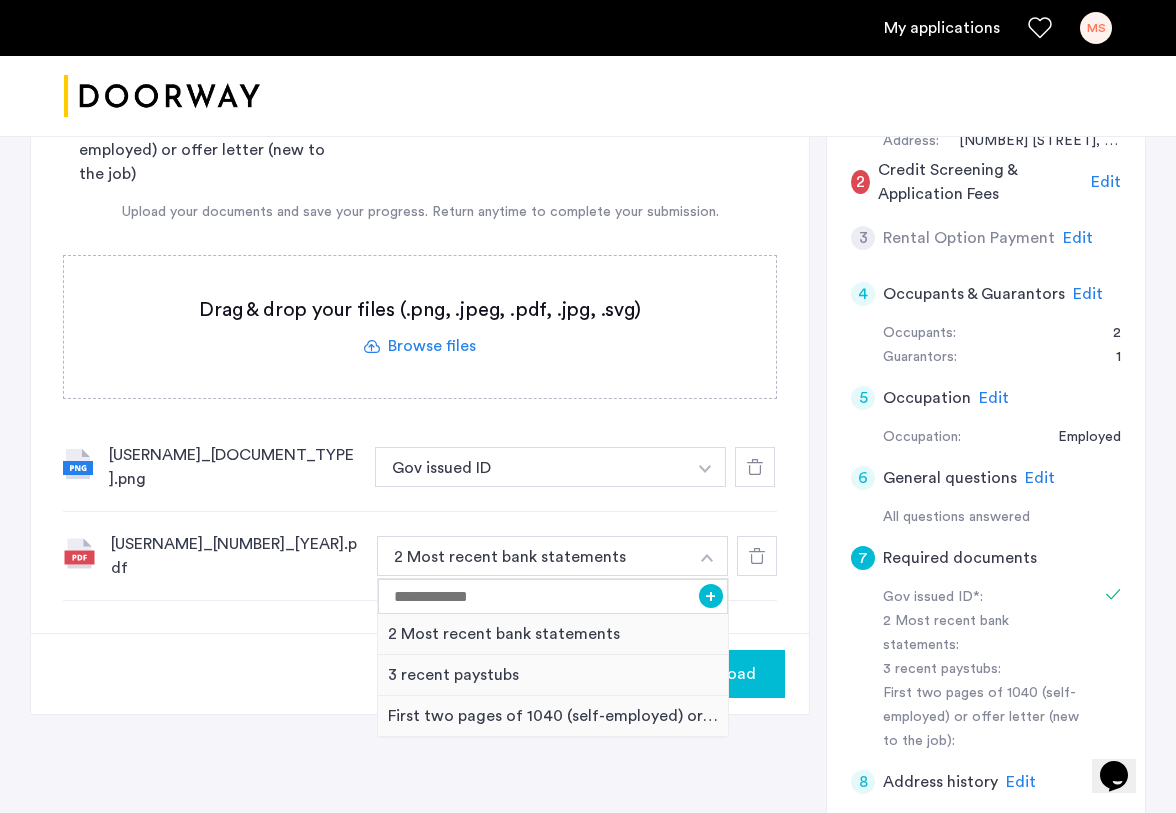 scroll, scrollTop: 466, scrollLeft: 0, axis: vertical 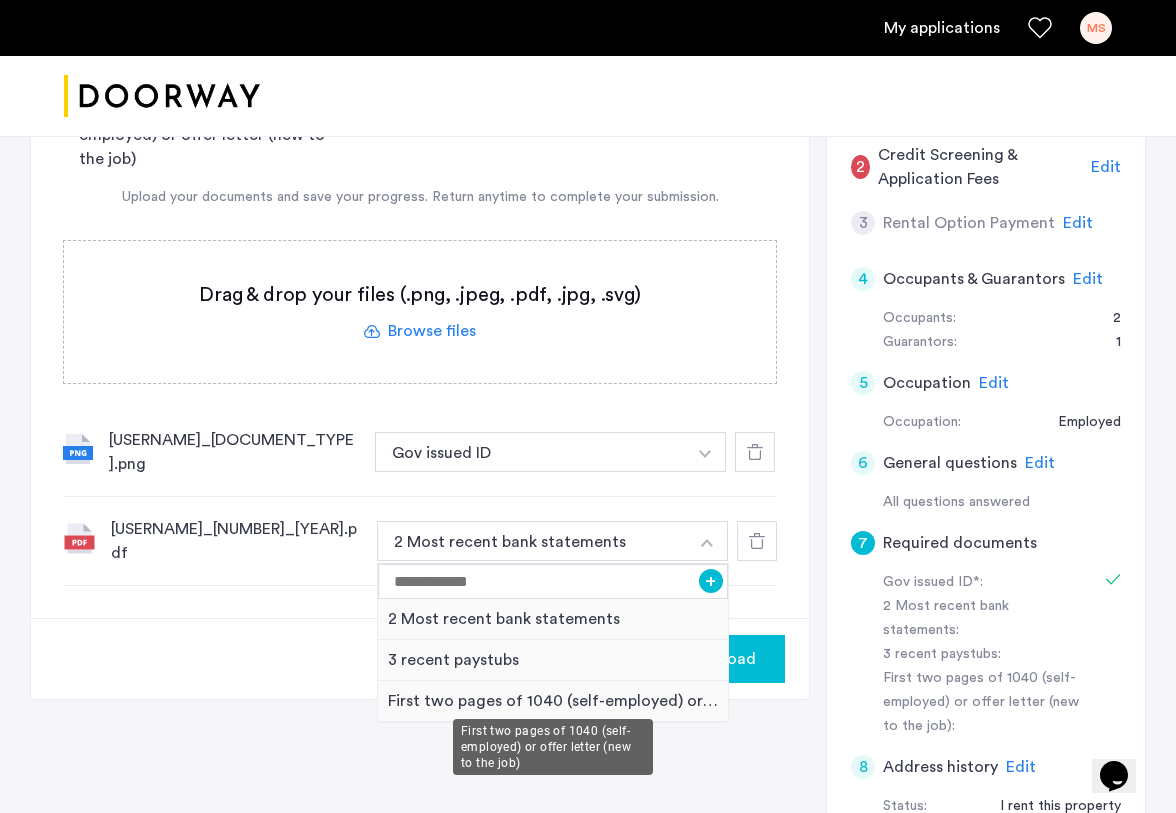 click on "First two pages of 1040 (self-employed) or offer letter (new to the job)" at bounding box center [553, 701] 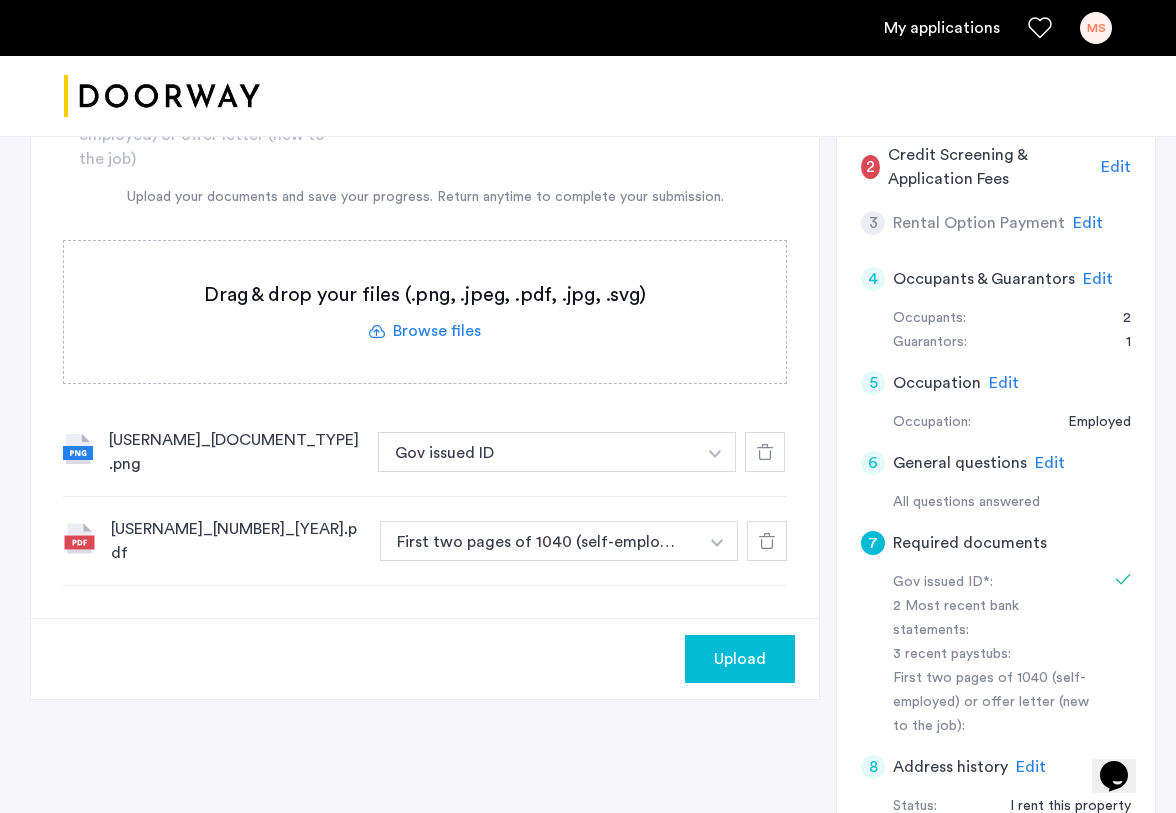 click on "Upload" 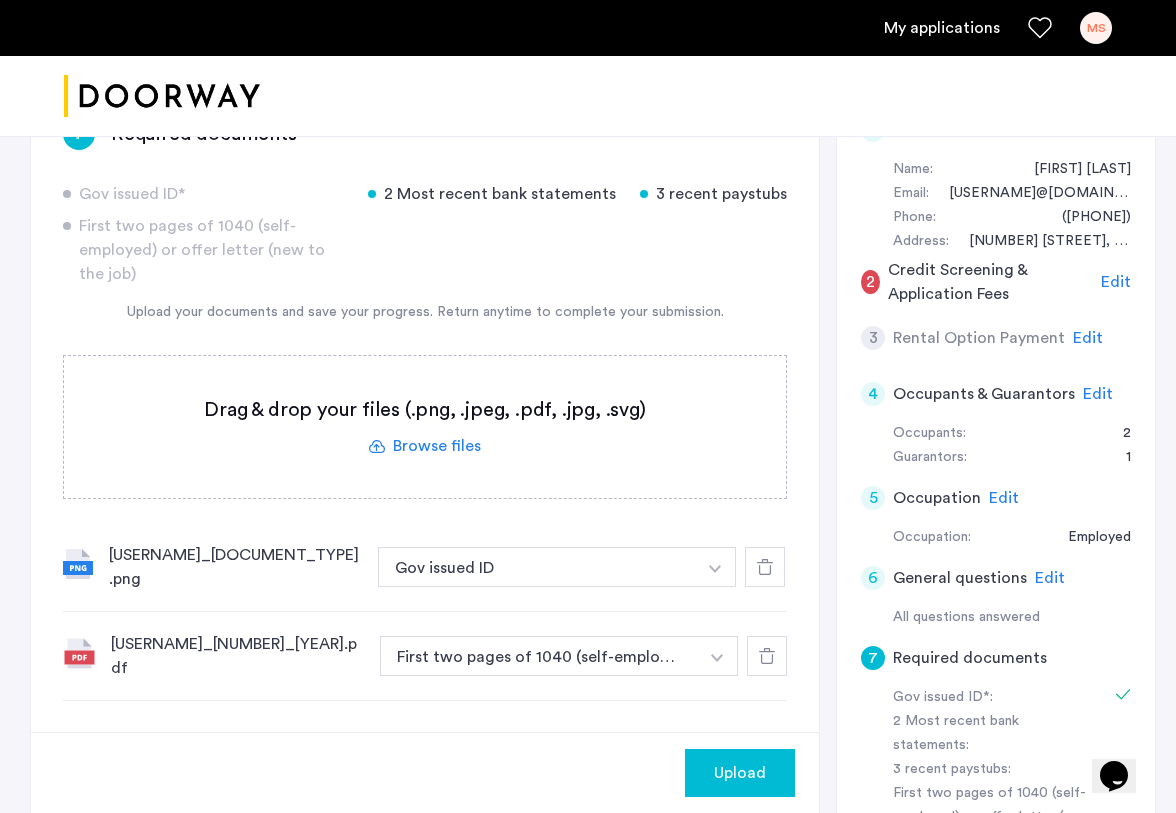 scroll, scrollTop: 310, scrollLeft: 0, axis: vertical 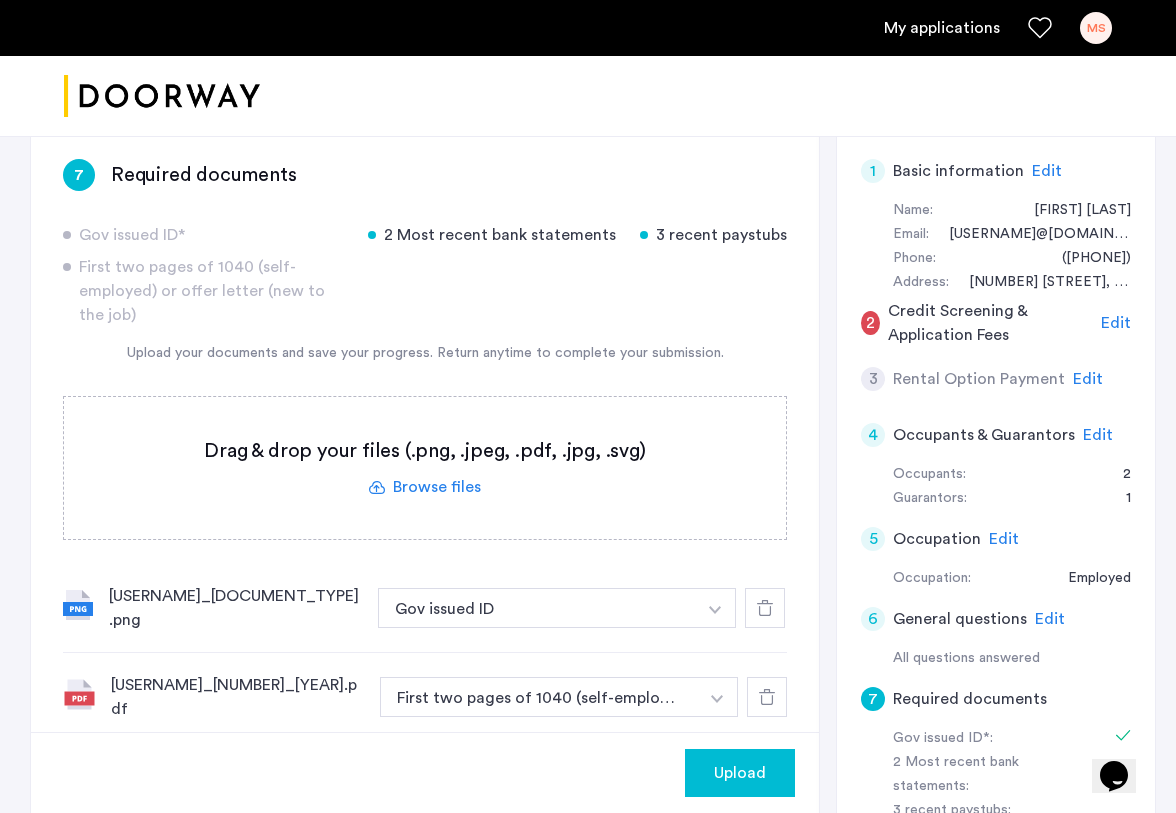 click on "Edit" 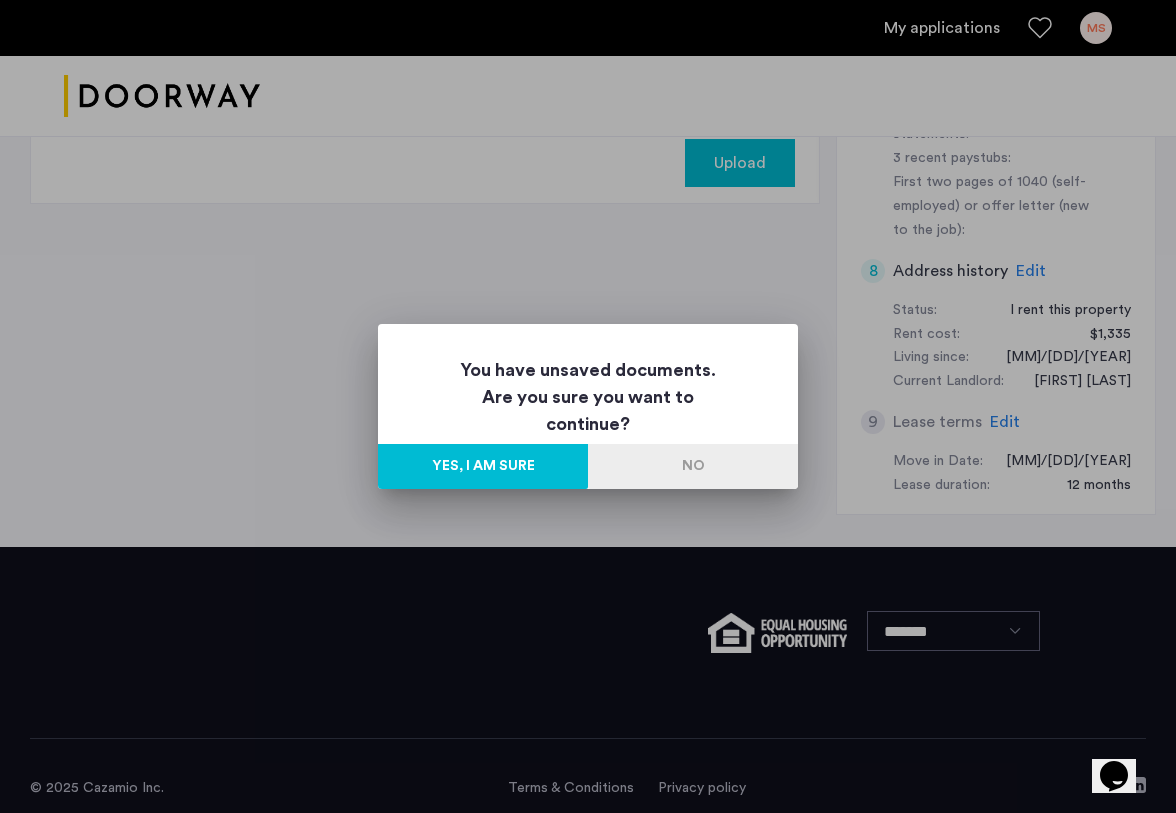 click on "No" at bounding box center [693, 466] 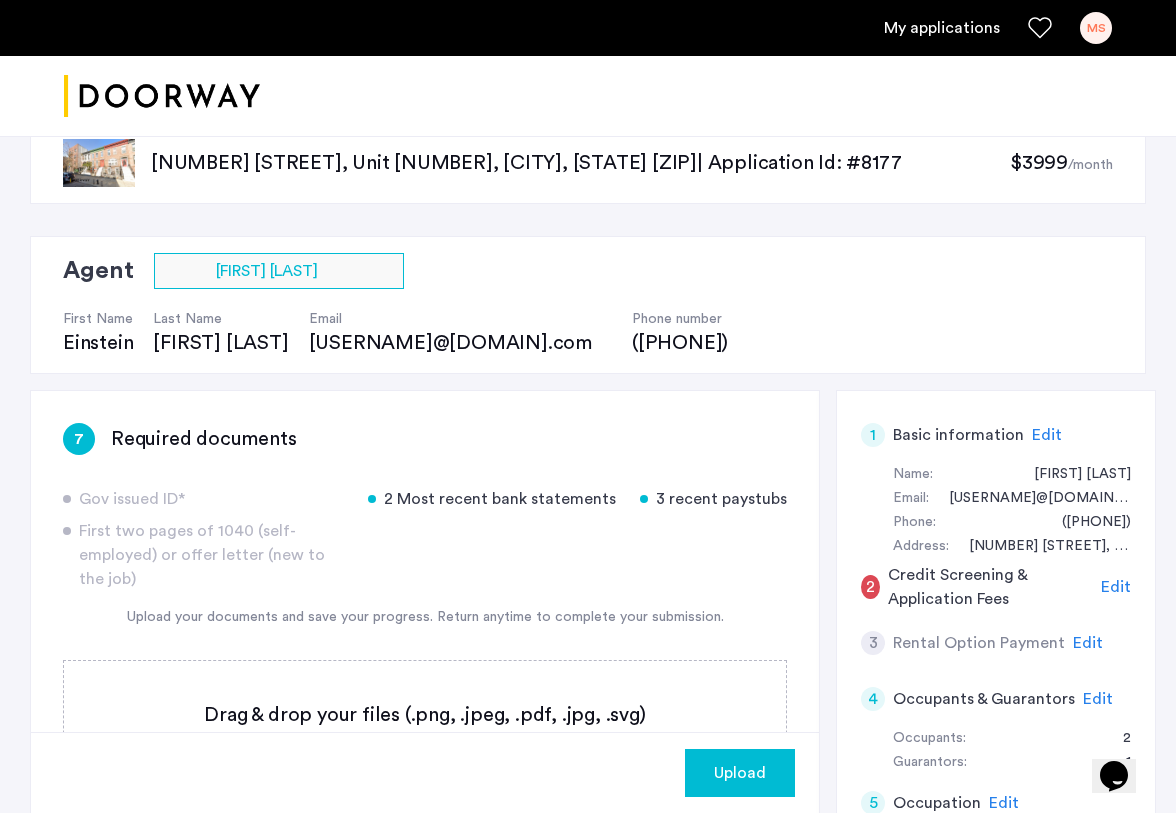 scroll, scrollTop: 48, scrollLeft: 0, axis: vertical 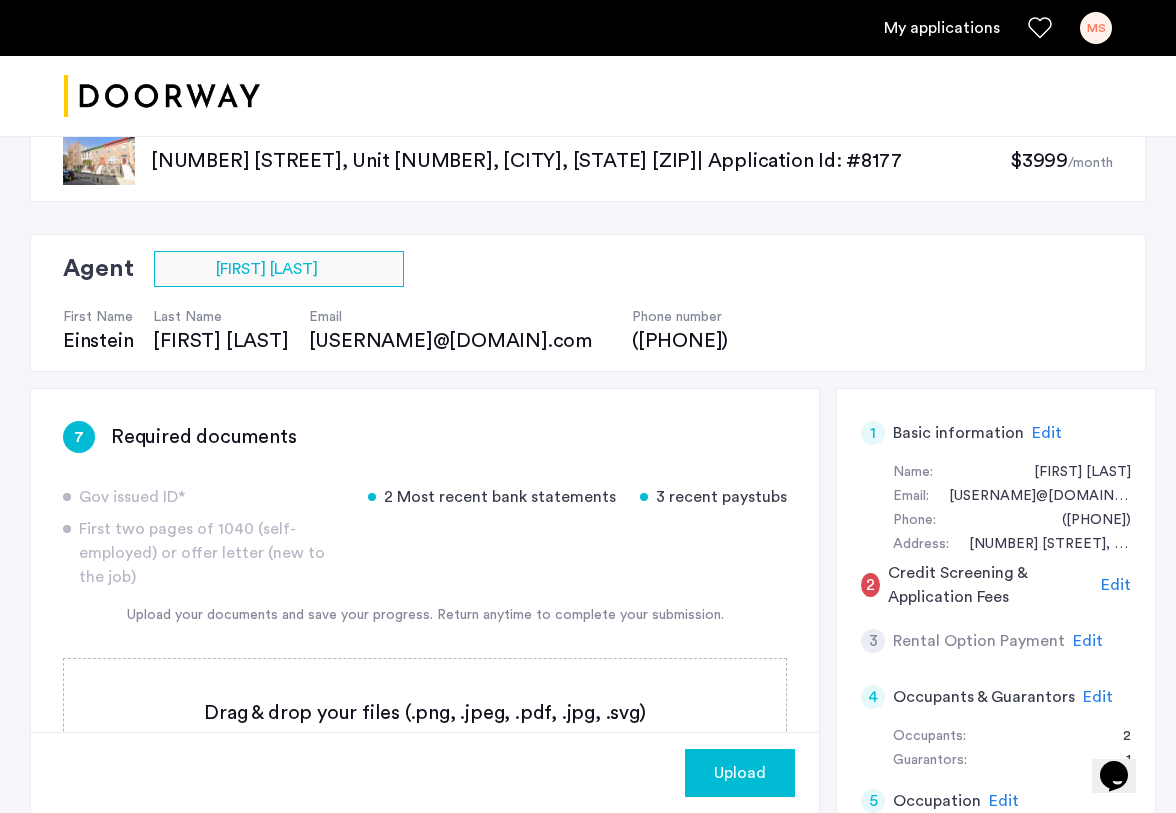 click on "Upload" 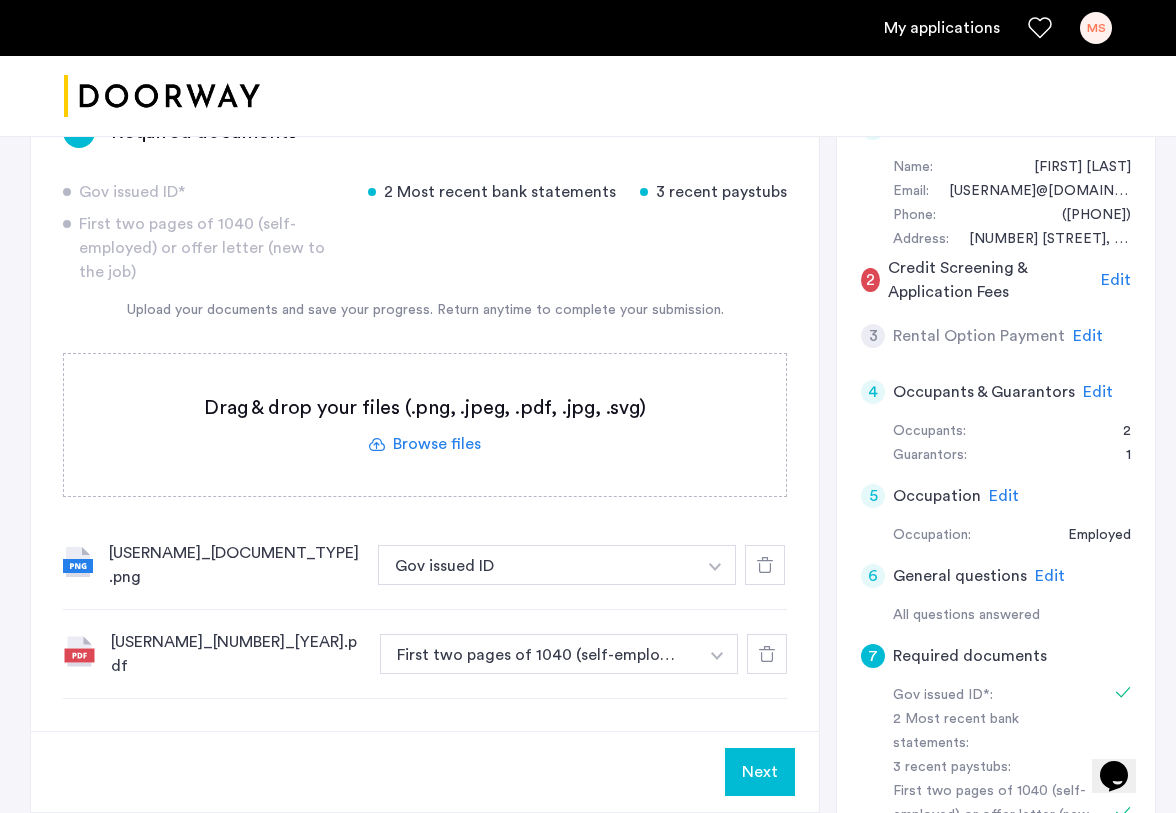 scroll, scrollTop: 455, scrollLeft: 0, axis: vertical 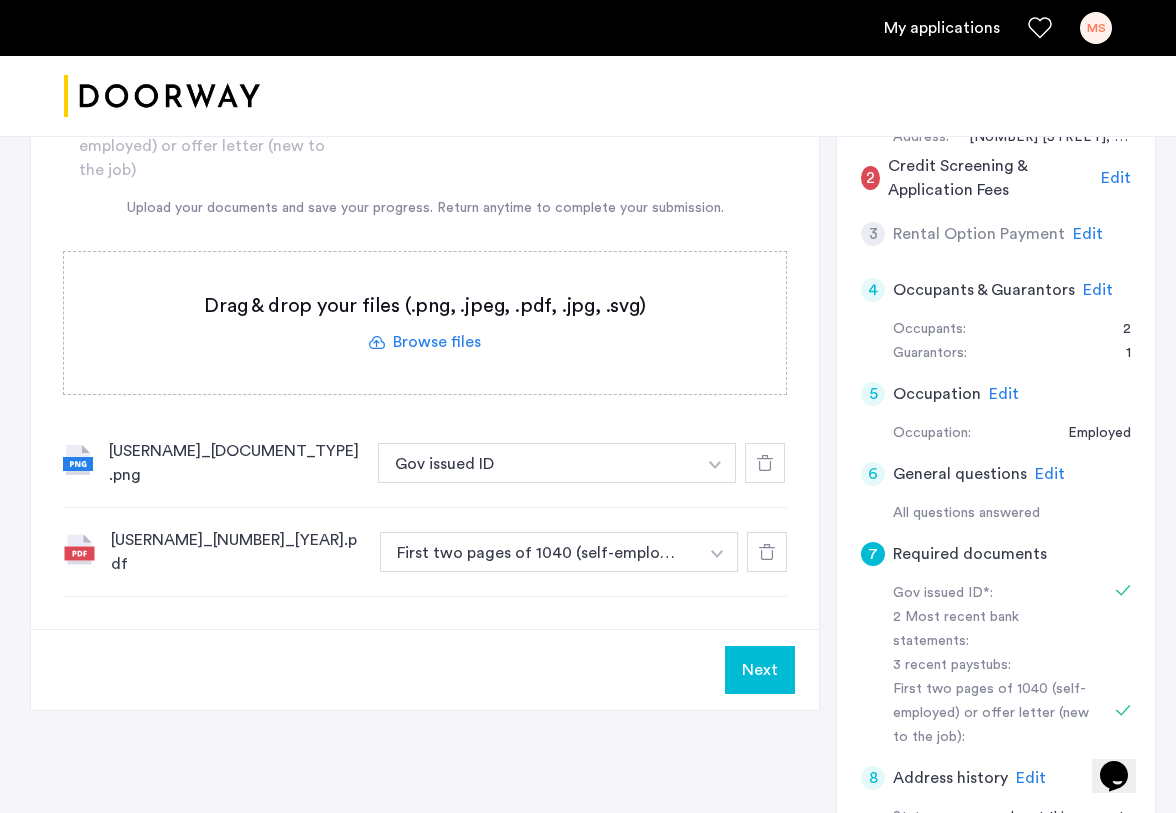 click on "Next" 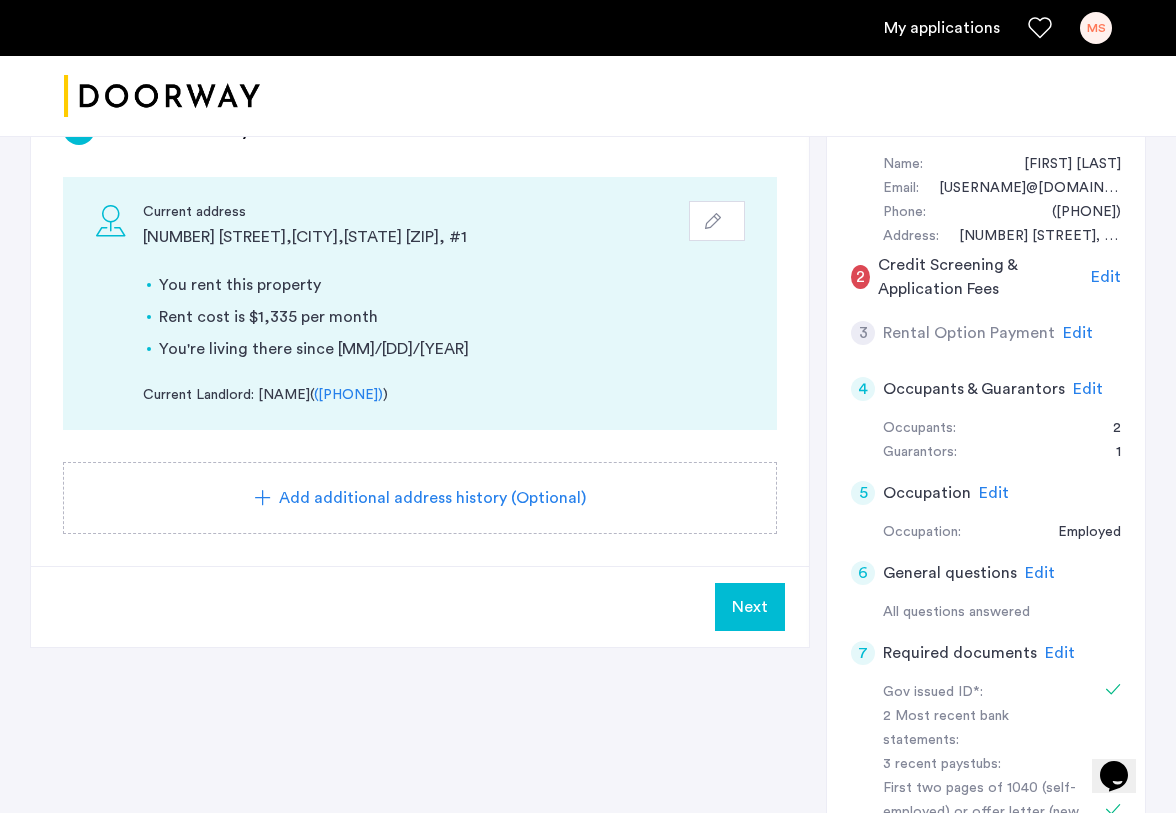 scroll, scrollTop: 401, scrollLeft: 0, axis: vertical 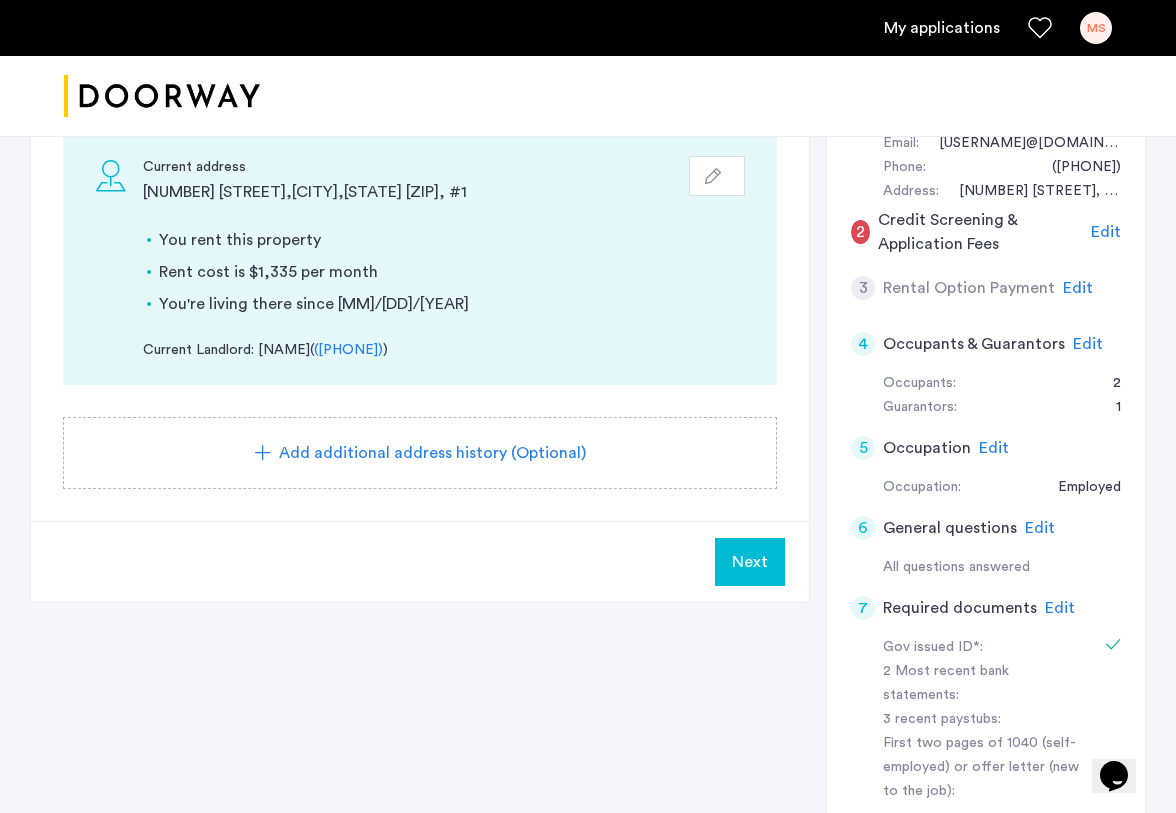 click on "Edit" 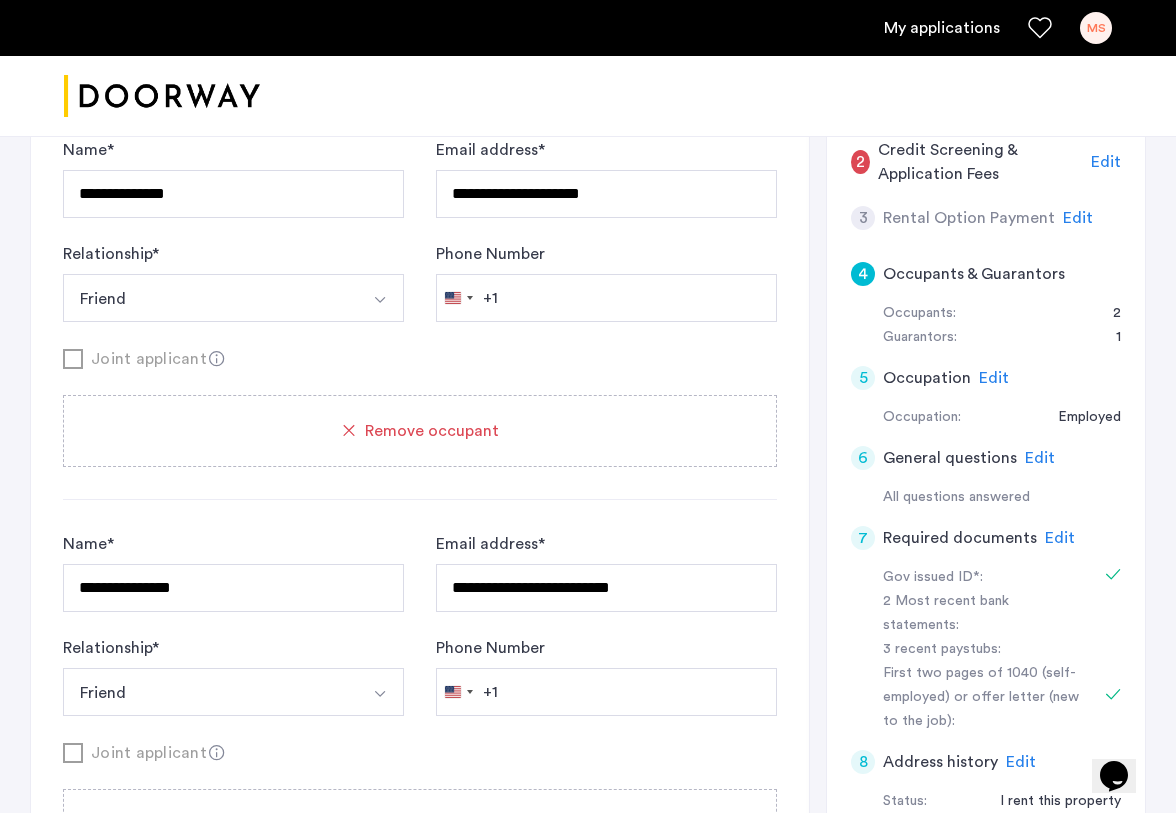 scroll, scrollTop: 506, scrollLeft: 0, axis: vertical 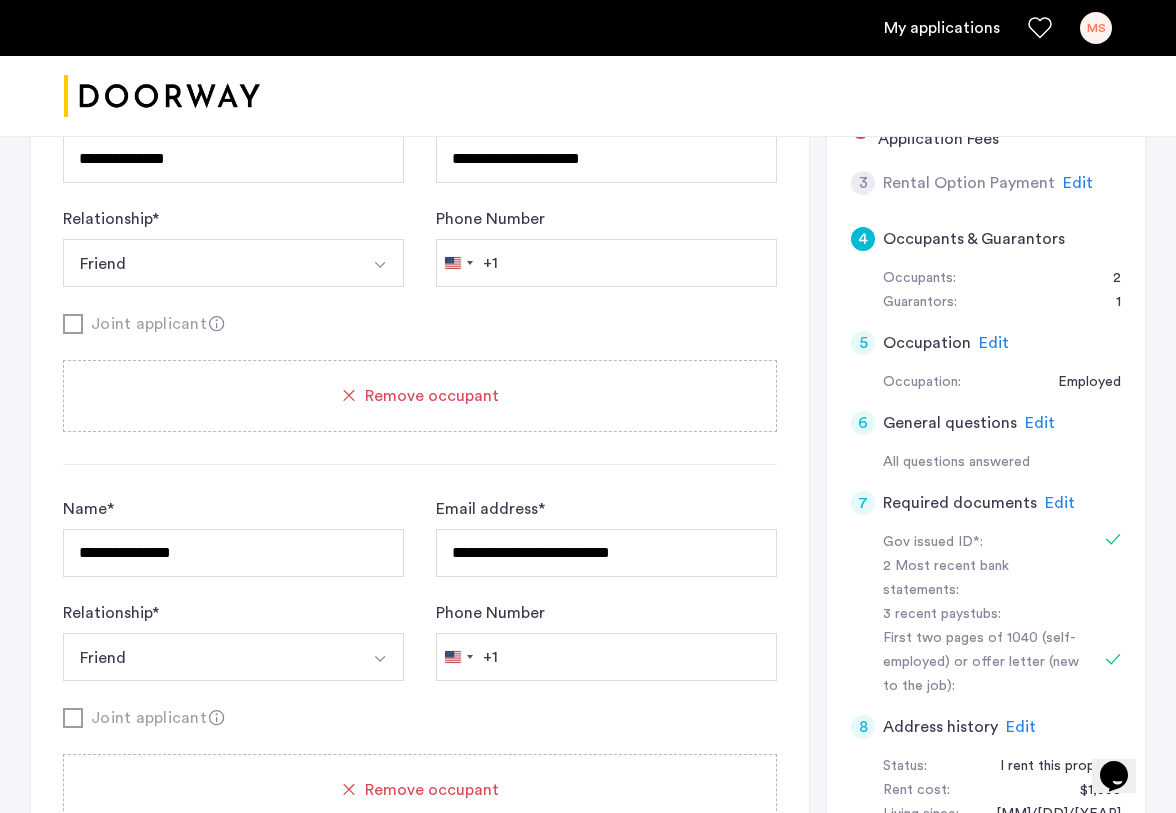 click on "Edit" 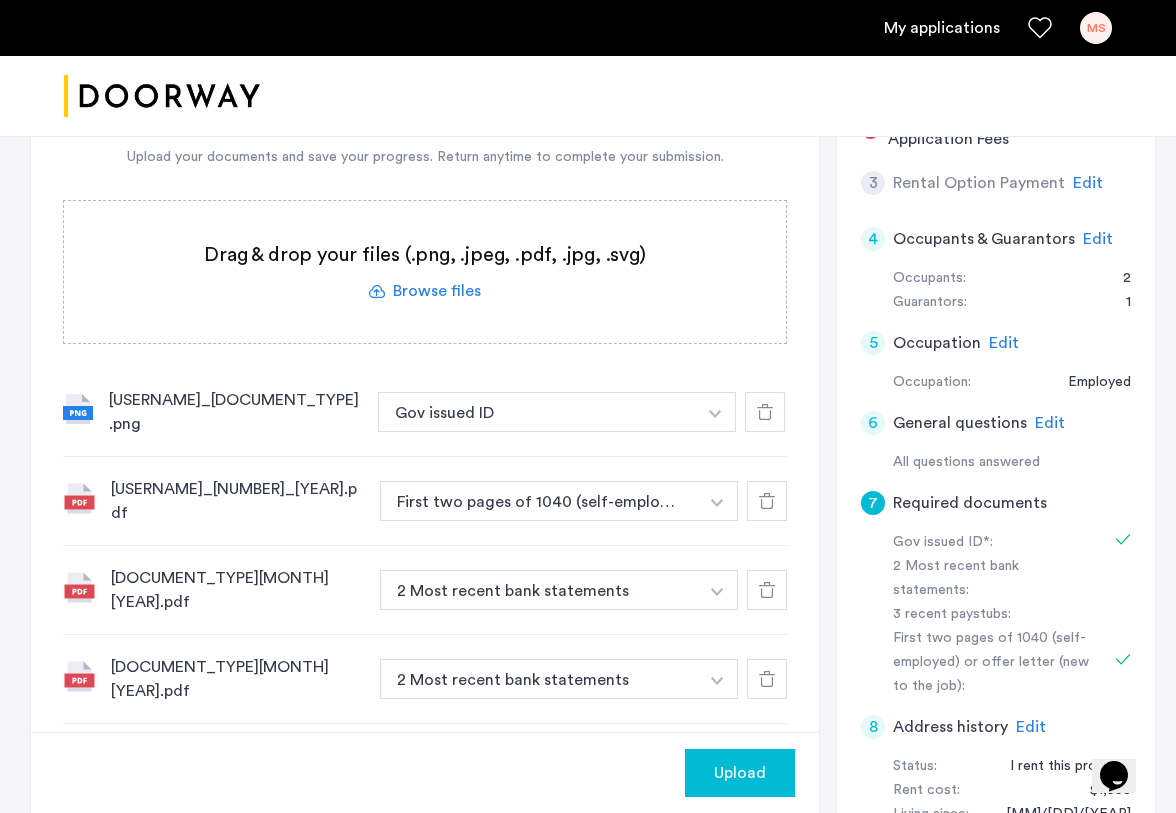 click at bounding box center [715, 414] 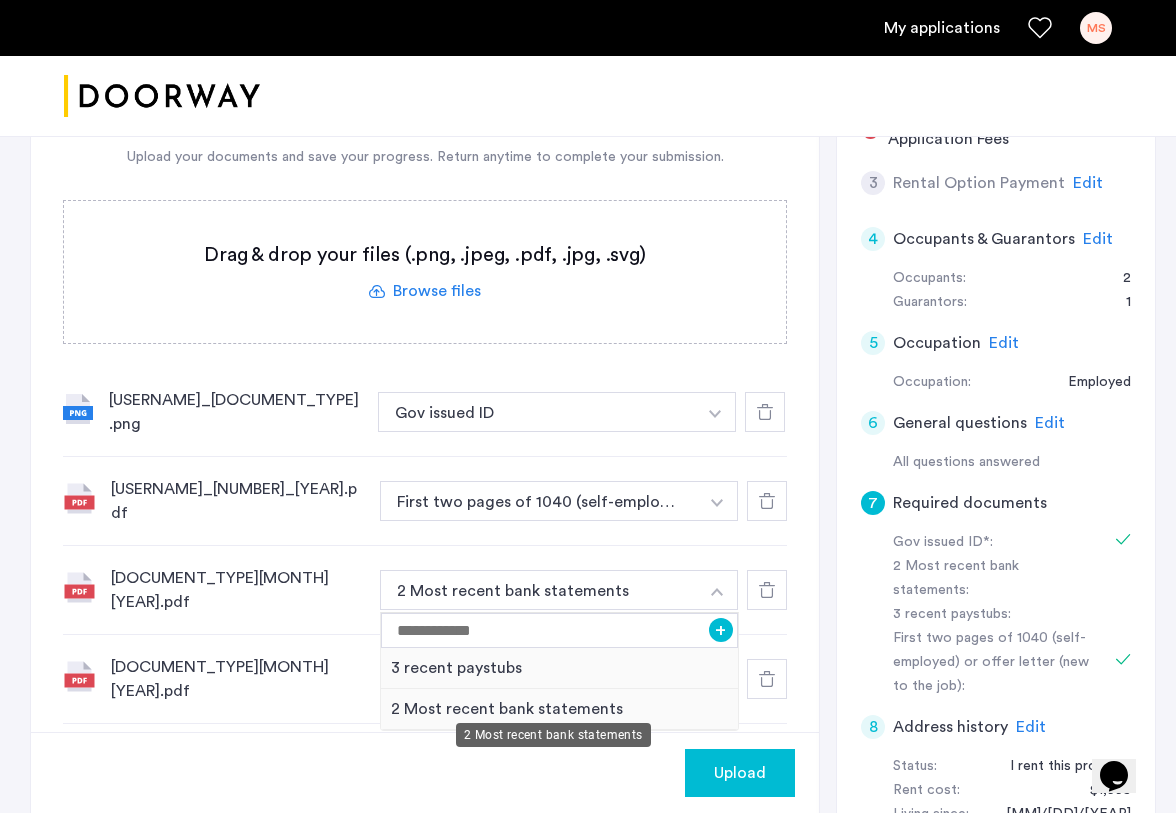 click on "2 Most recent bank statements" at bounding box center [559, 709] 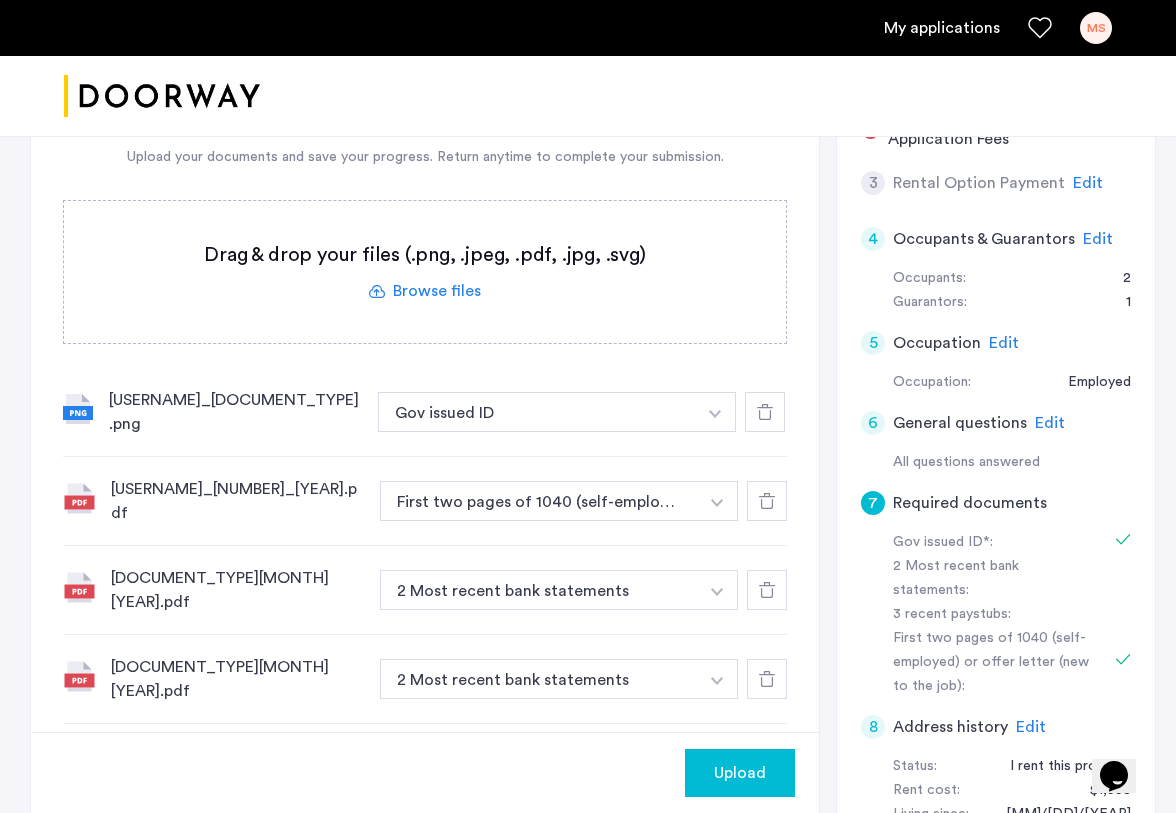 click on "[DOCUMENT_TYPE][MONTH][YEAR].pdf [NUMBER] Most recent bank statements + [NUMBER] recent paystubs [NUMBER] Most recent bank statements" 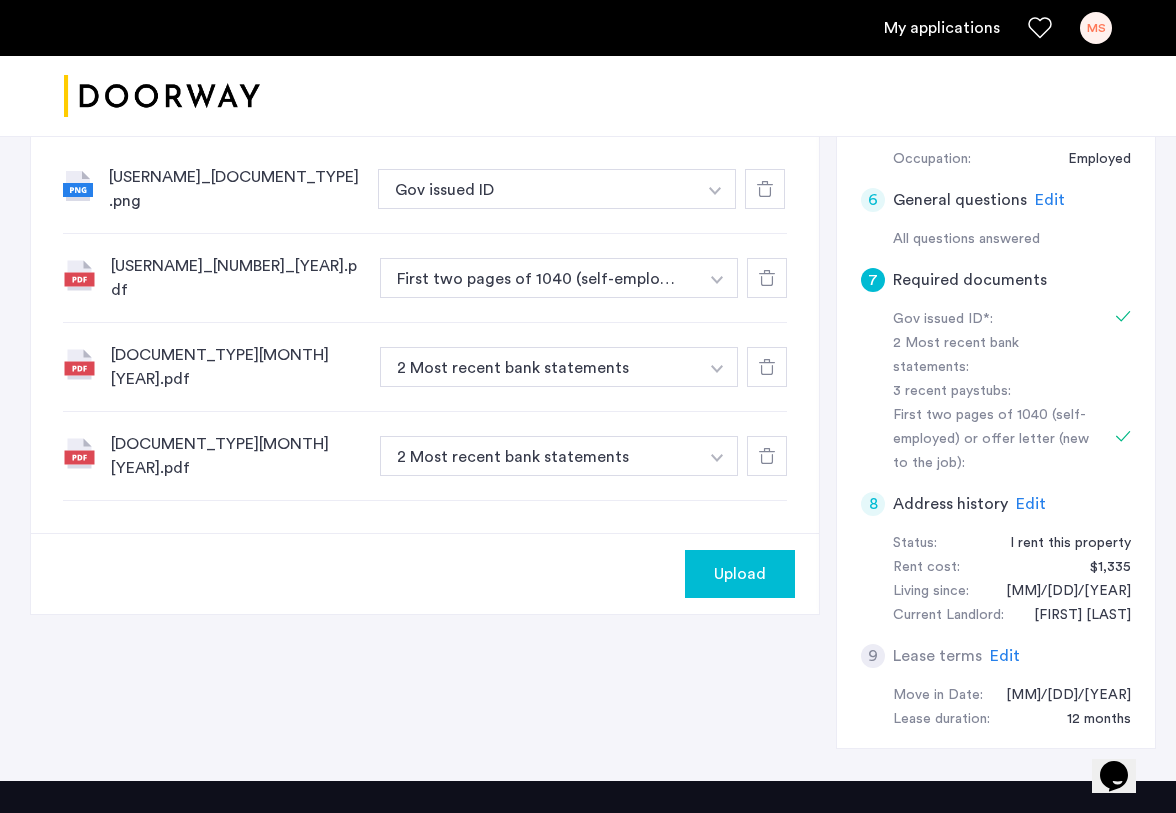 scroll, scrollTop: 799, scrollLeft: 0, axis: vertical 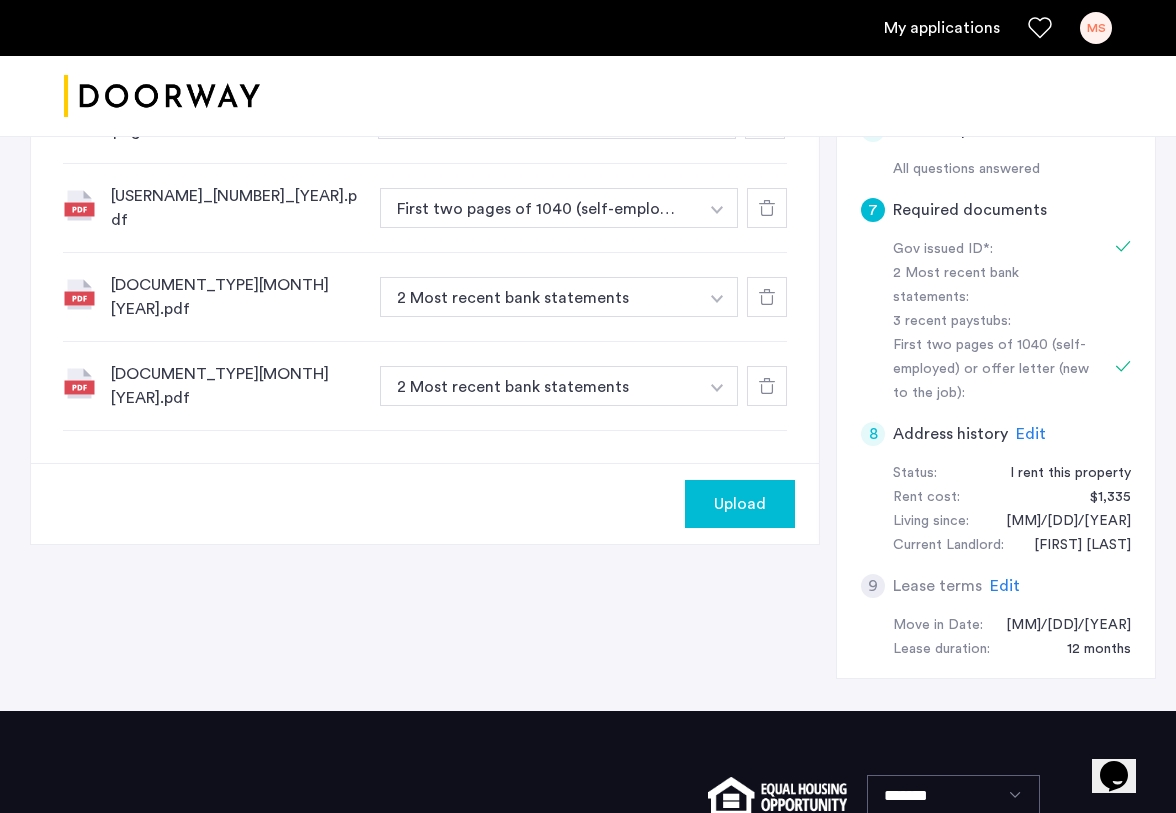 click on "Upload" 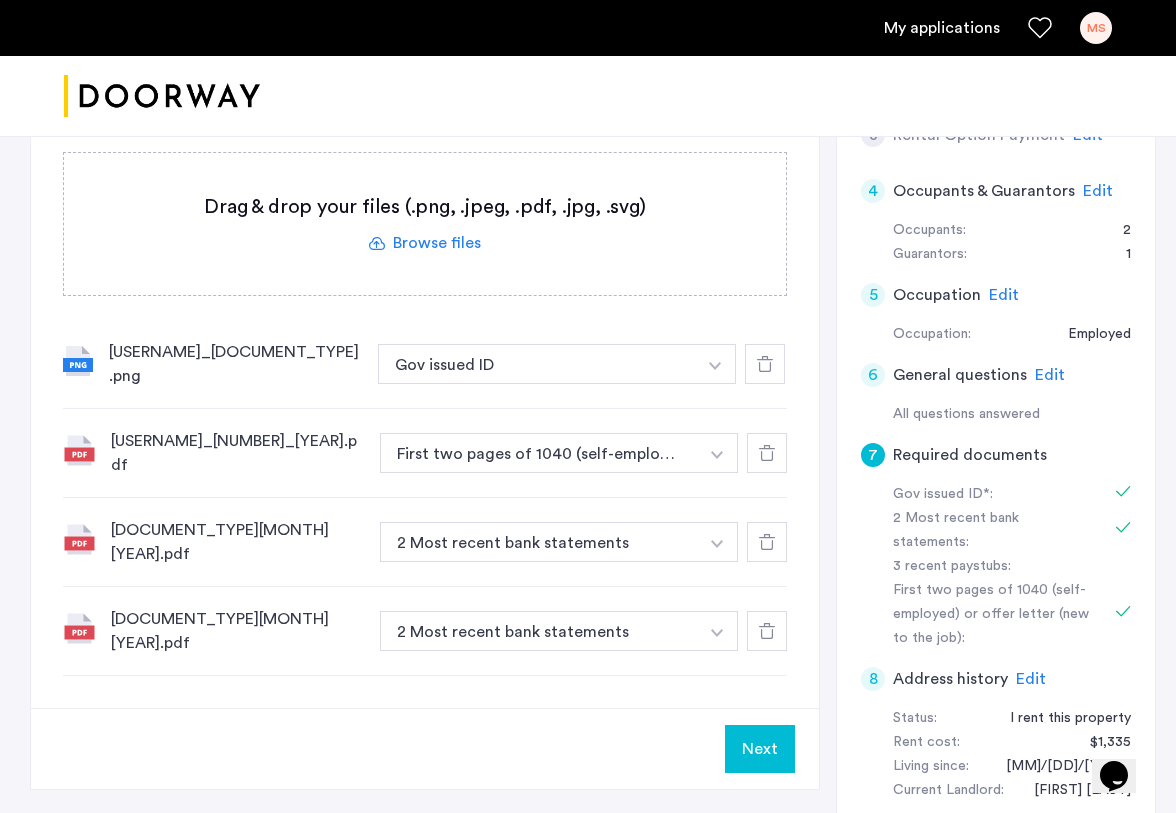 scroll, scrollTop: 224, scrollLeft: 0, axis: vertical 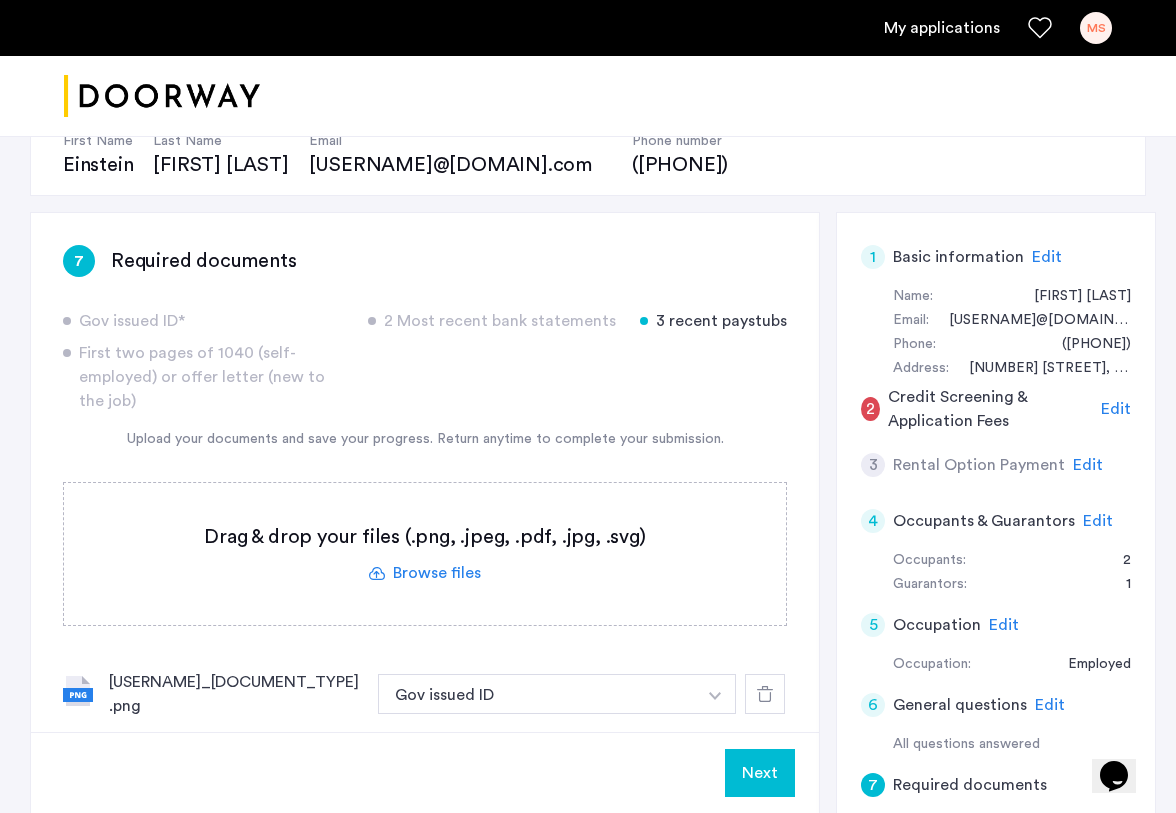 click on "[NUMBER] Required documents  Gov issued ID*  [NUMBER] Most recent bank statements  [NUMBER] recent paystubs  First two pages of 1040 (self-employed) or offer letter (new to the job)  Upload your documents and save your progress. Return anytime to complete your submission.  Drag & drop your files (.png, .jpeg, .pdf, .jpg, .svg) Browse files Upload documents (.png, .jpeg, .pdf, .jpg, .svg) Uploaded files [USERNAME]_[DOCUMENT_TYPE].png Gov issued ID + [NUMBER] recent paystubs Gov issued ID [USERNAME]_[DOCUMENT_TYPE]_[YEAR].pdf First two pages of 1040 (self-employed) or offer letter (new to the job) + [NUMBER] recent paystubs First two pages of 1040 (self-employed) or offer letter (new to the job) [DOCUMENT_TYPE][MONTH][YEAR].pdf [NUMBER] Most recent bank statements + [NUMBER] recent paystubs [NUMBER] Most recent bank statements [DOCUMENT_TYPE][MONTH][YEAR].pdf [NUMBER] Most recent bank statements + [NUMBER] recent paystubs [NUMBER] Most recent bank statements" 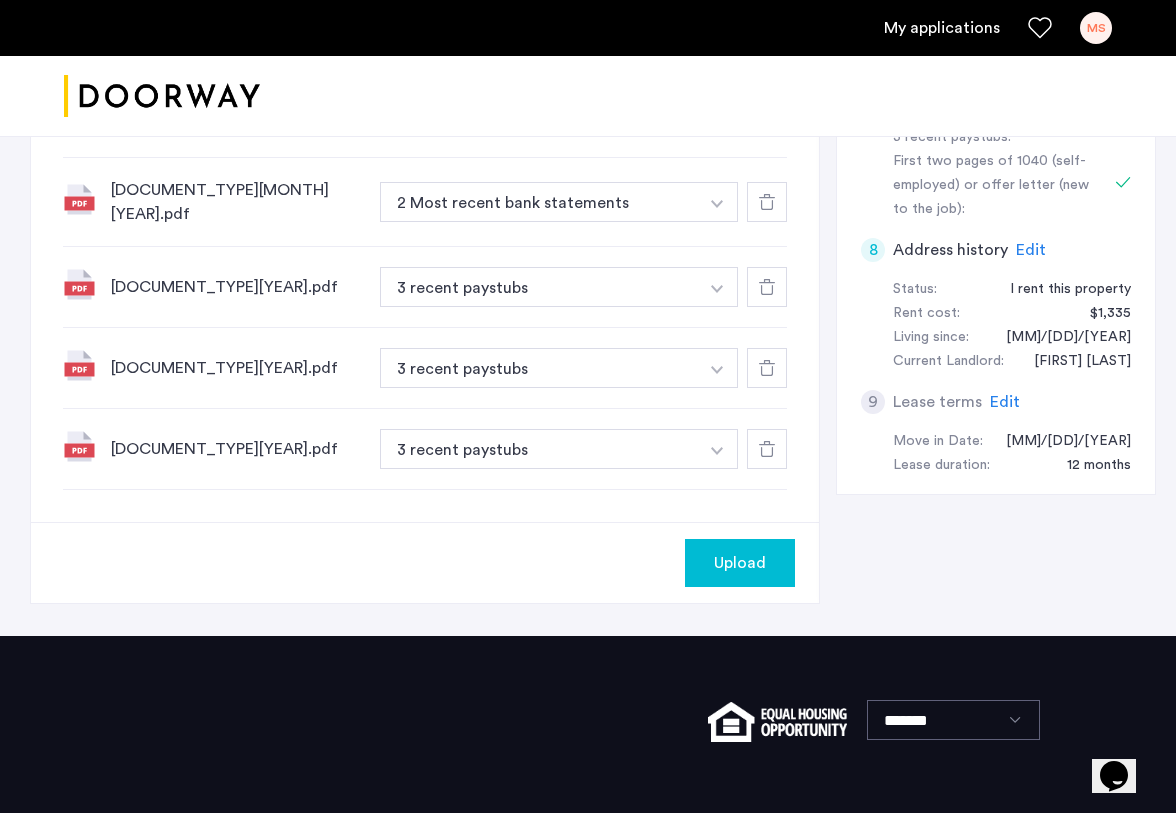 scroll, scrollTop: 854, scrollLeft: 0, axis: vertical 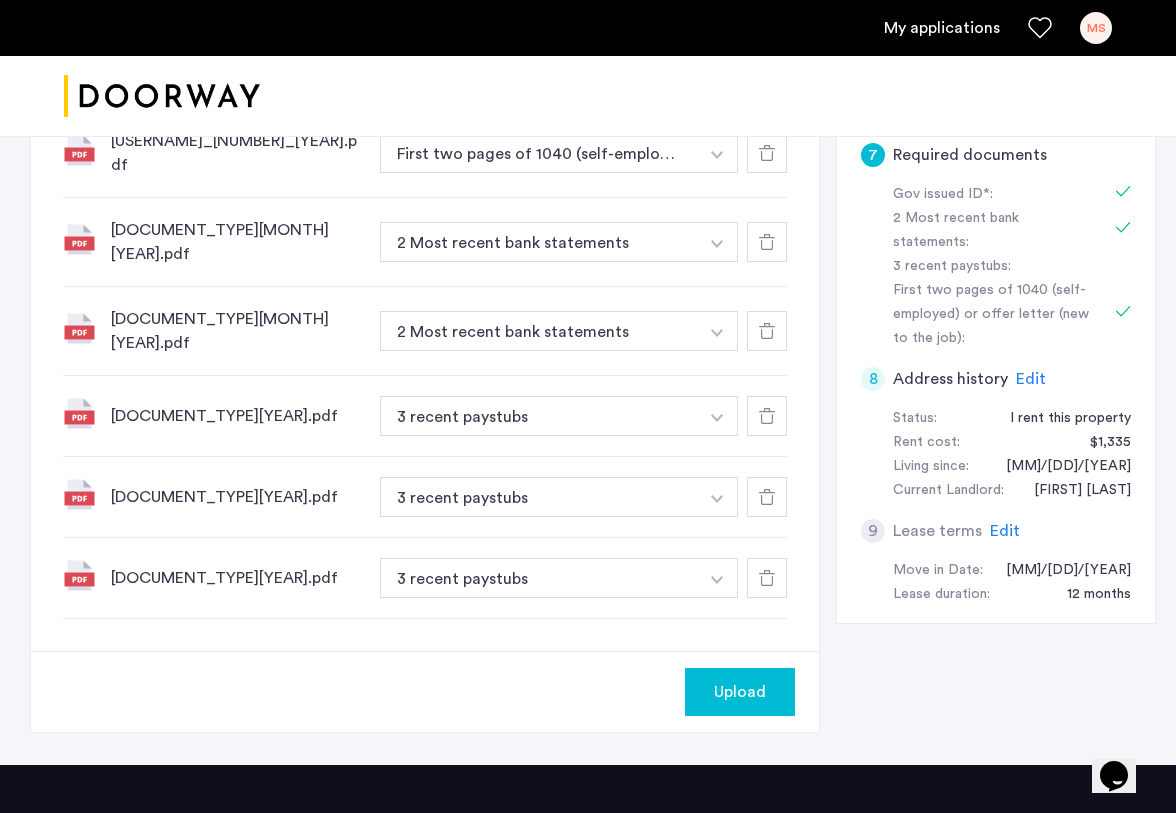 click at bounding box center (715, 66) 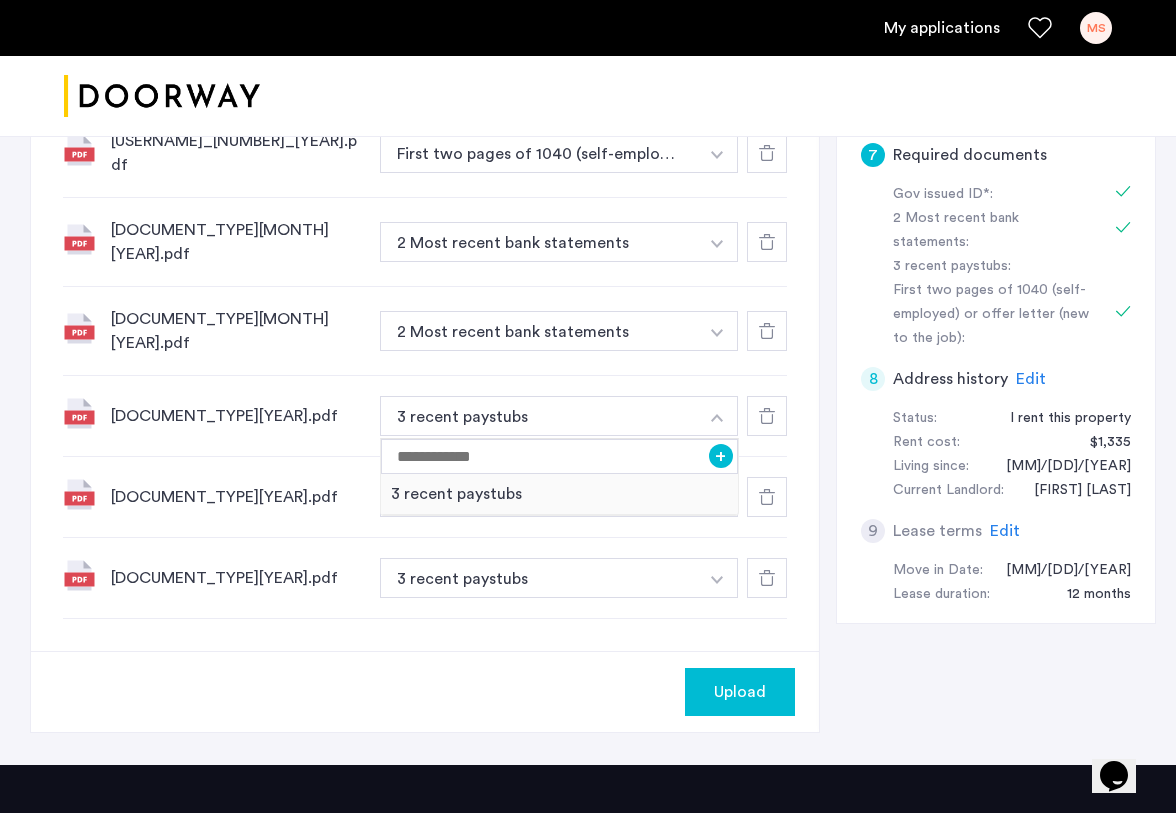 click at bounding box center (717, 418) 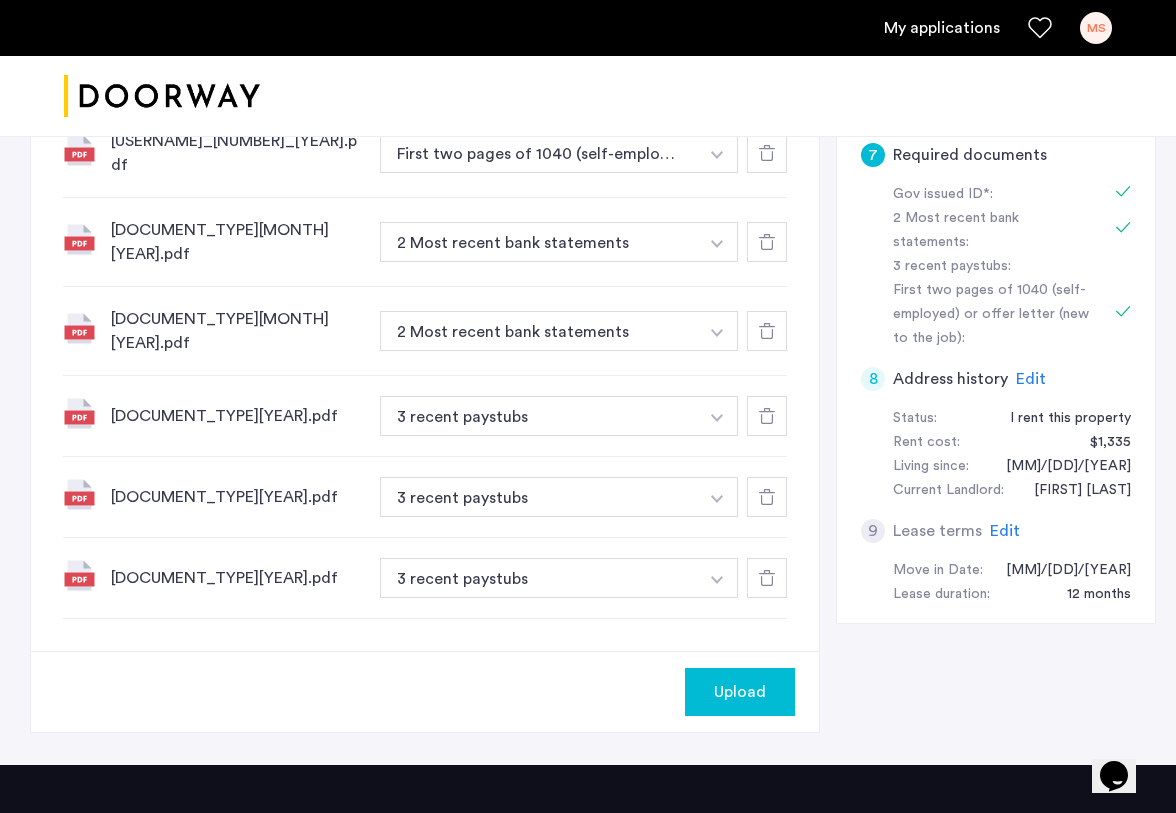 click on "Upload" 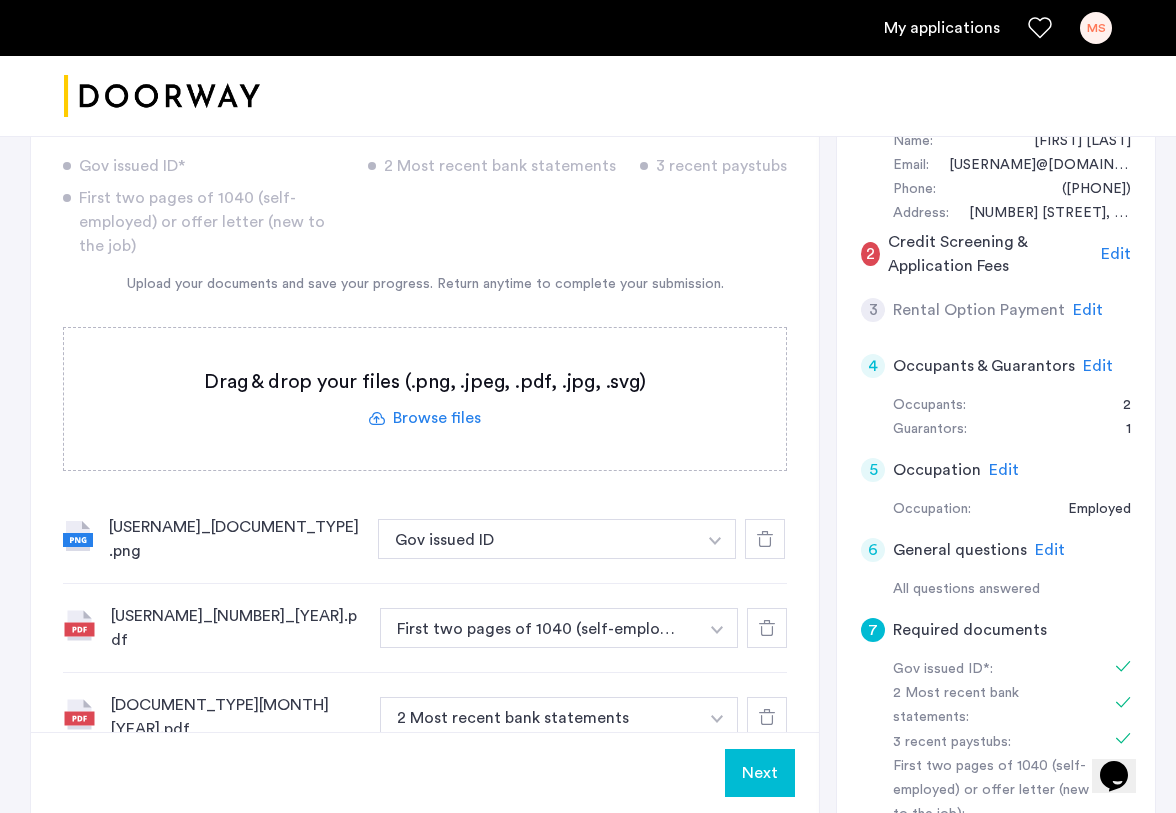 scroll, scrollTop: 394, scrollLeft: 0, axis: vertical 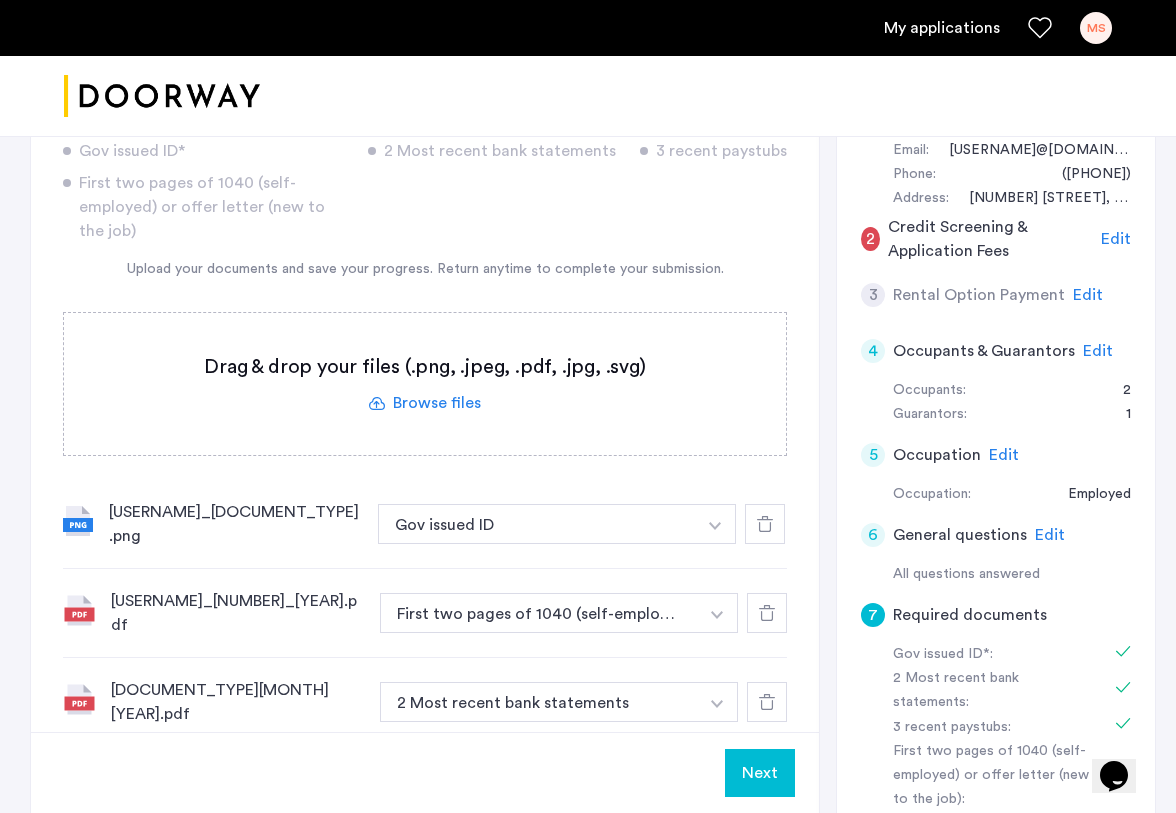 click on "Edit" 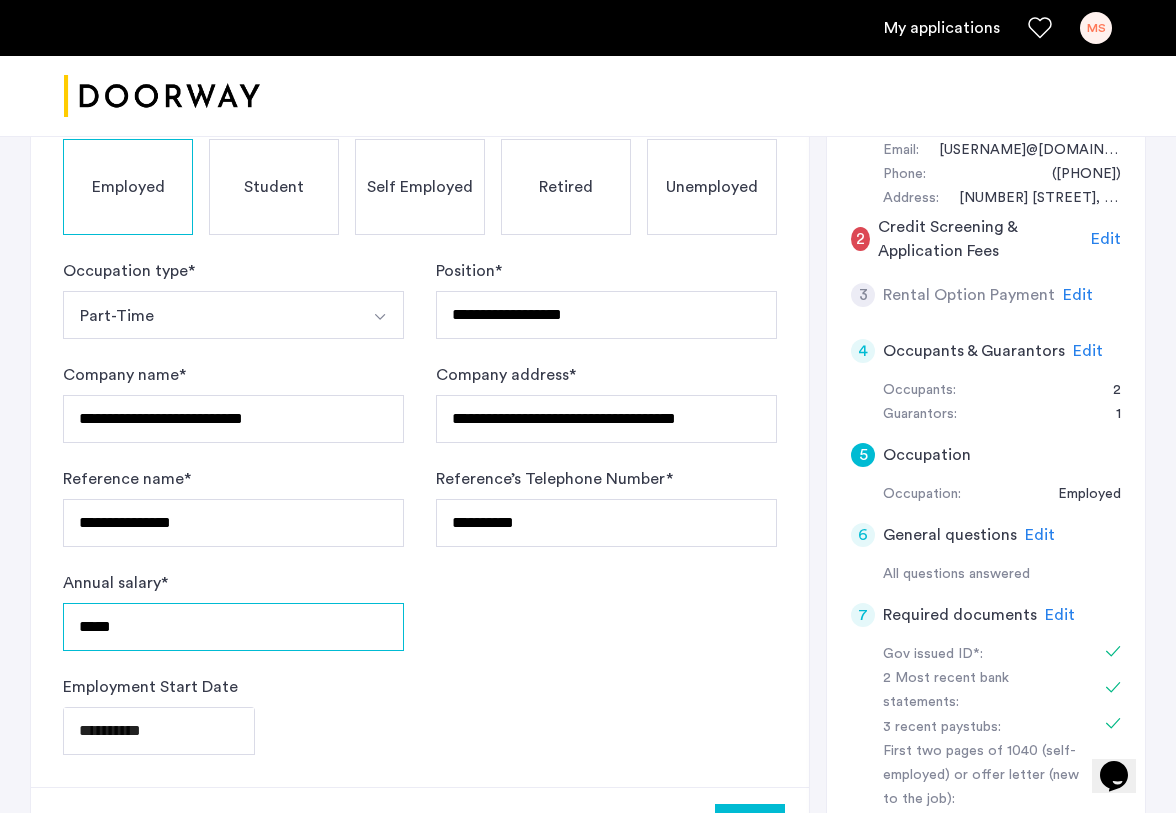 click on "*****" at bounding box center (233, 627) 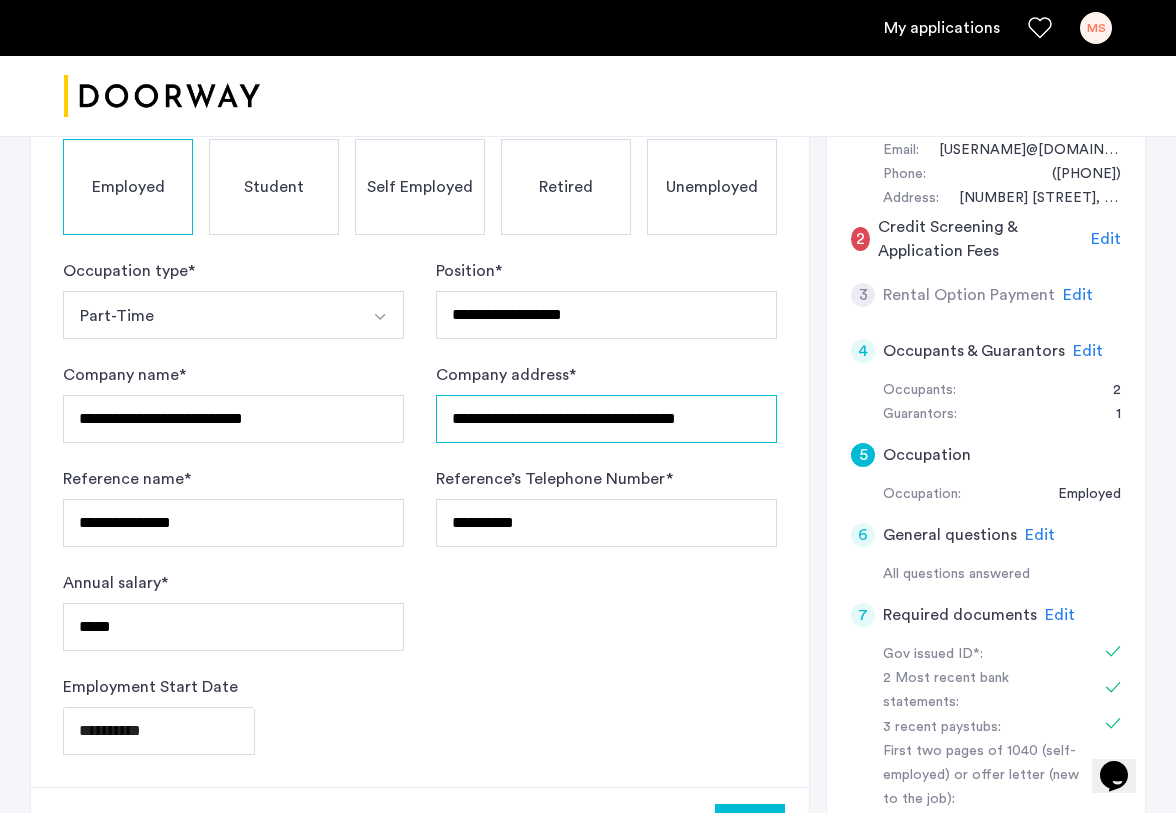 click on "**********" at bounding box center (606, 419) 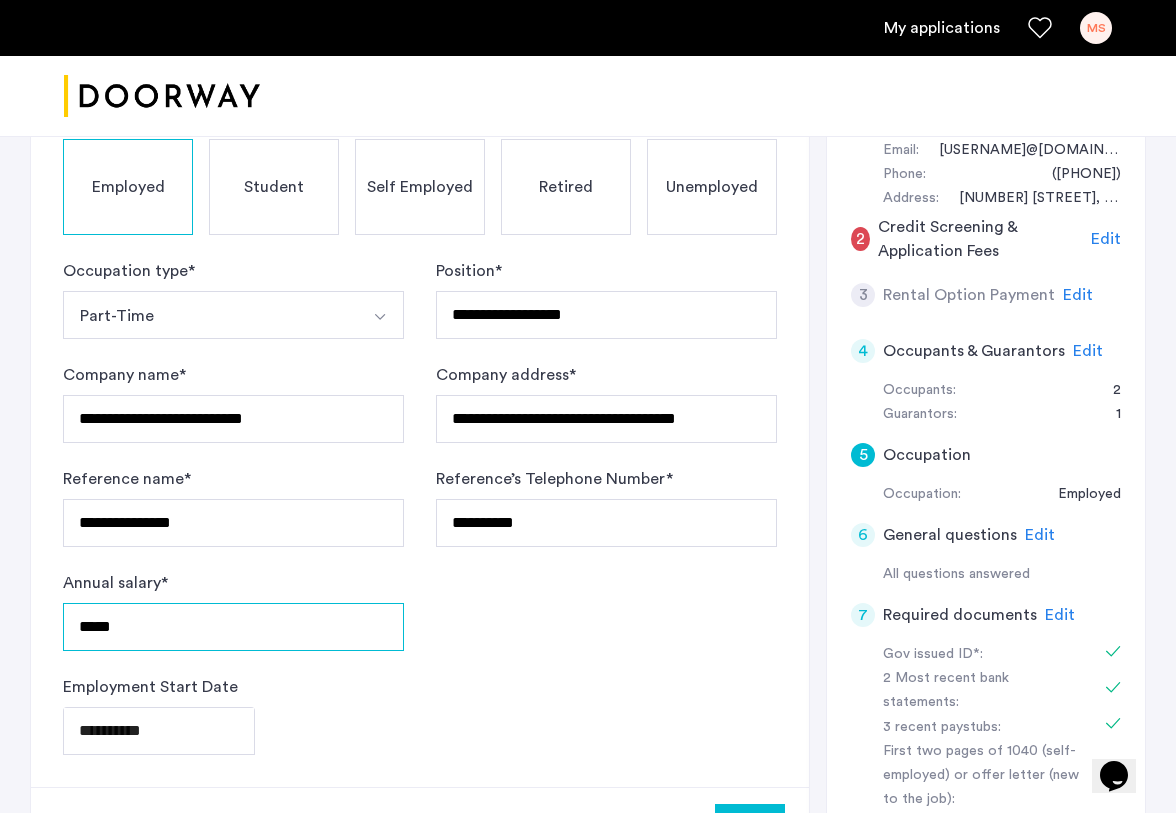 drag, startPoint x: 141, startPoint y: 621, endPoint x: 24, endPoint y: 621, distance: 117 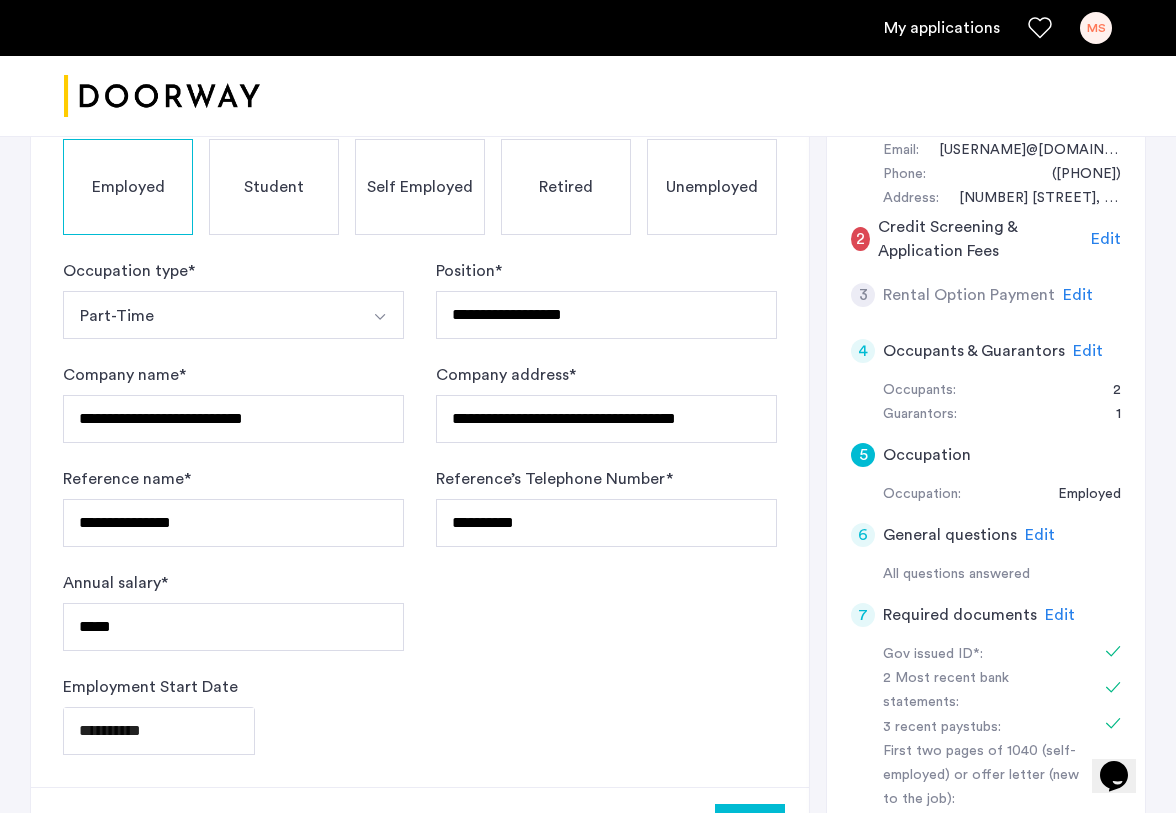click on "**********" 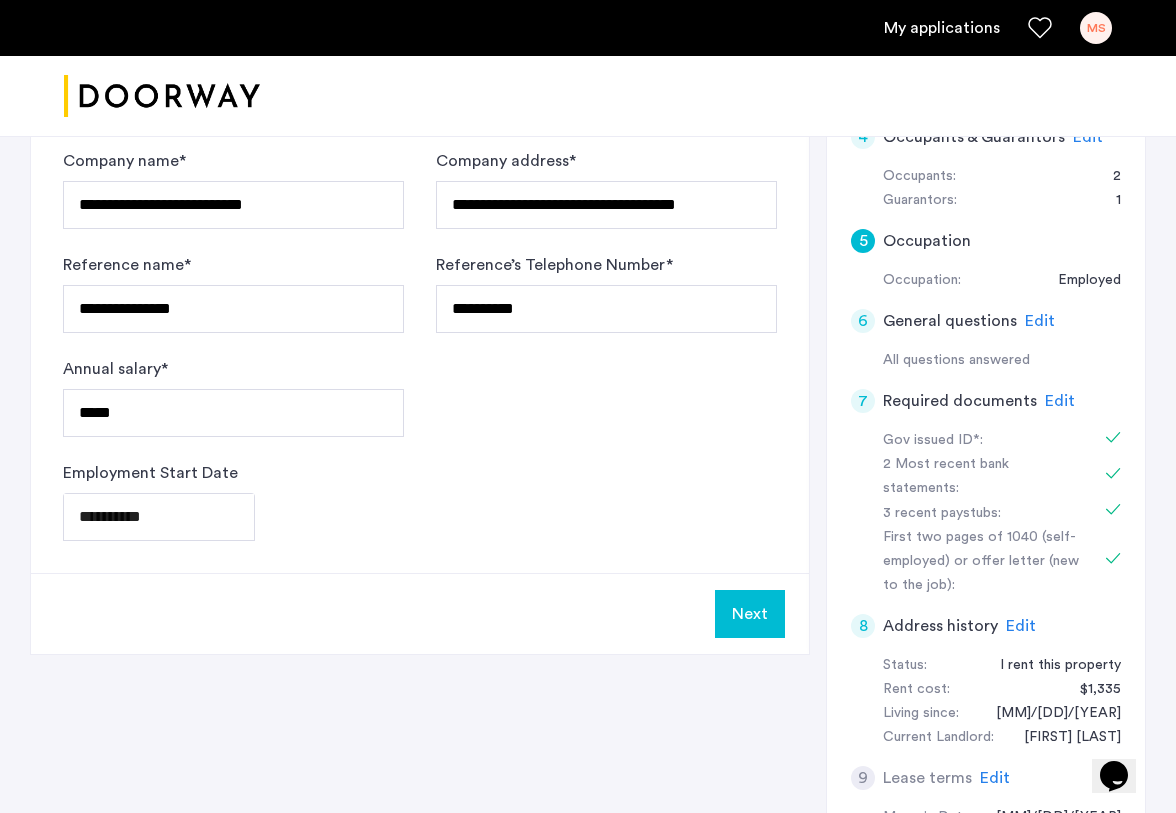scroll, scrollTop: 605, scrollLeft: 0, axis: vertical 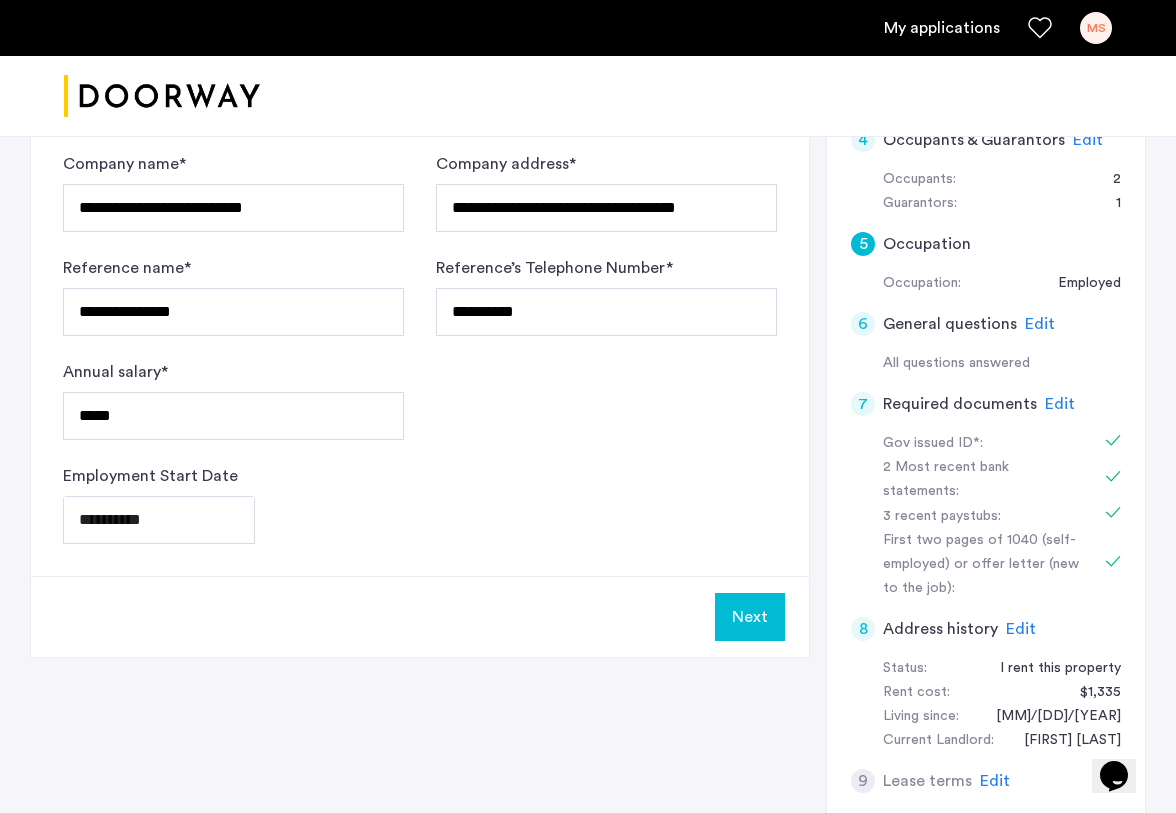 click on "Next" 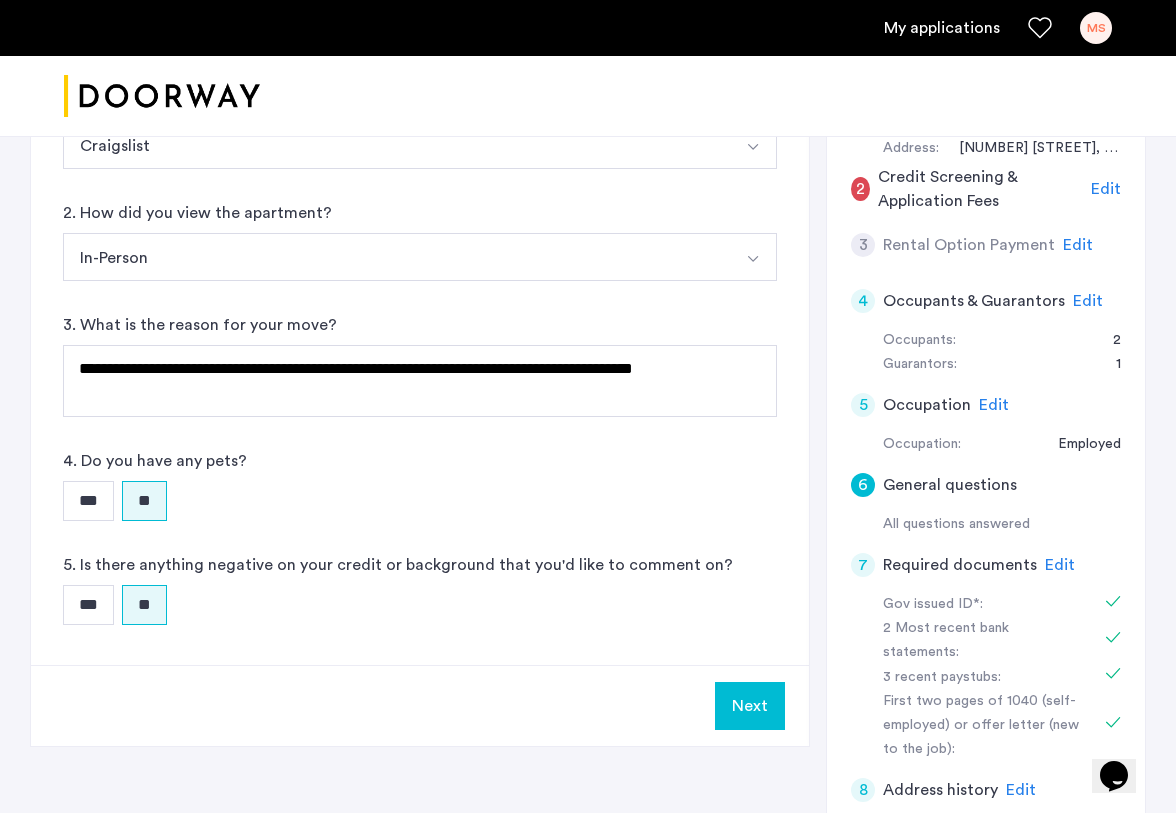 scroll, scrollTop: 461, scrollLeft: 0, axis: vertical 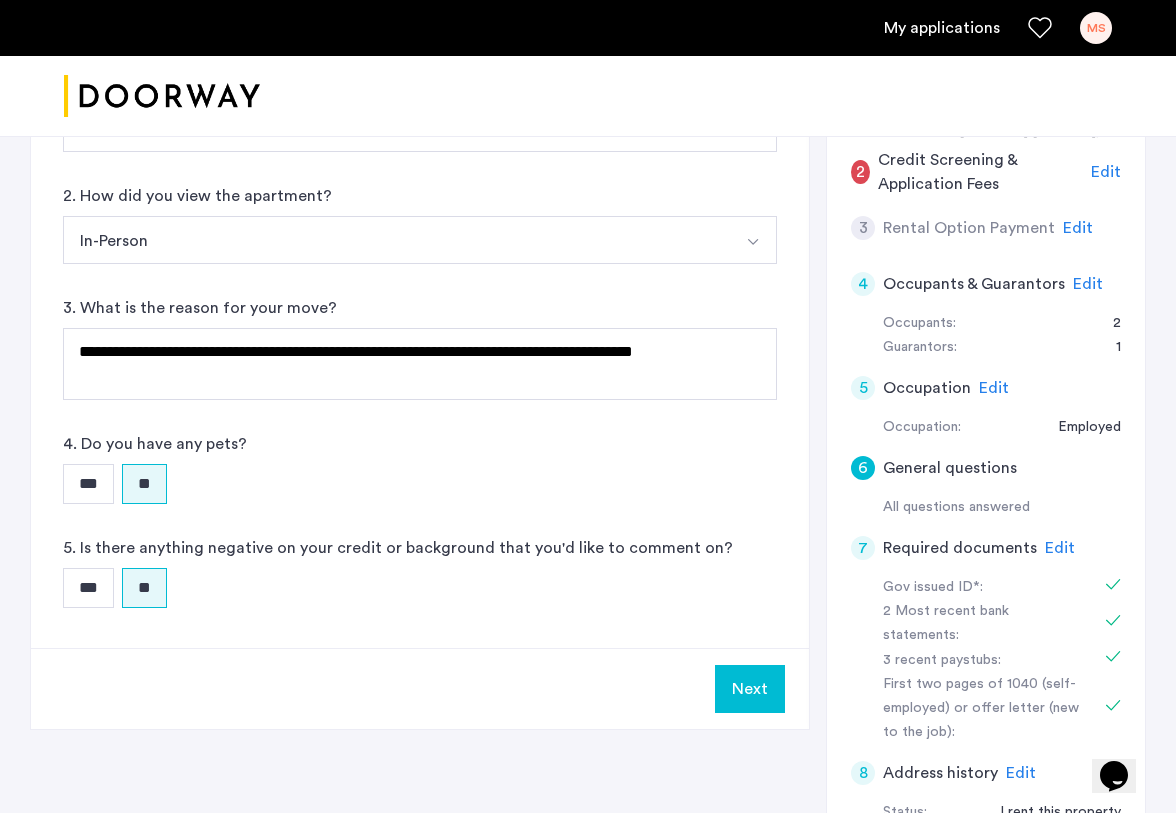 click on "Edit" 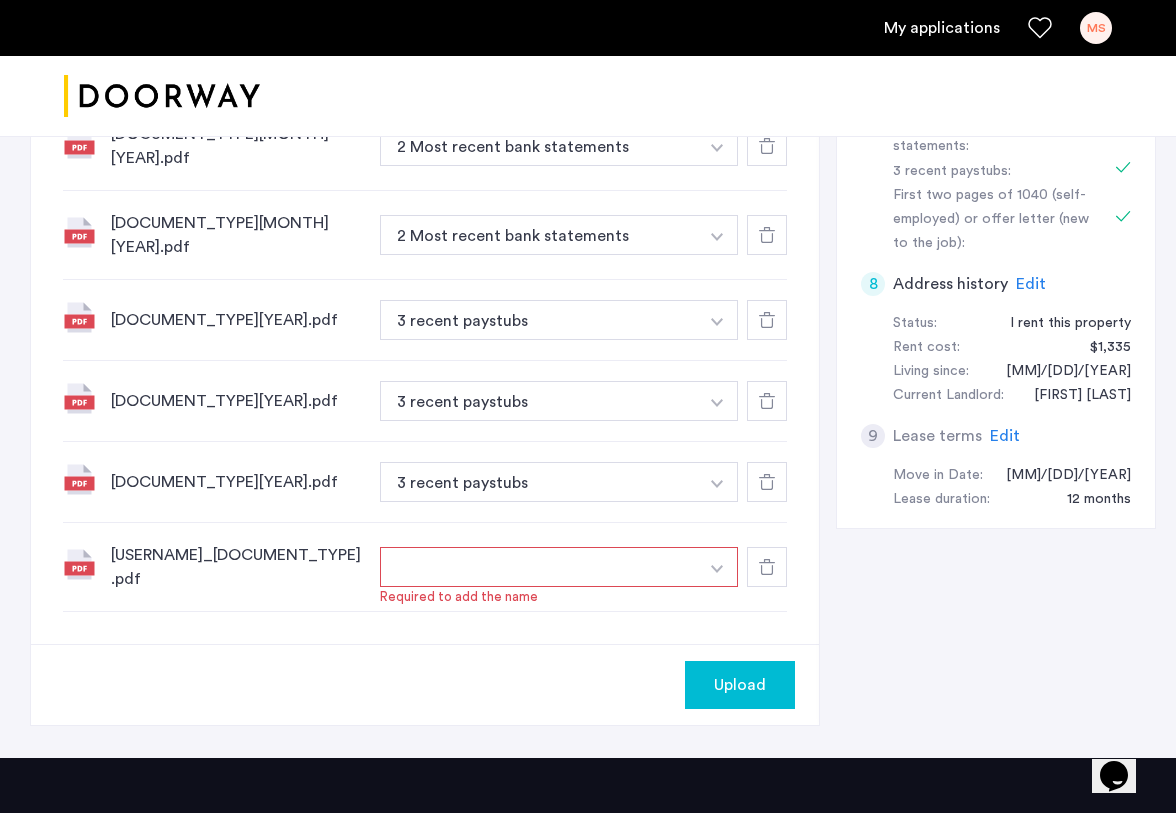 scroll, scrollTop: 957, scrollLeft: 0, axis: vertical 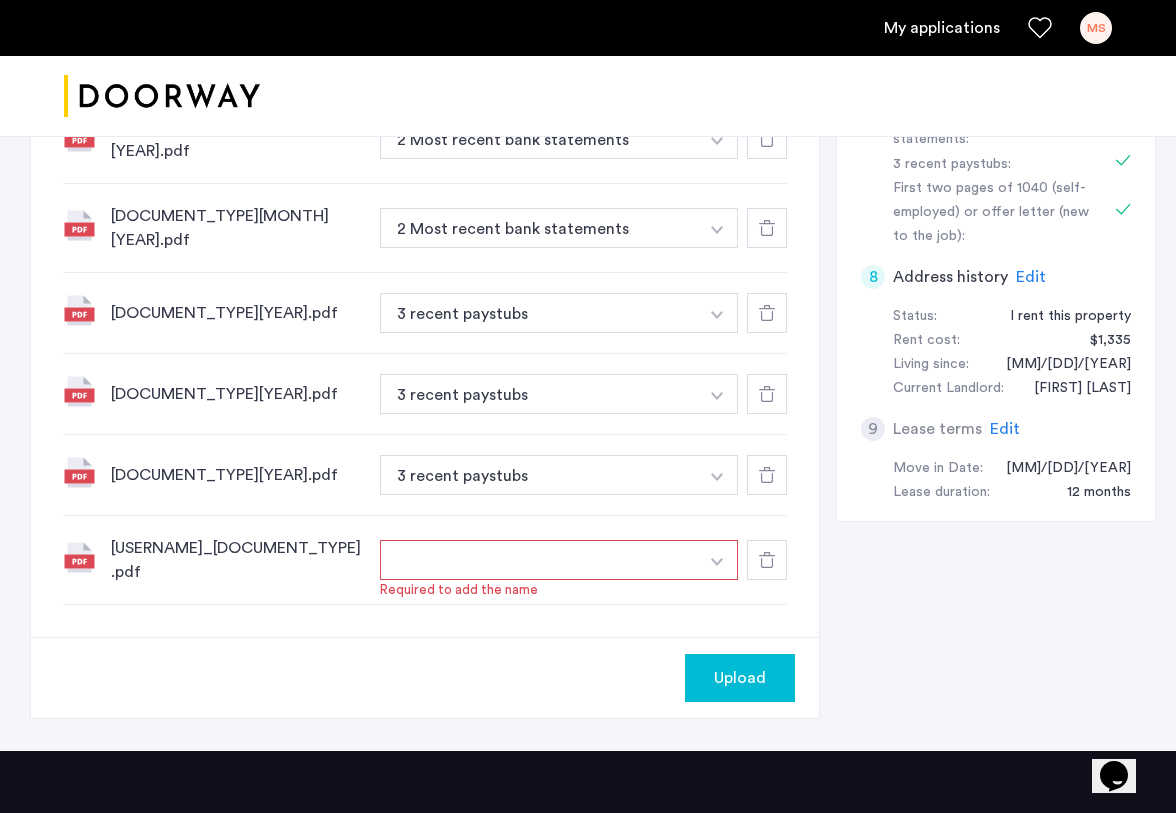 click at bounding box center [717, 560] 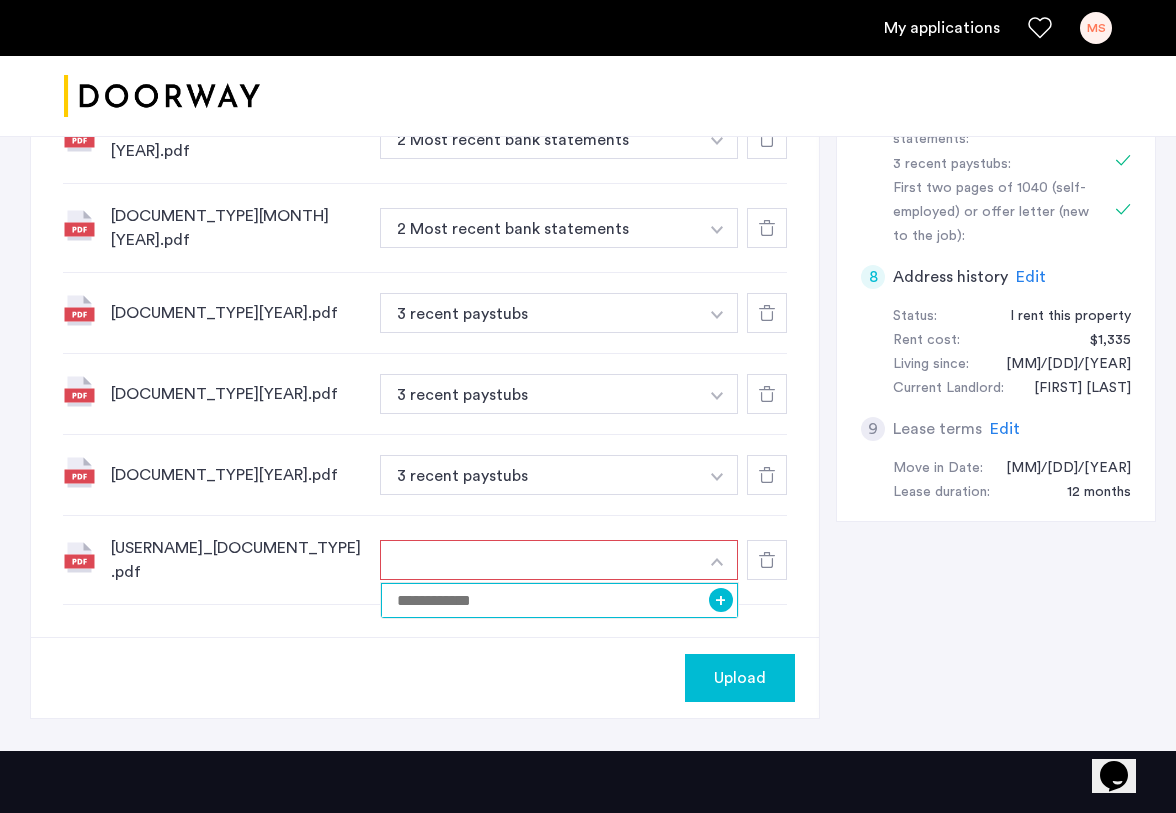 click at bounding box center [559, 600] 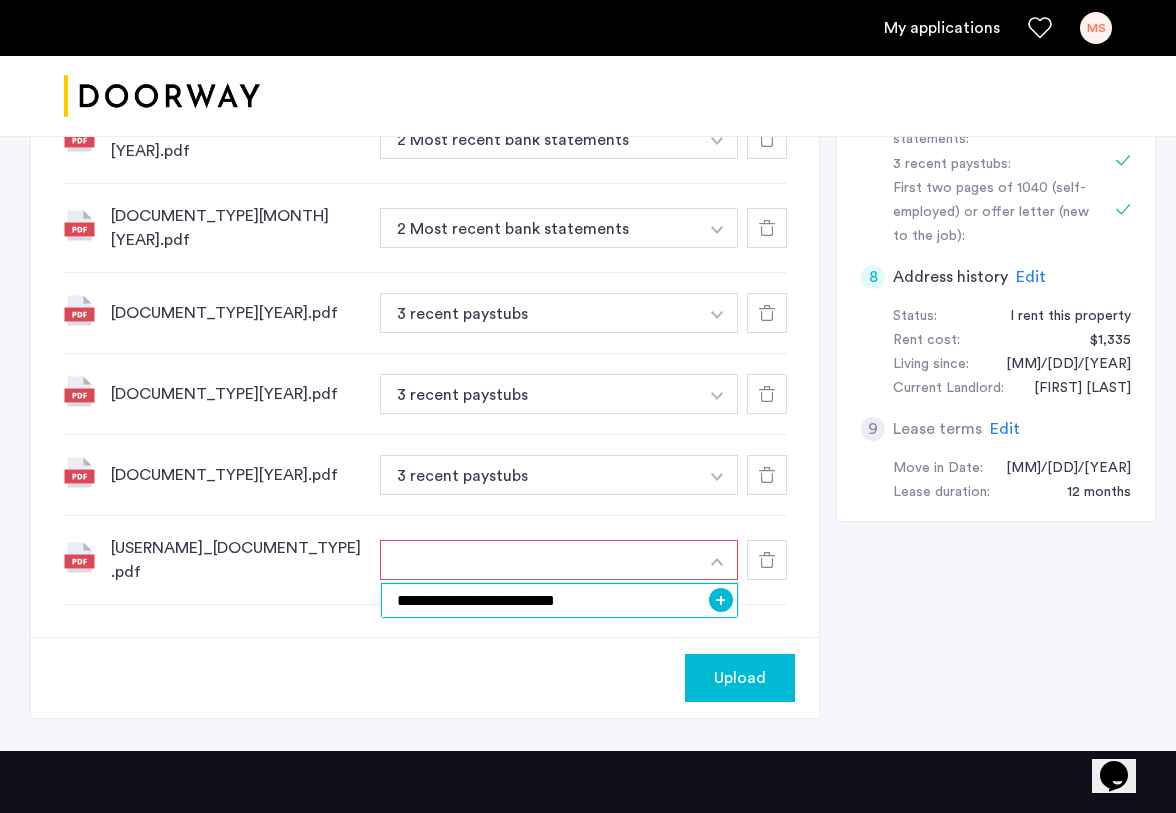 type on "**********" 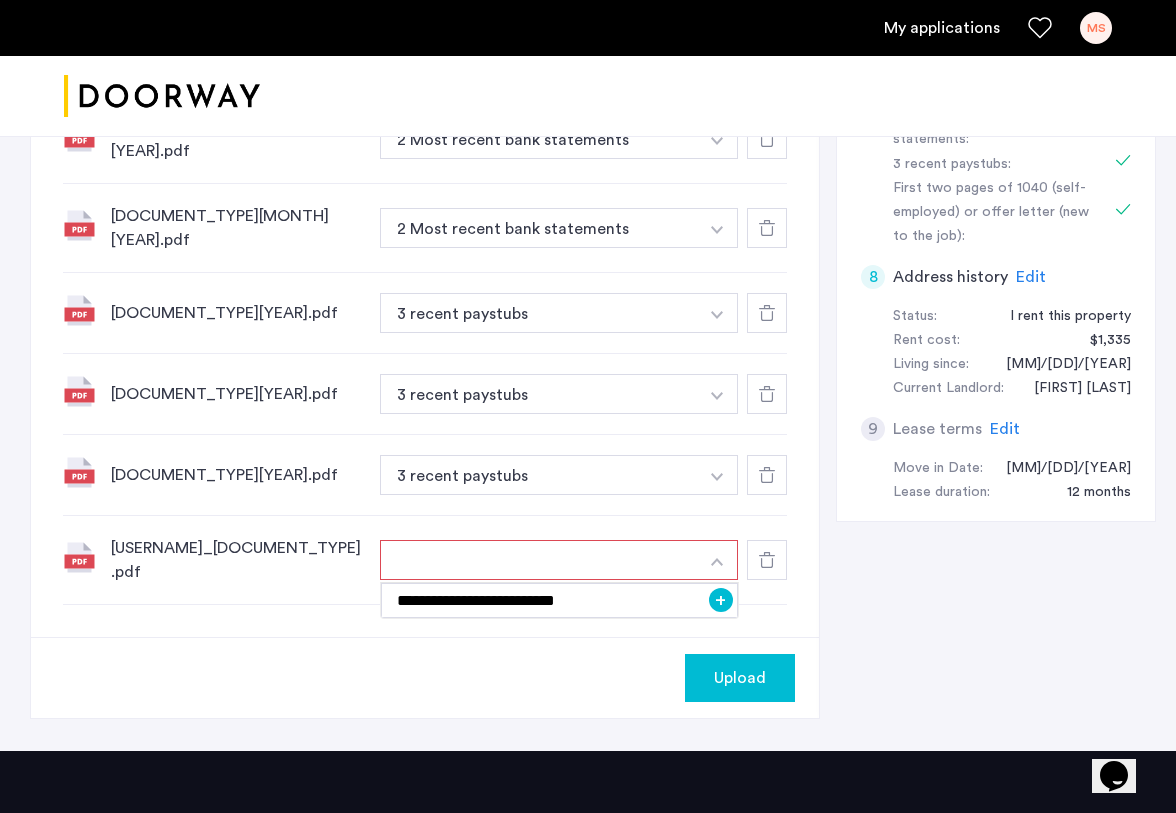 click on "Upload" 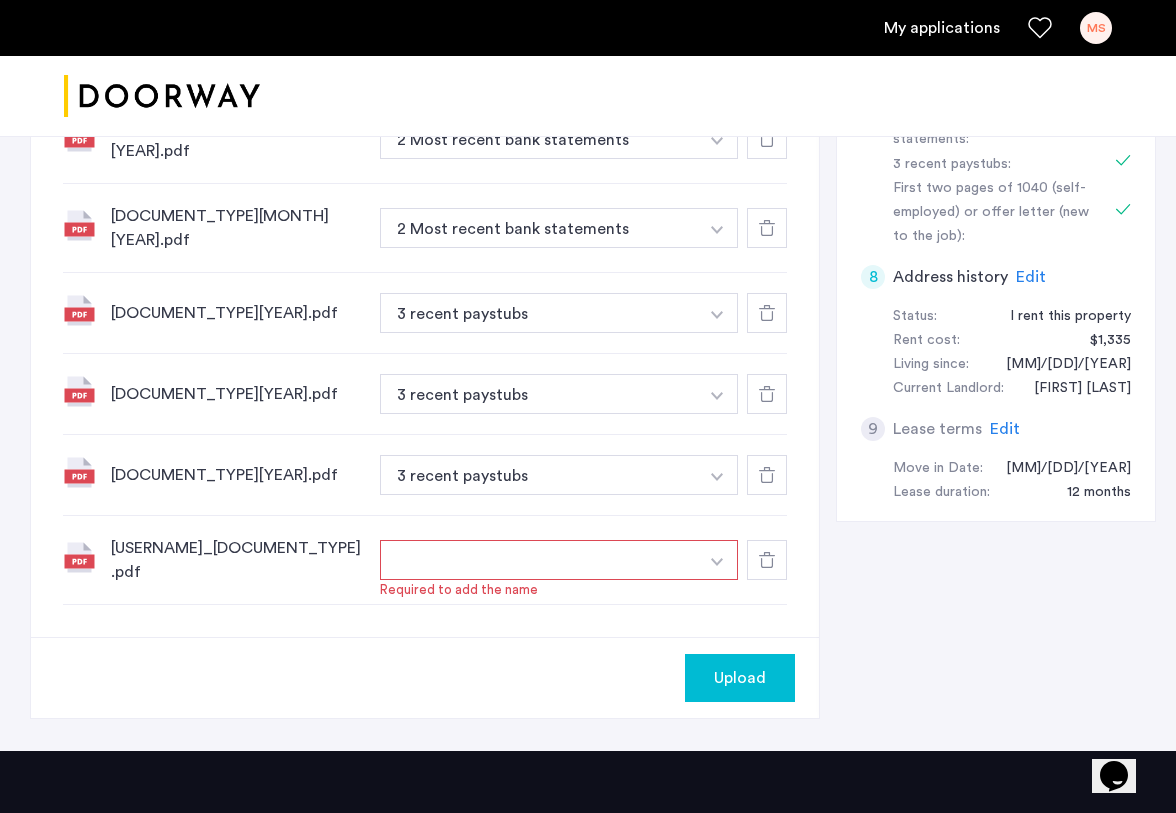 click at bounding box center (539, 560) 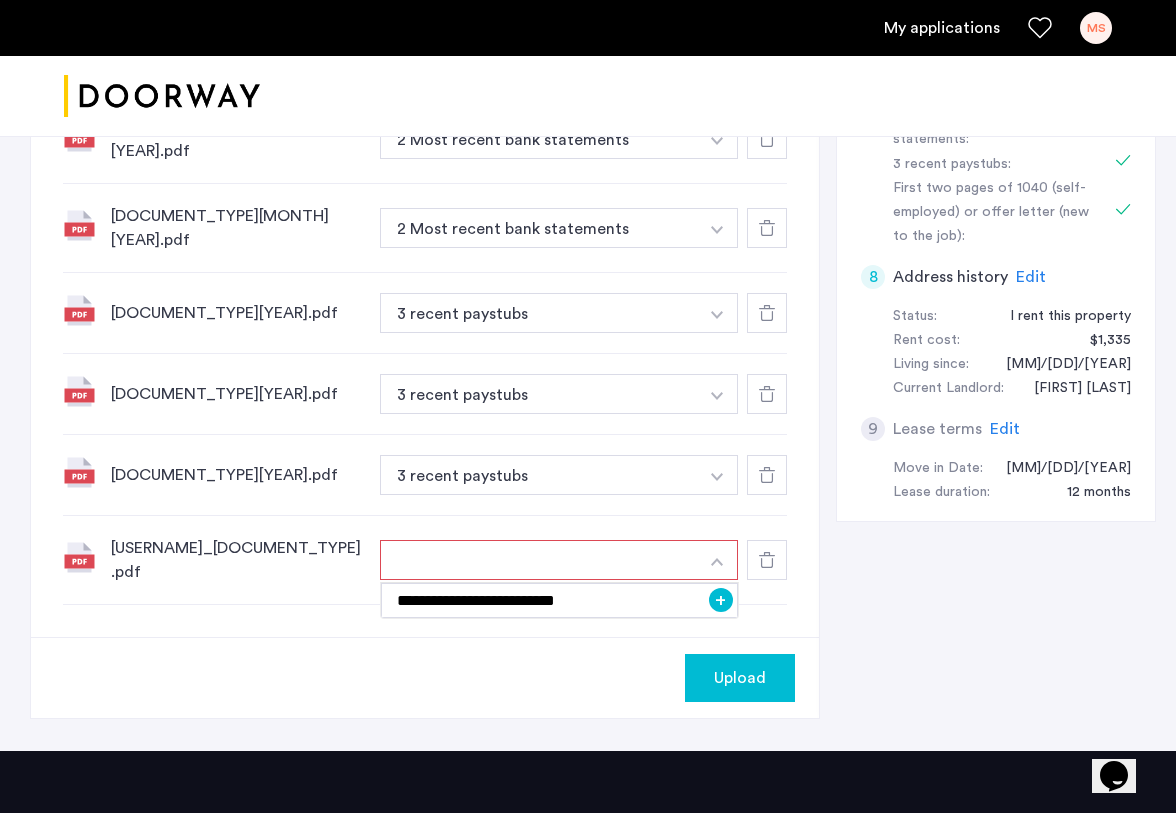 click on "+" at bounding box center [721, 600] 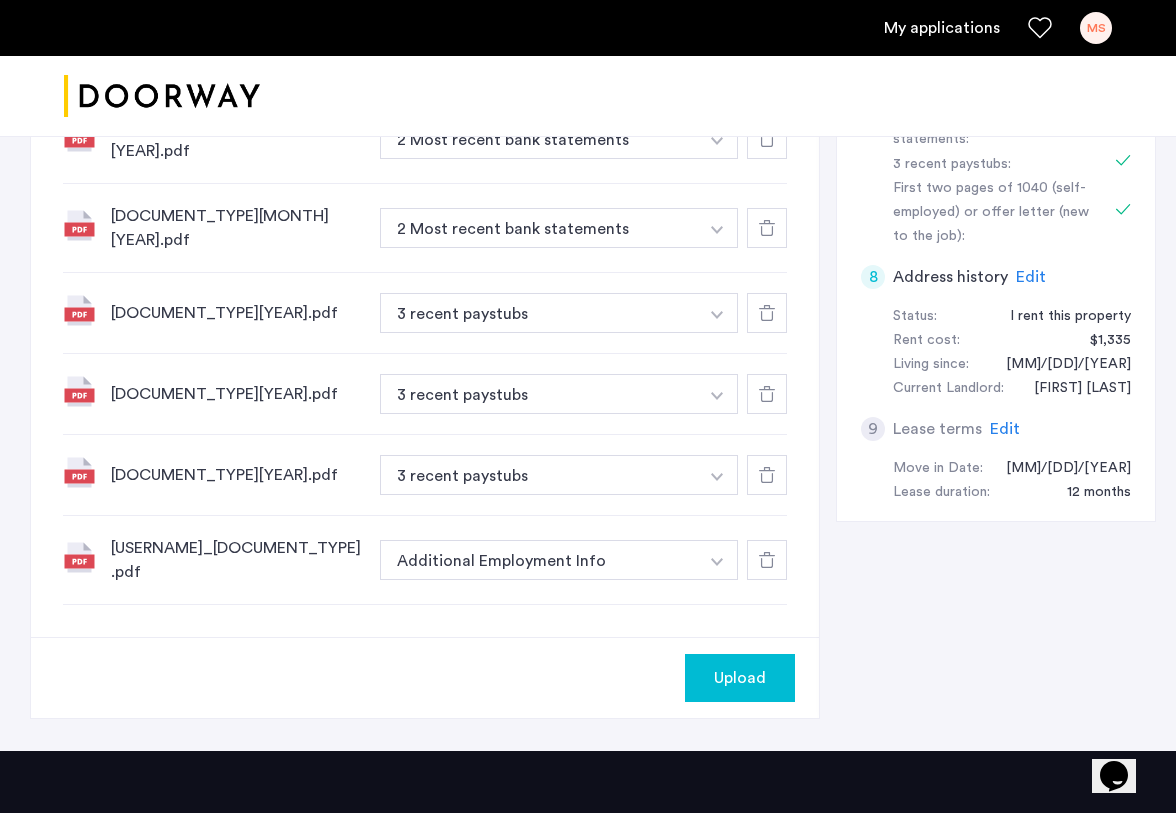 click on "Upload" 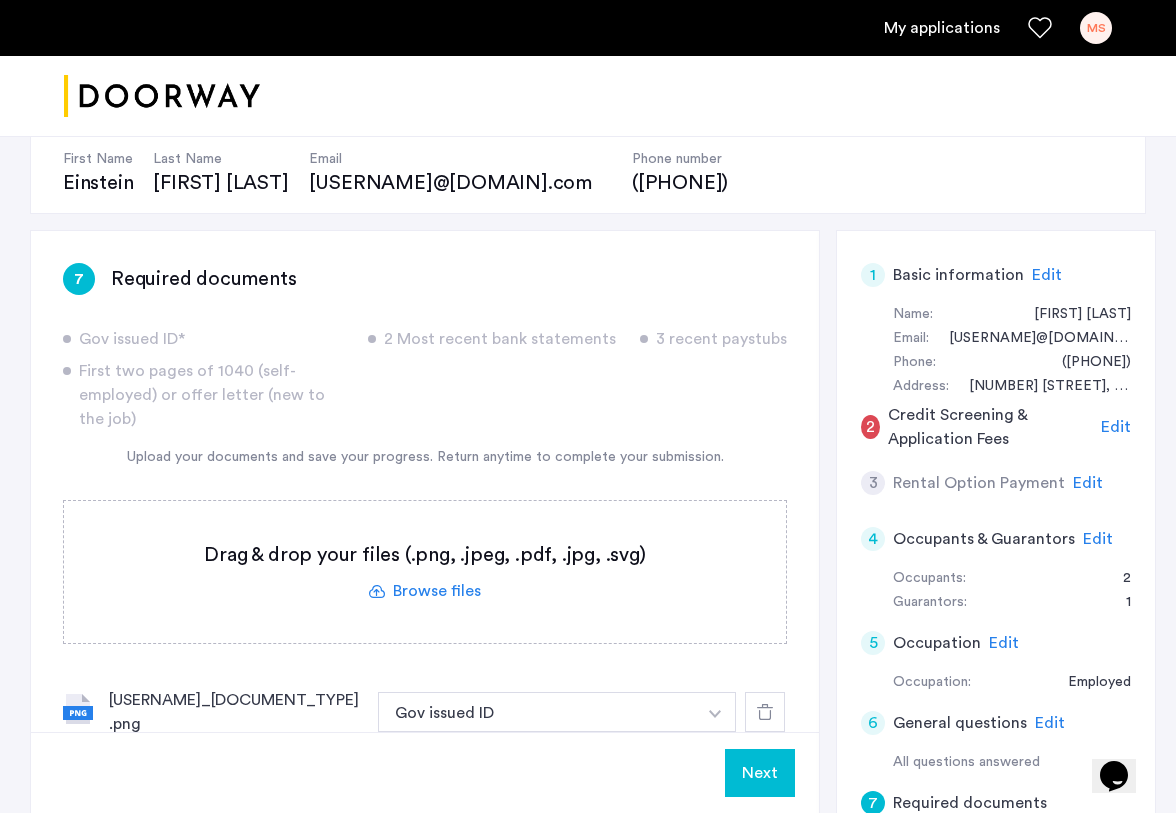 scroll, scrollTop: 252, scrollLeft: 0, axis: vertical 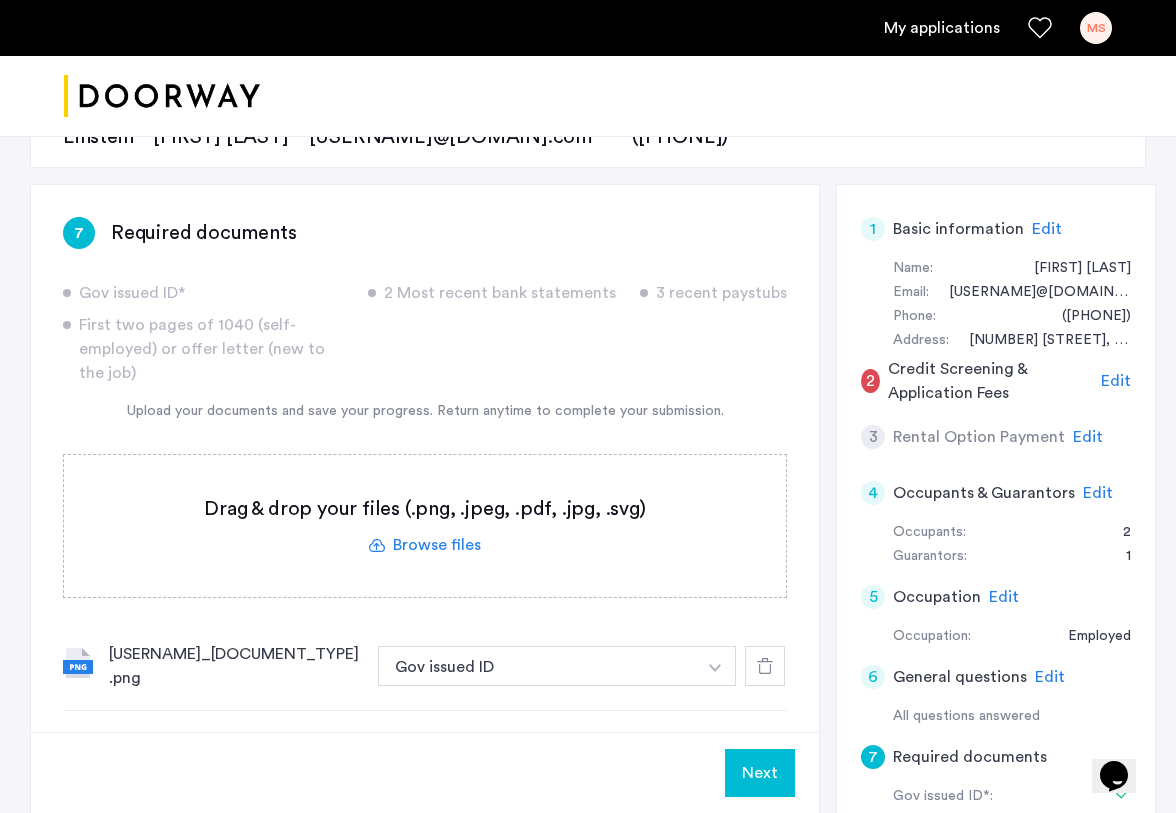 click on "Edit" 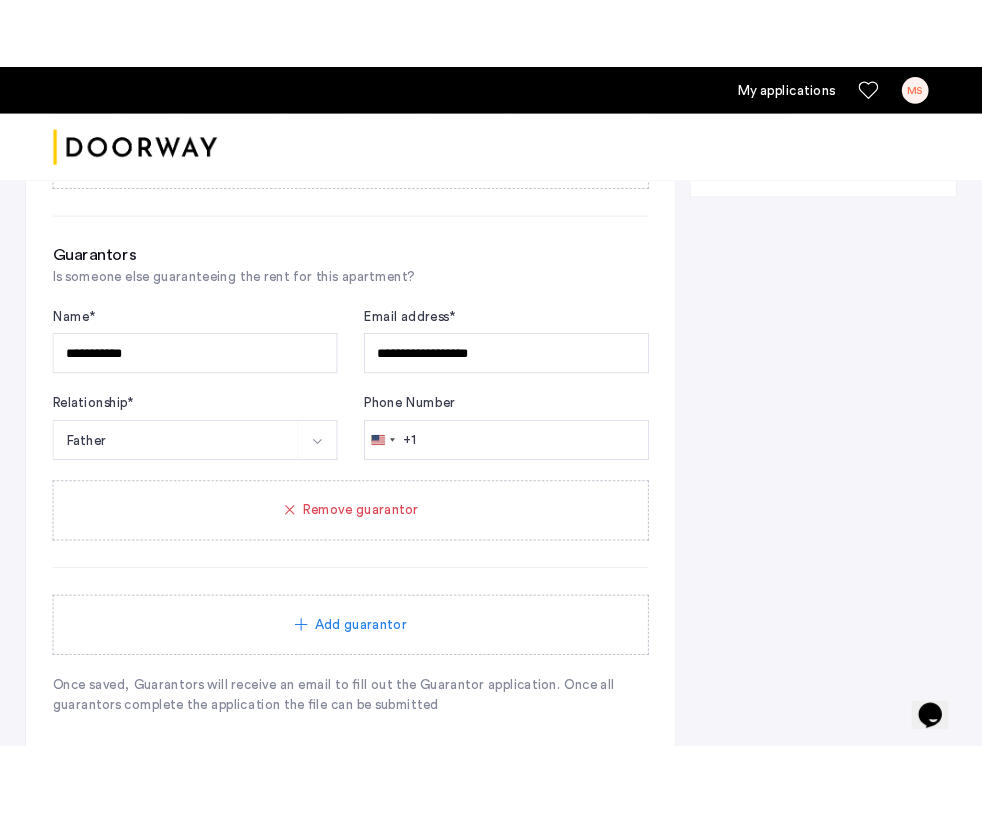 scroll, scrollTop: 1433, scrollLeft: 0, axis: vertical 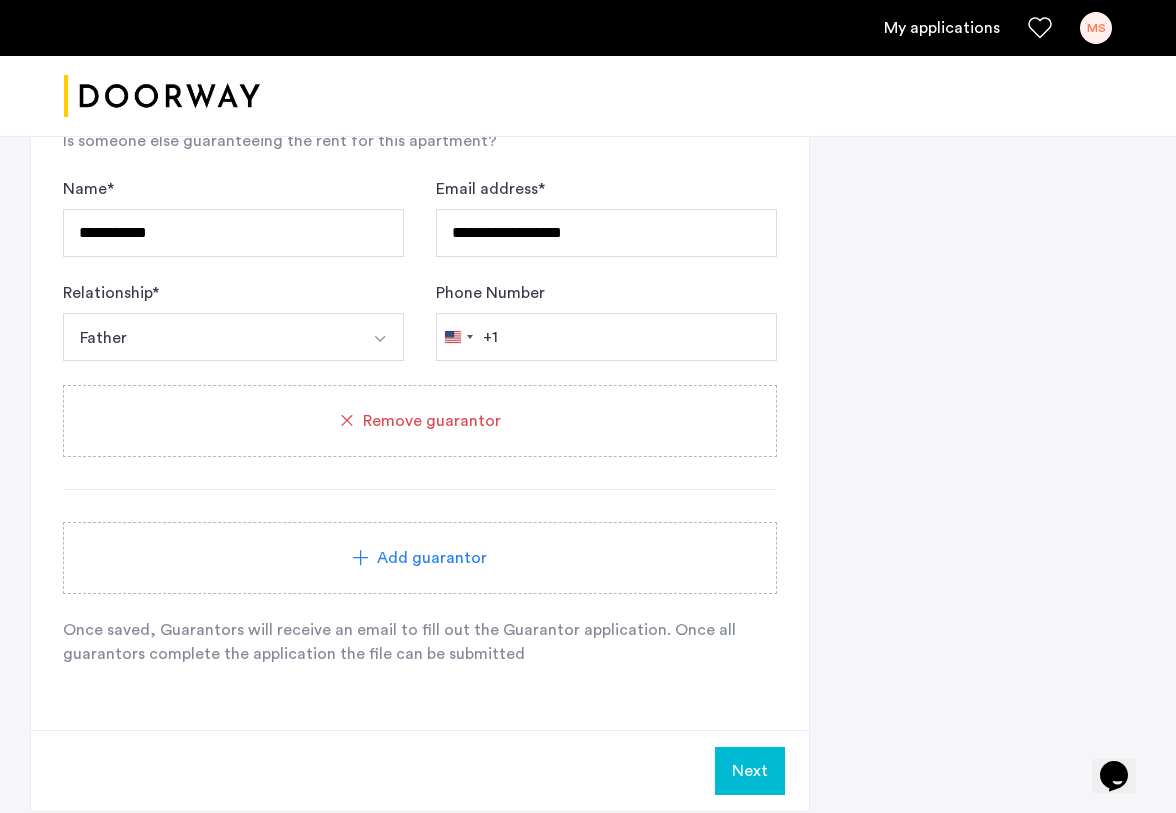 click on "Add guarantor" 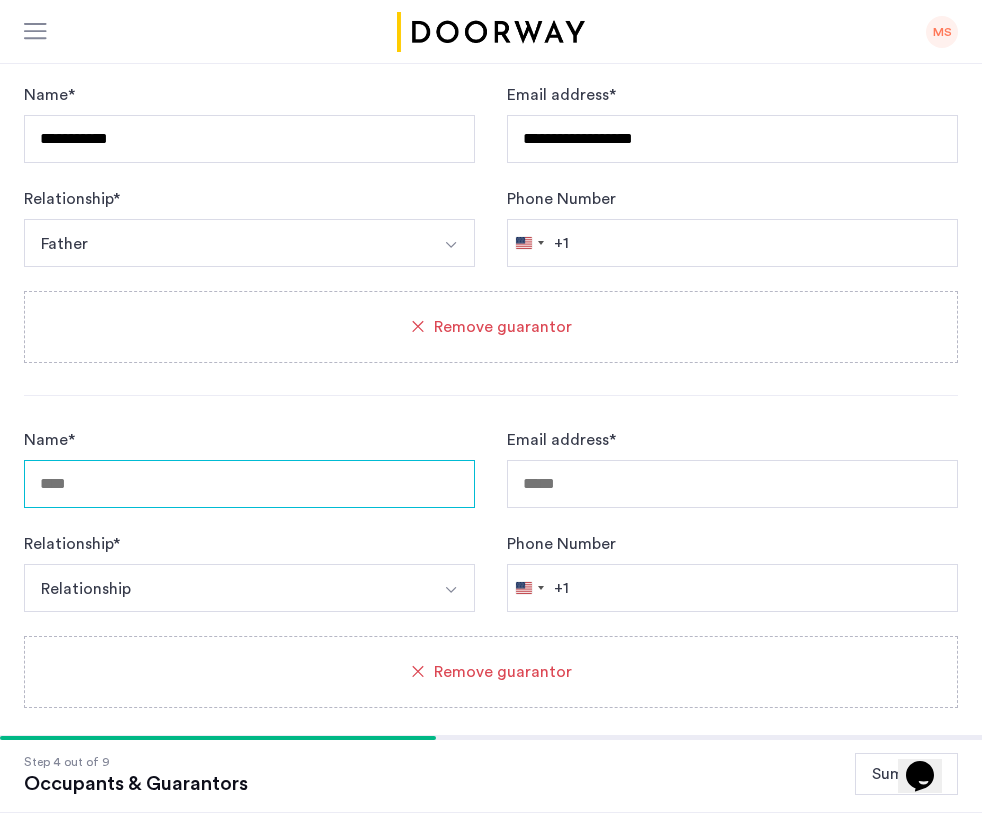 click on "Name  *" at bounding box center (249, 484) 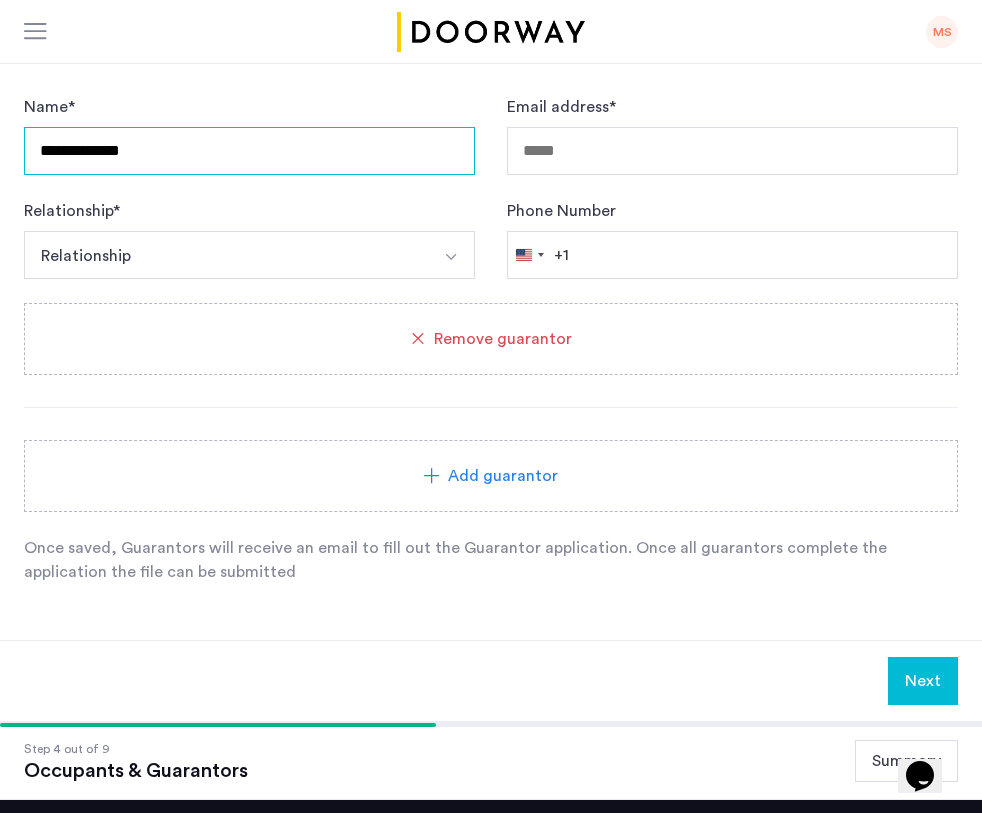 type on "**********" 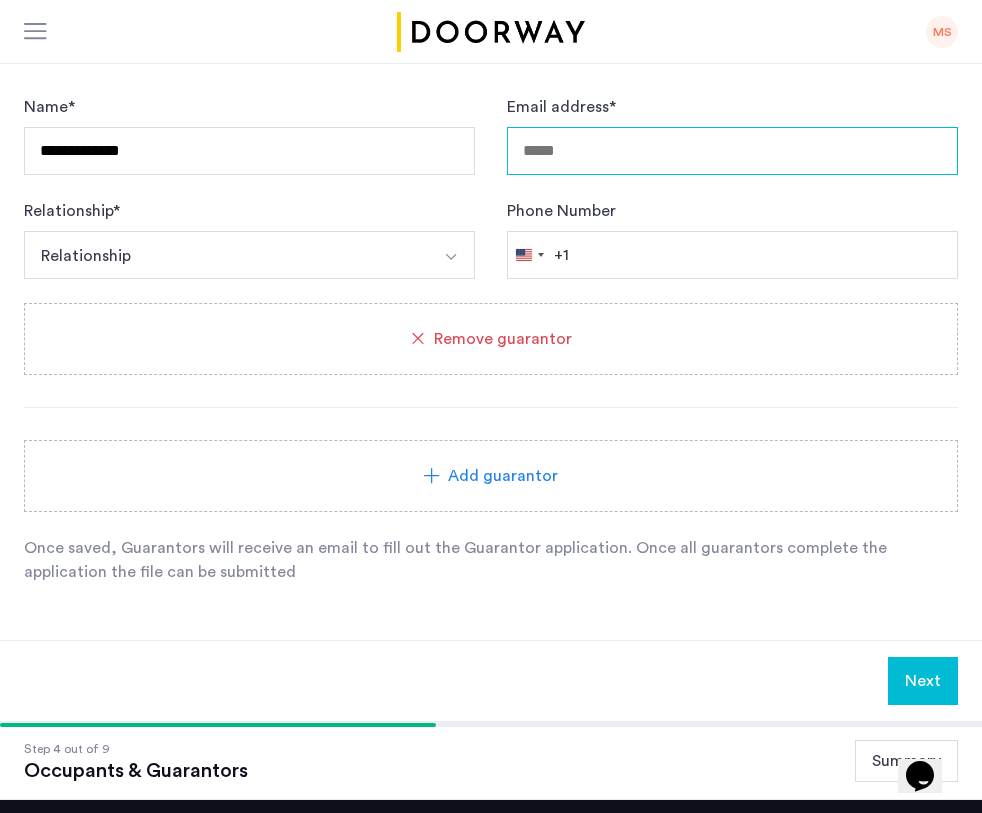 click on "Email address  *" at bounding box center [732, 151] 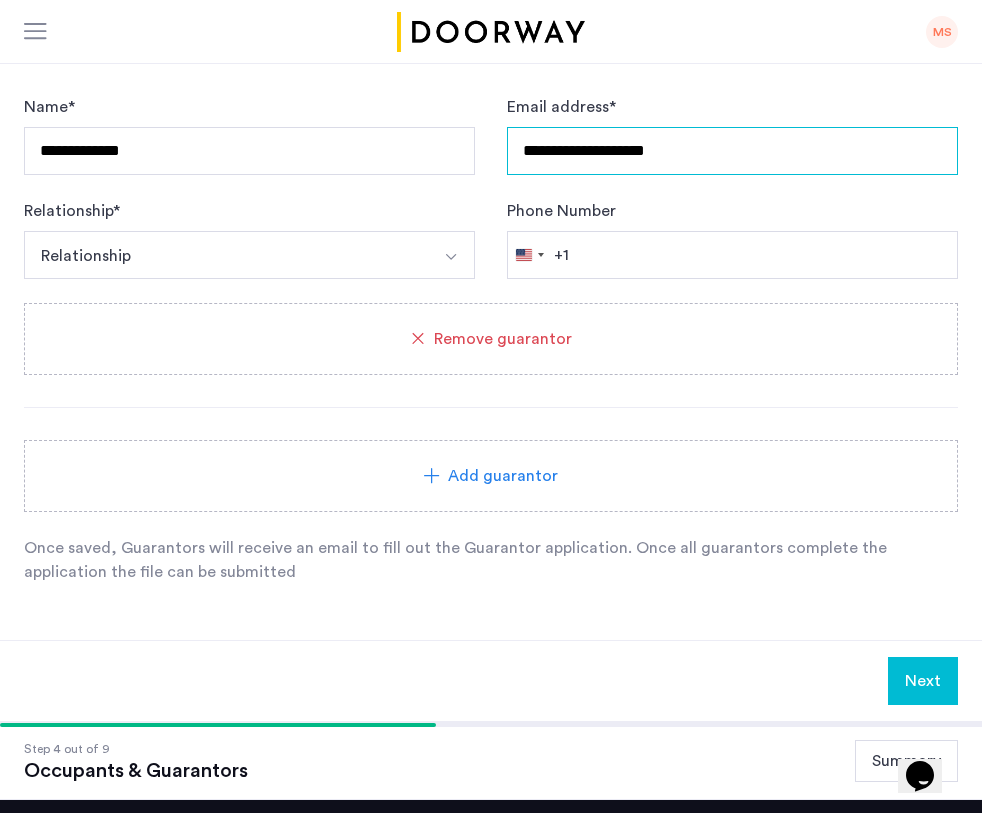 type on "**********" 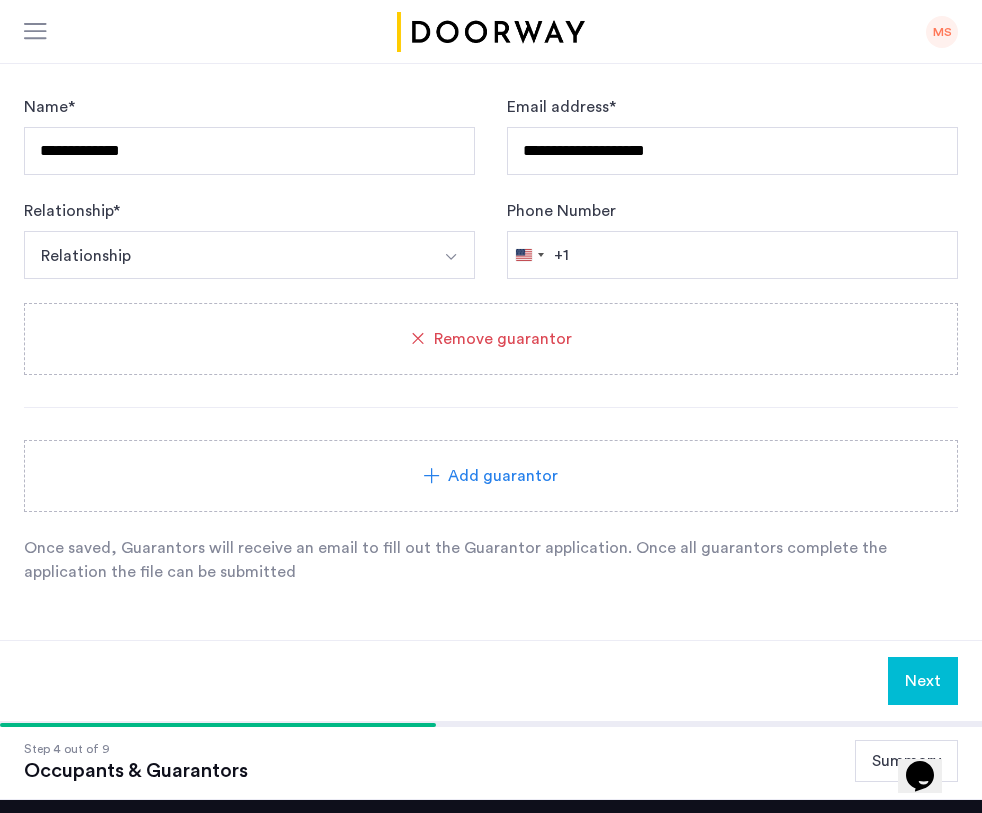 click on "Relationship" at bounding box center (226, 255) 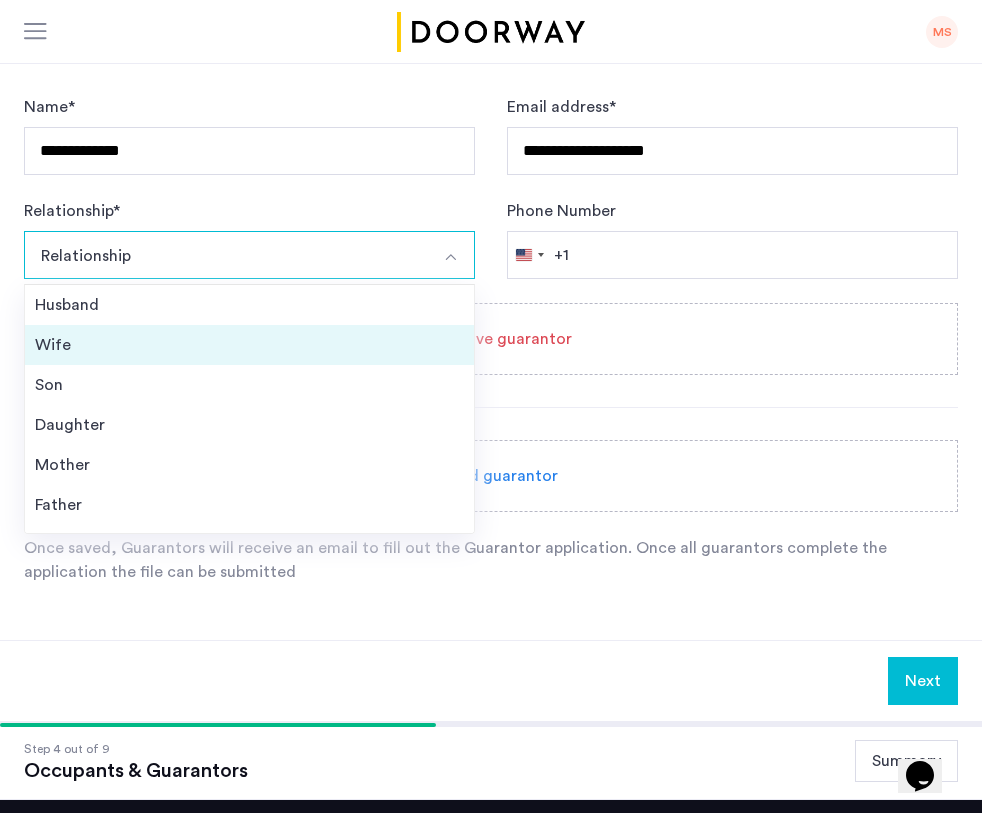 scroll, scrollTop: 1870, scrollLeft: 0, axis: vertical 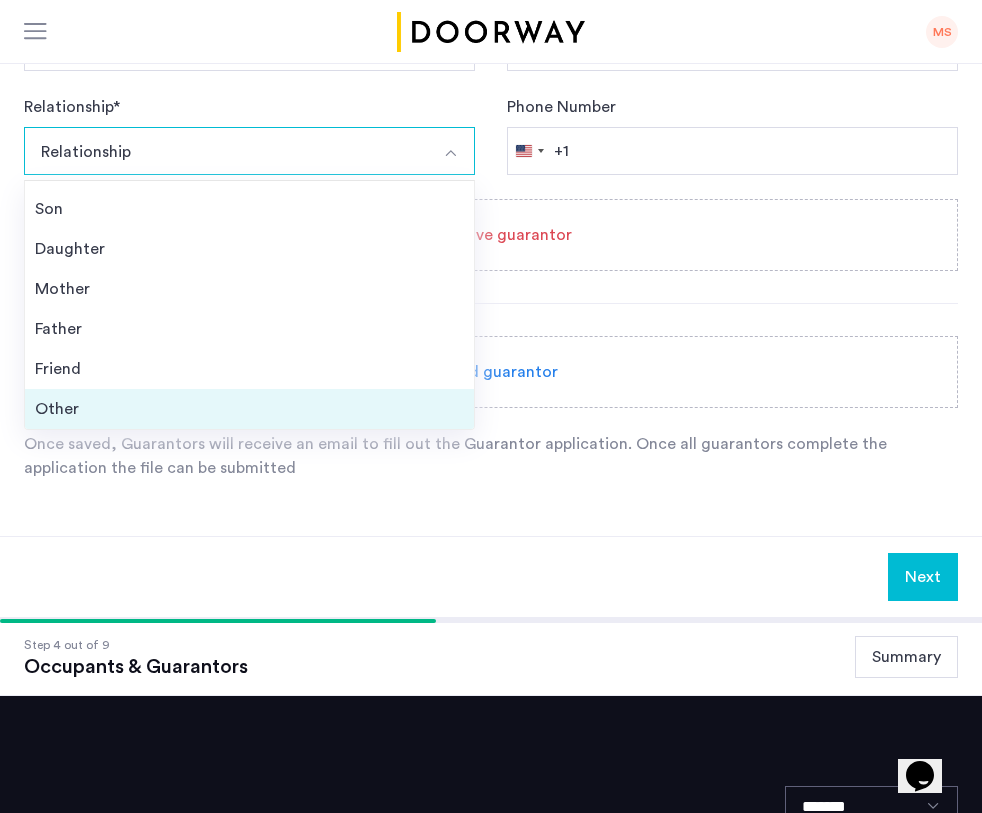 click on "Other" at bounding box center (249, 409) 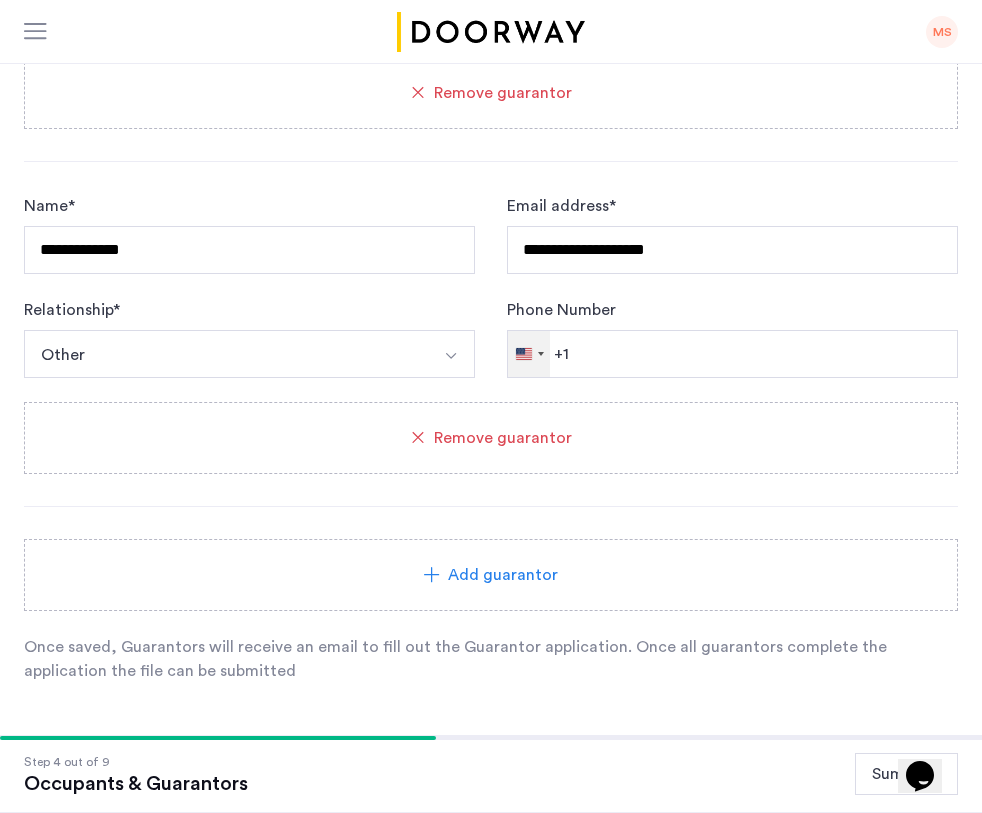 scroll, scrollTop: 1648, scrollLeft: 0, axis: vertical 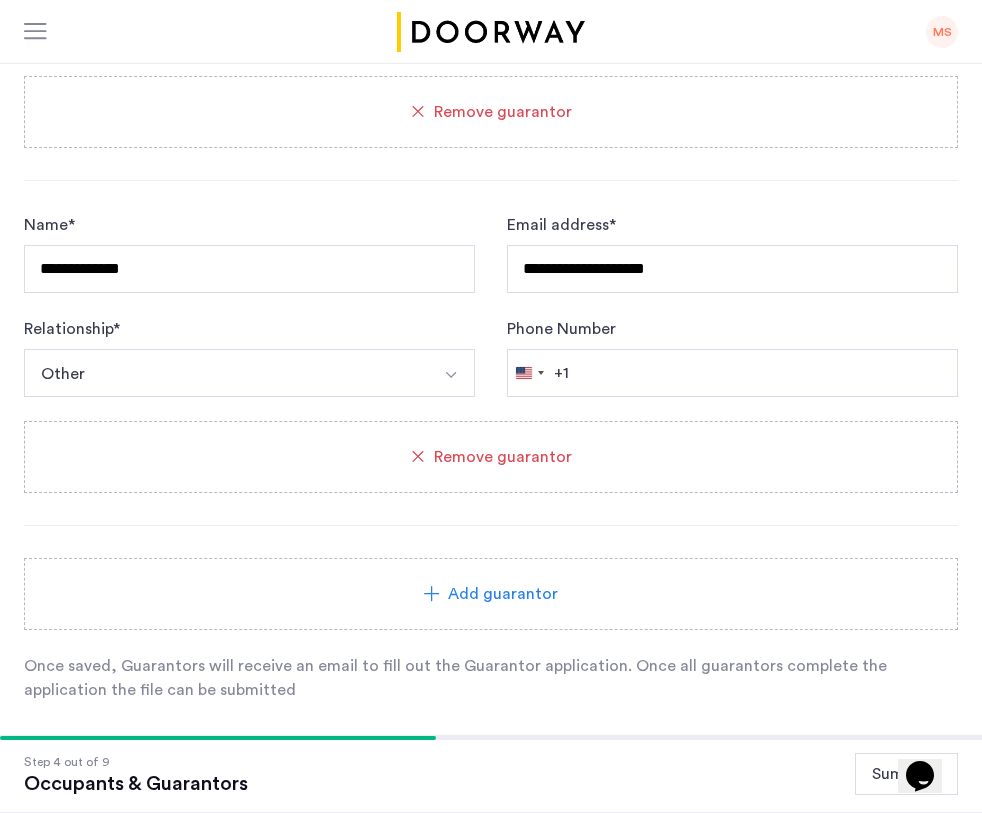 click on "**********" 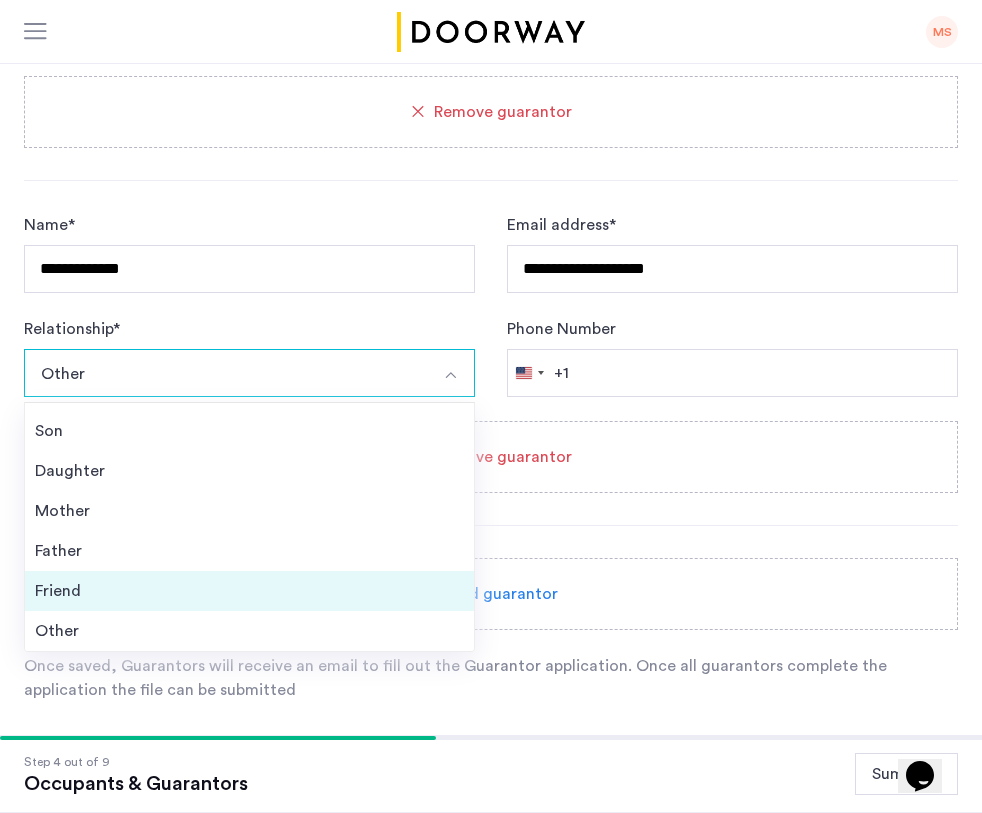 scroll, scrollTop: 1870, scrollLeft: 0, axis: vertical 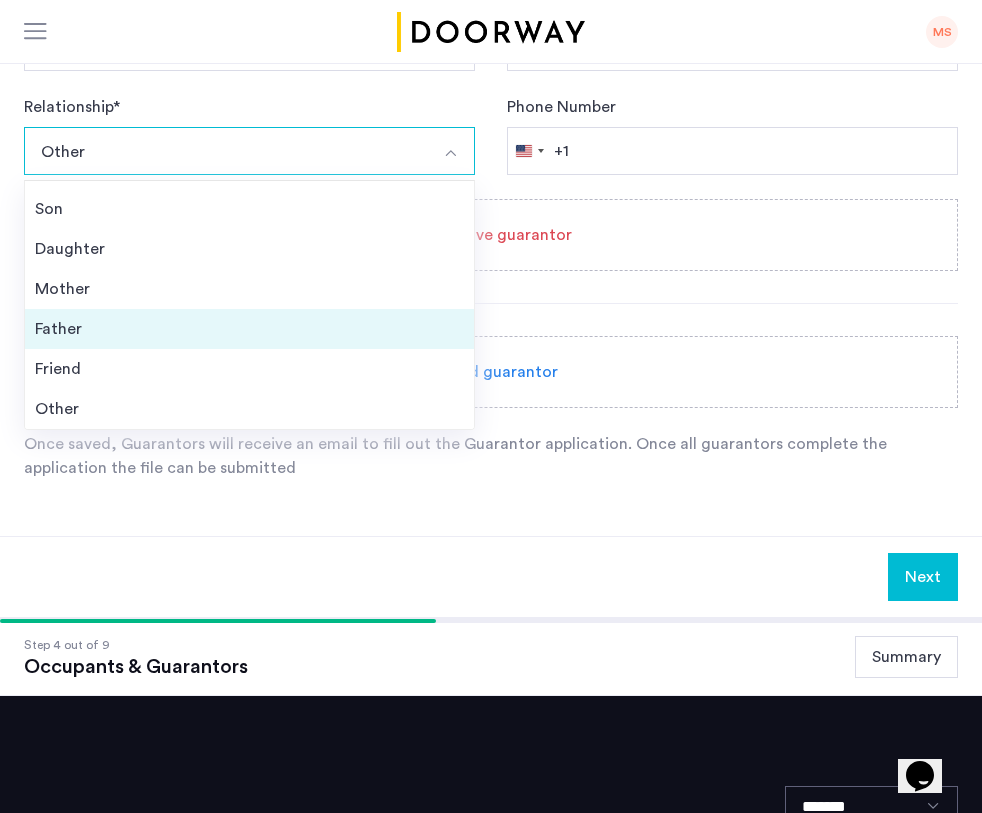 click on "Father" at bounding box center (249, 329) 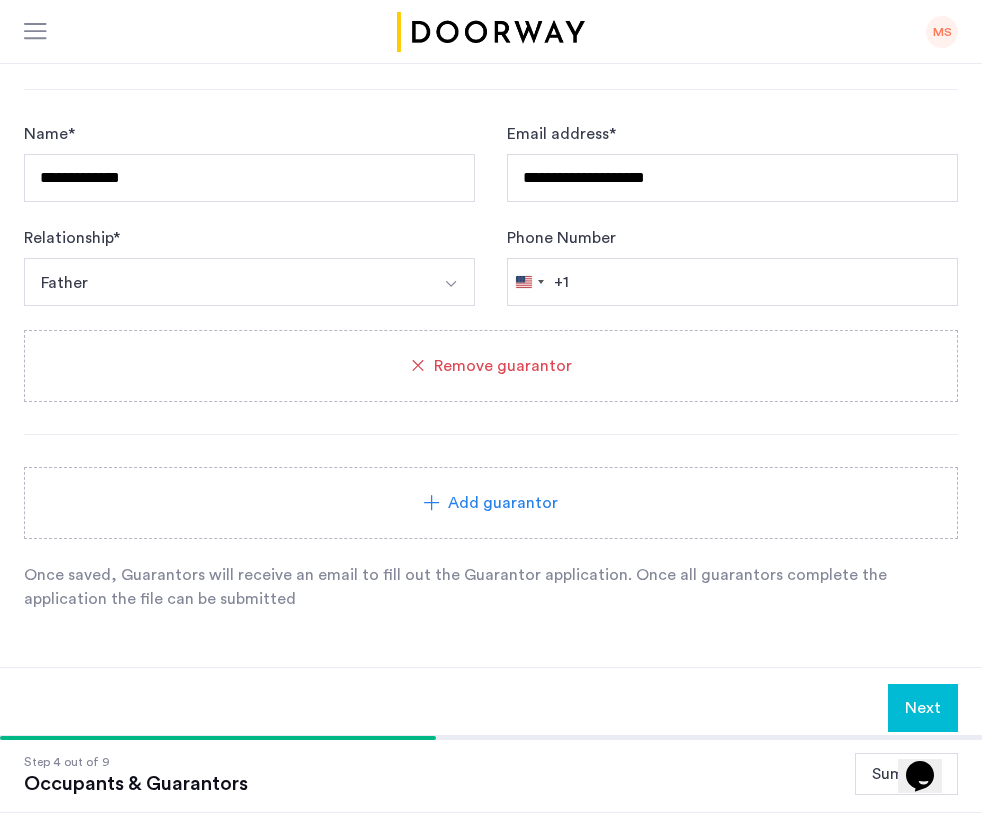 scroll, scrollTop: 1704, scrollLeft: 0, axis: vertical 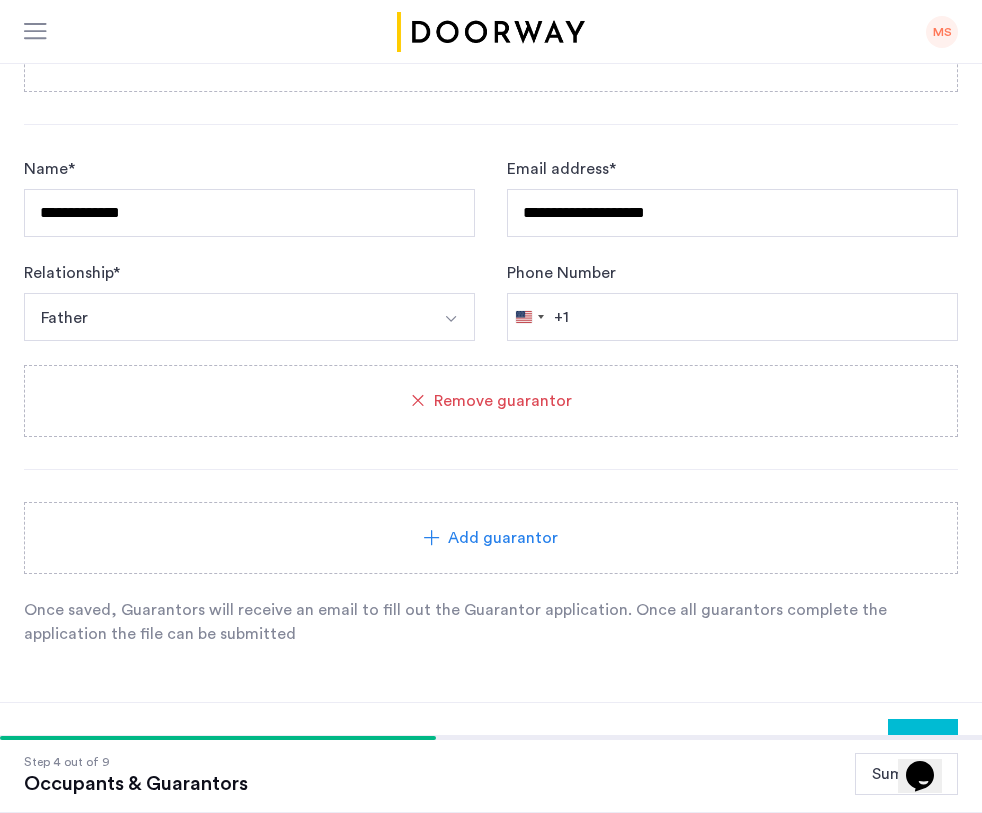 click on "**********" 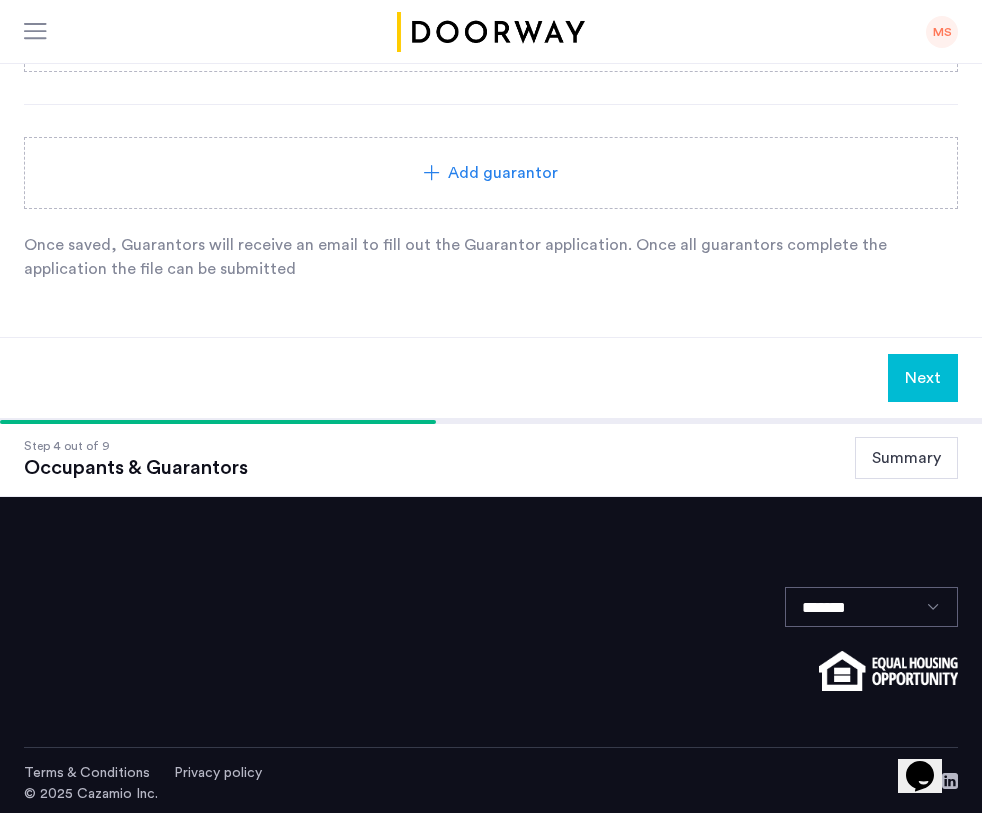 click on "Next" 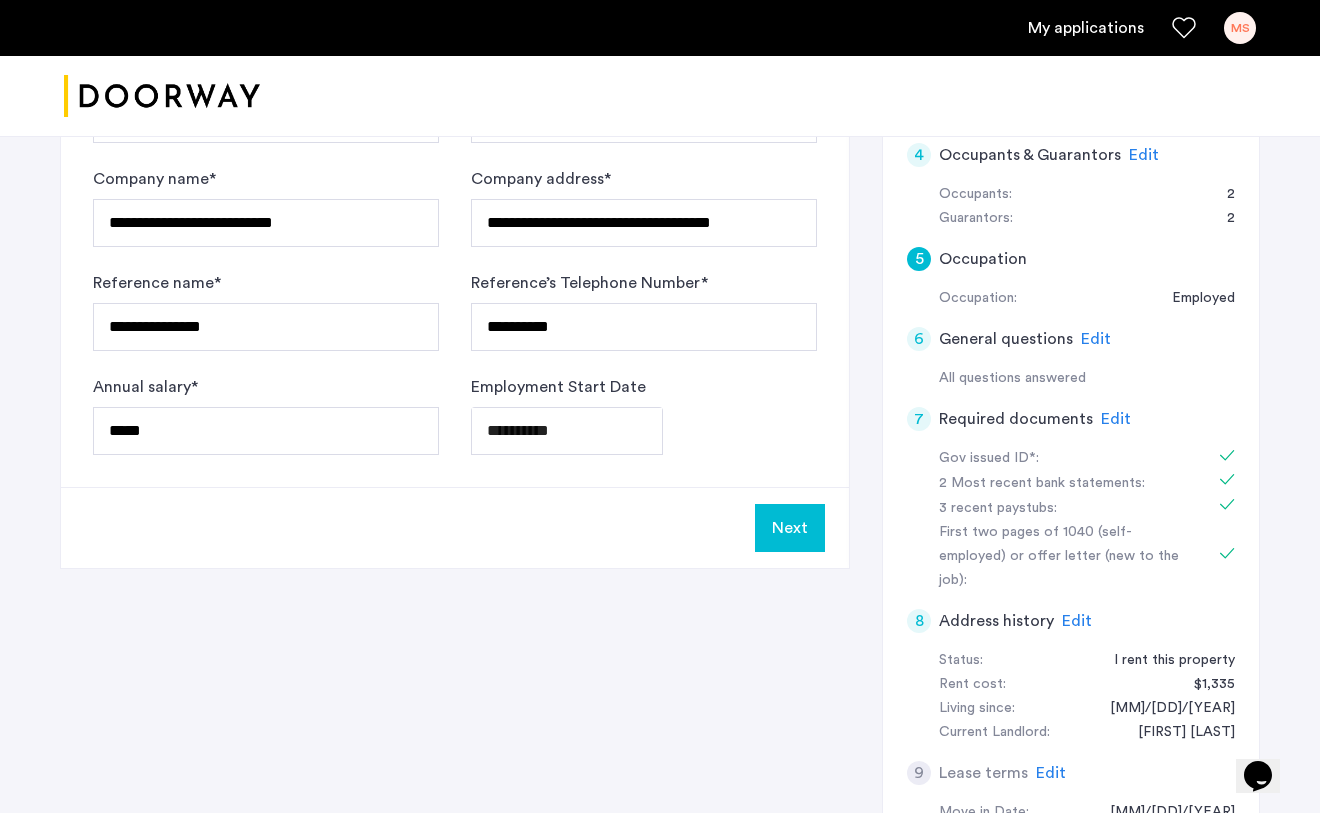scroll, scrollTop: 544, scrollLeft: 0, axis: vertical 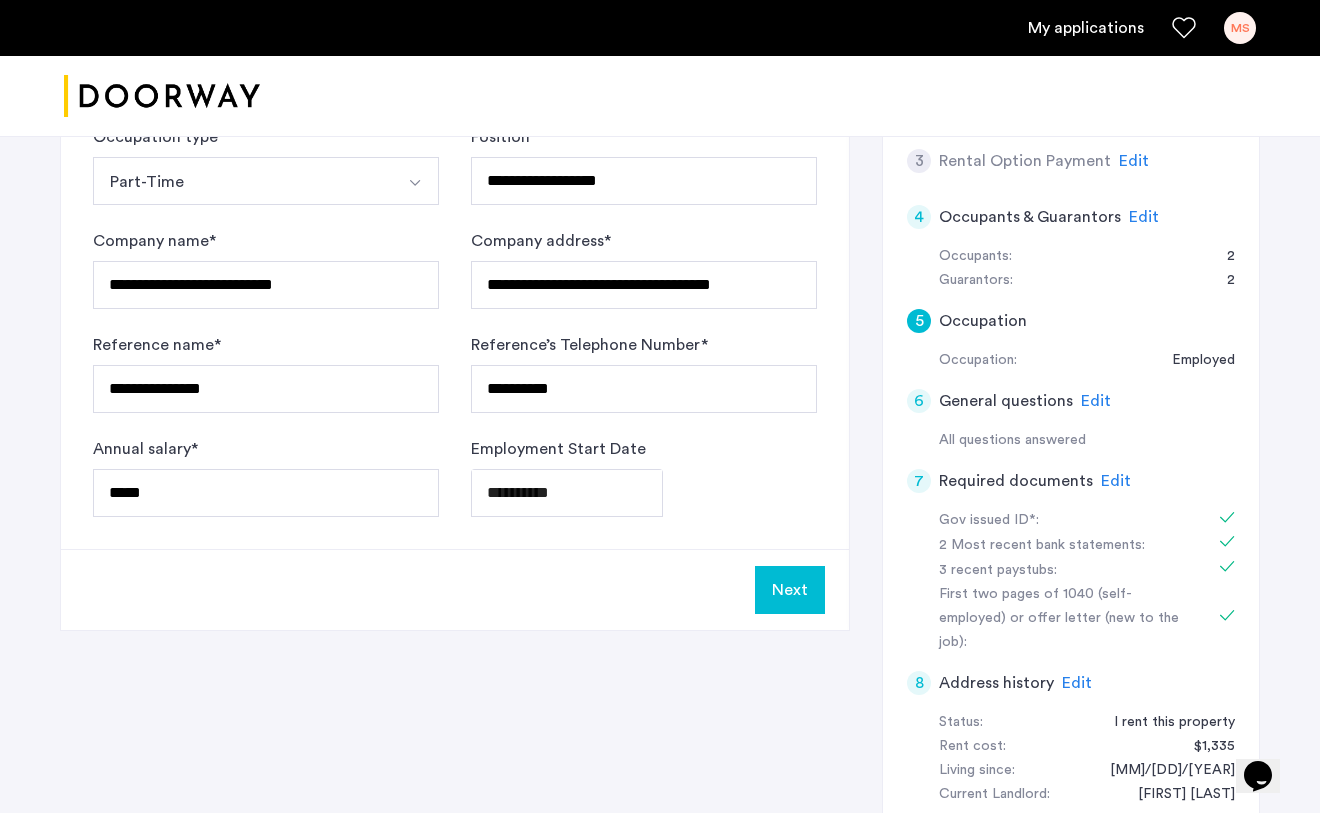 click on "Guarantors: [NUMBER]" 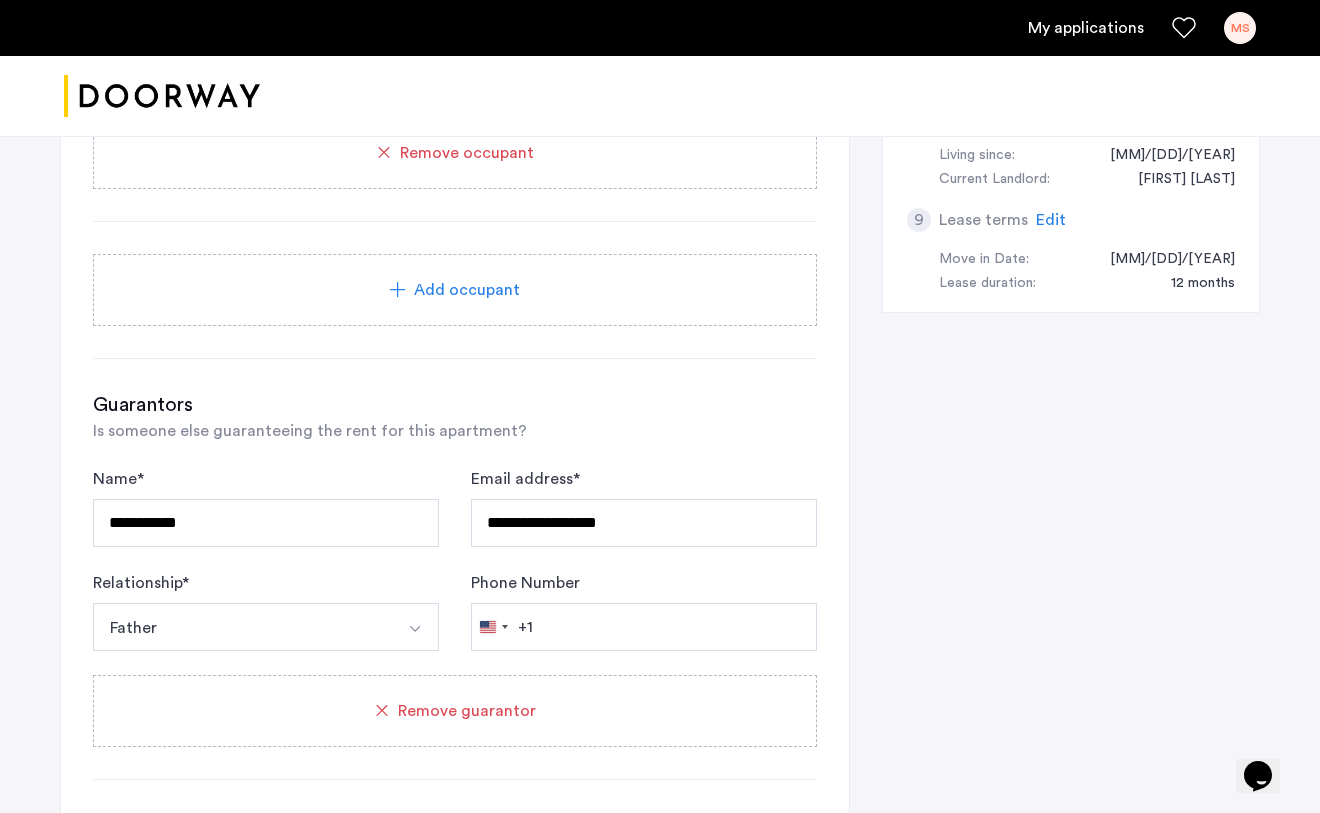 scroll, scrollTop: 1162, scrollLeft: 0, axis: vertical 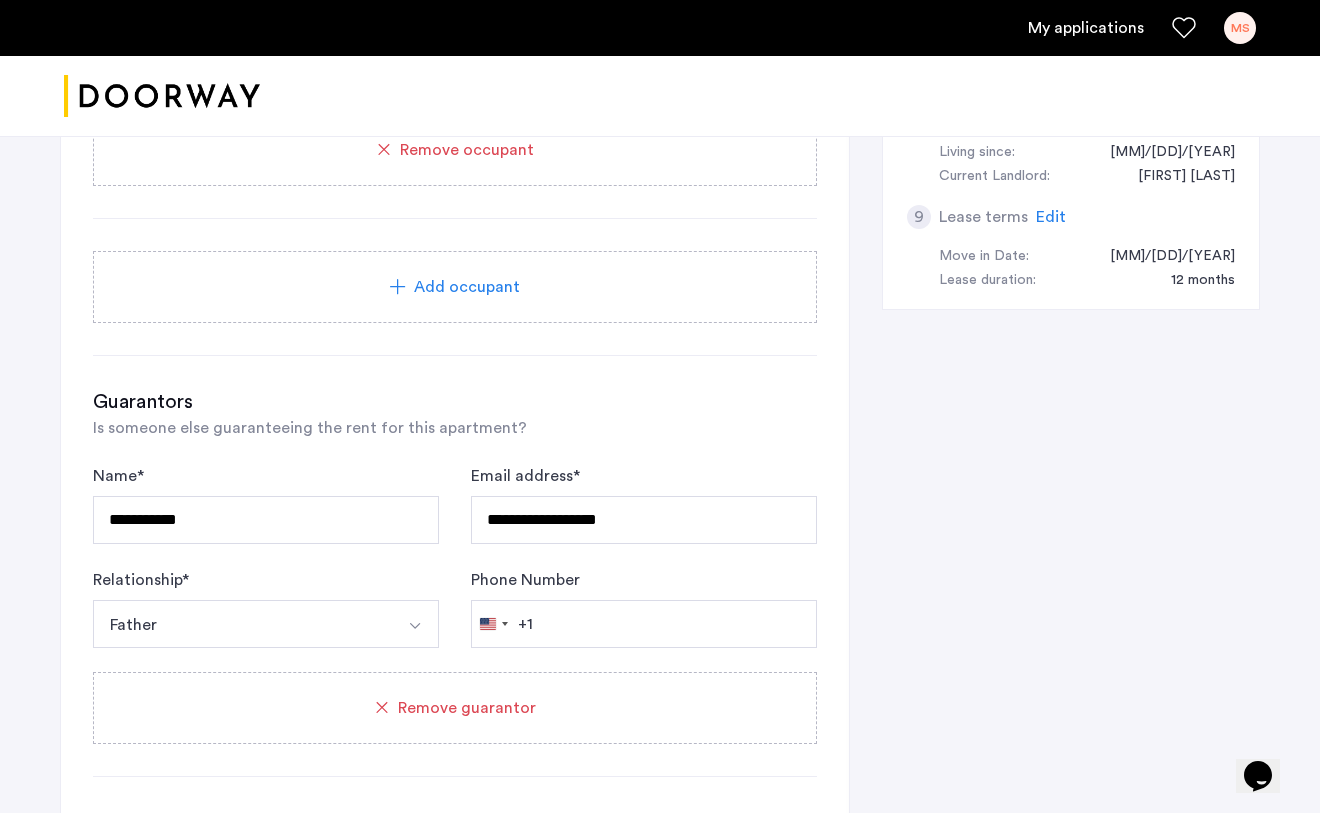 click on "**********" 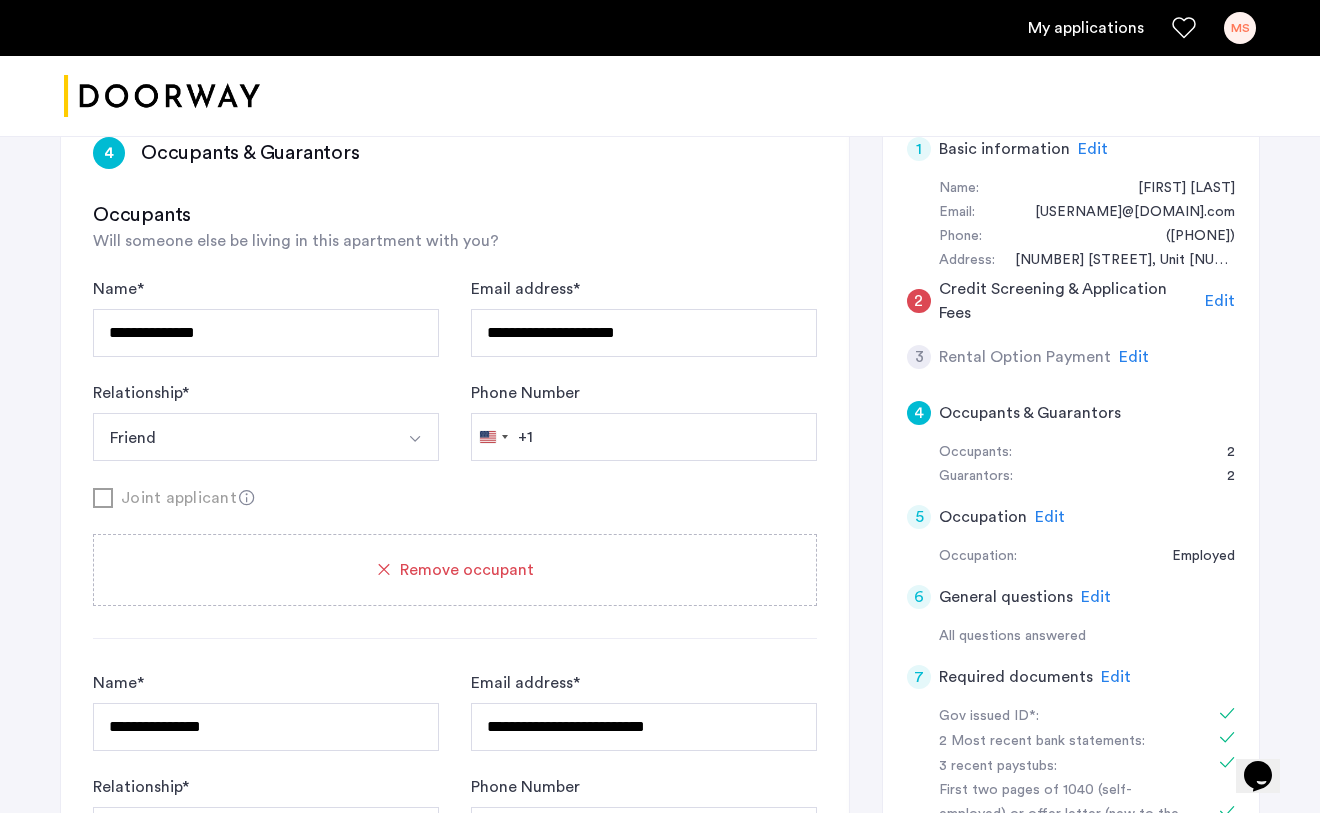 scroll, scrollTop: 323, scrollLeft: 0, axis: vertical 